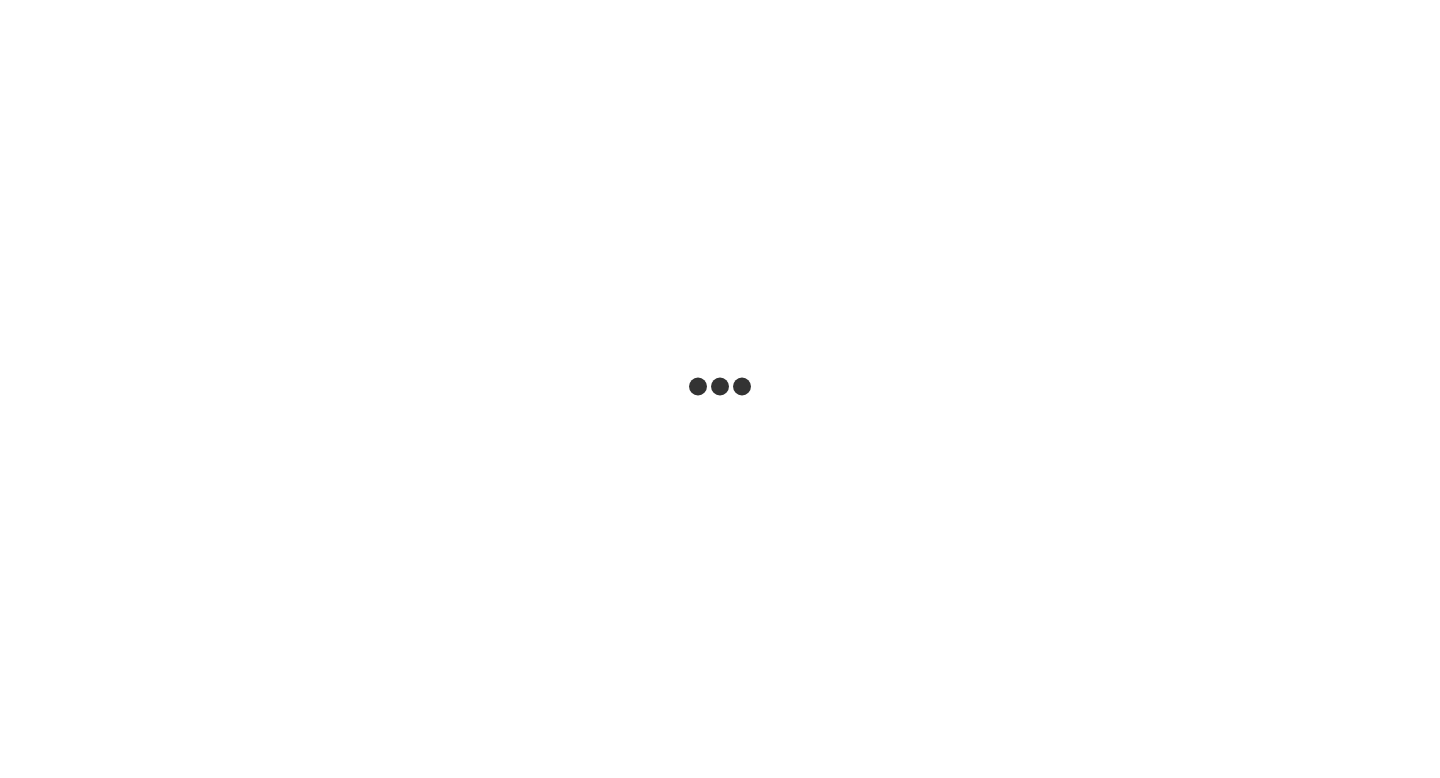 scroll, scrollTop: 0, scrollLeft: 0, axis: both 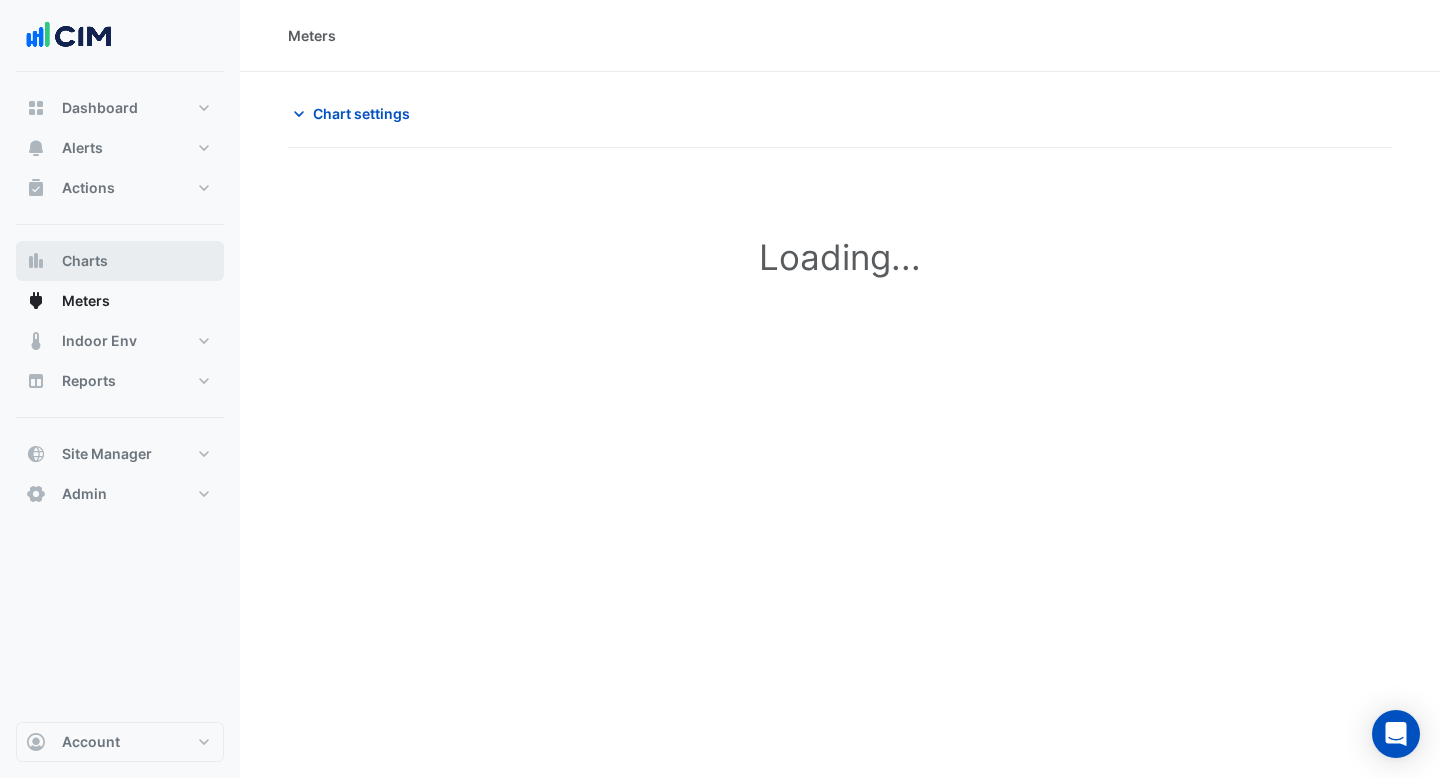 click on "Charts" at bounding box center [120, 261] 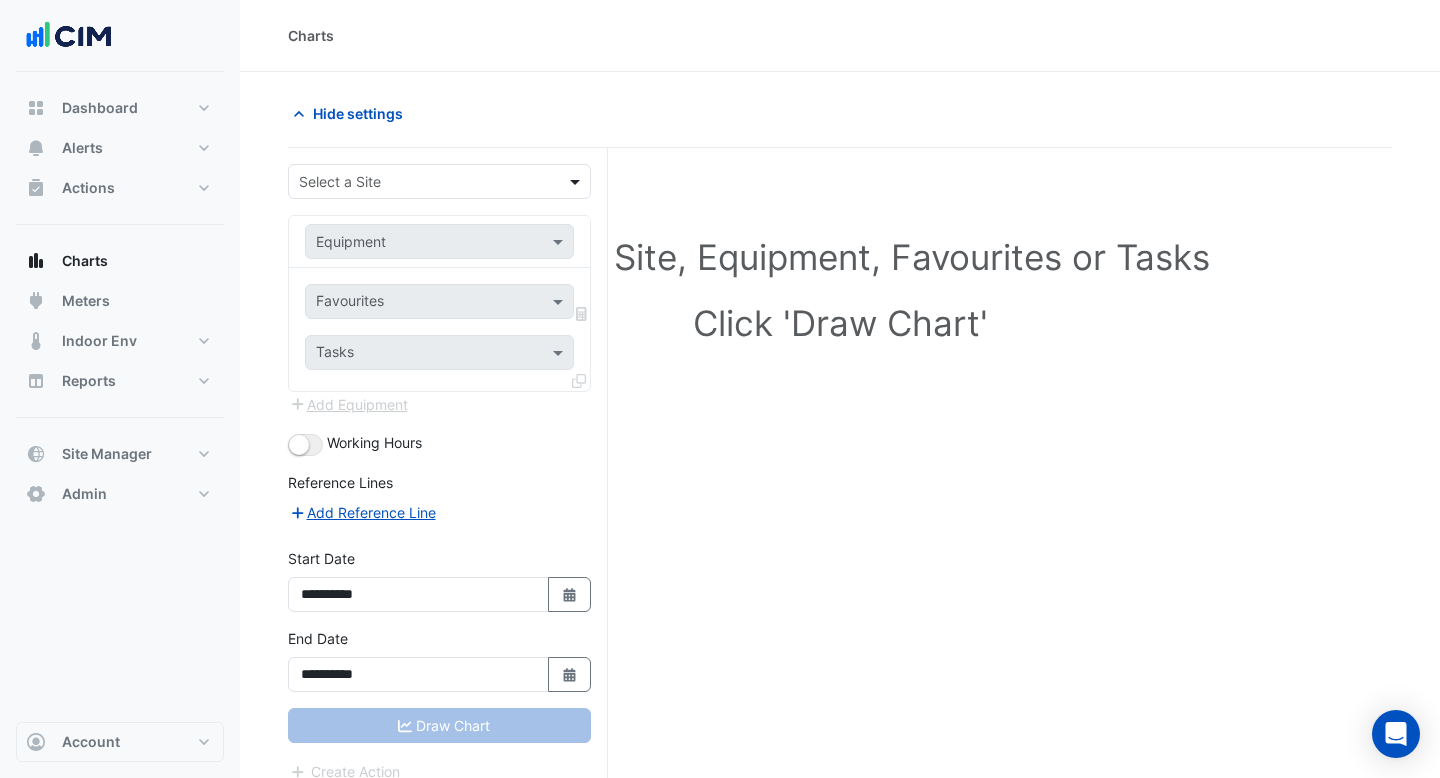 click at bounding box center (577, 181) 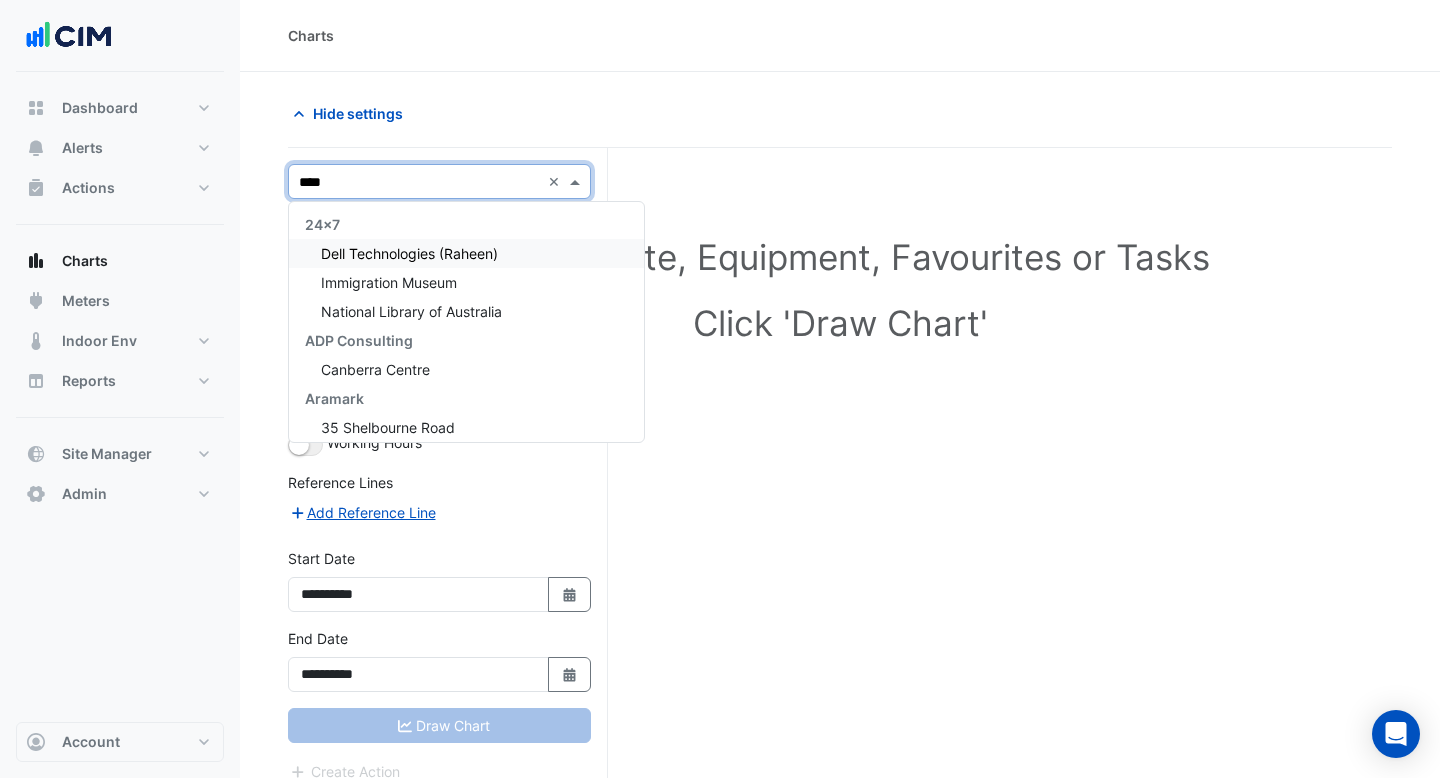 type on "*****" 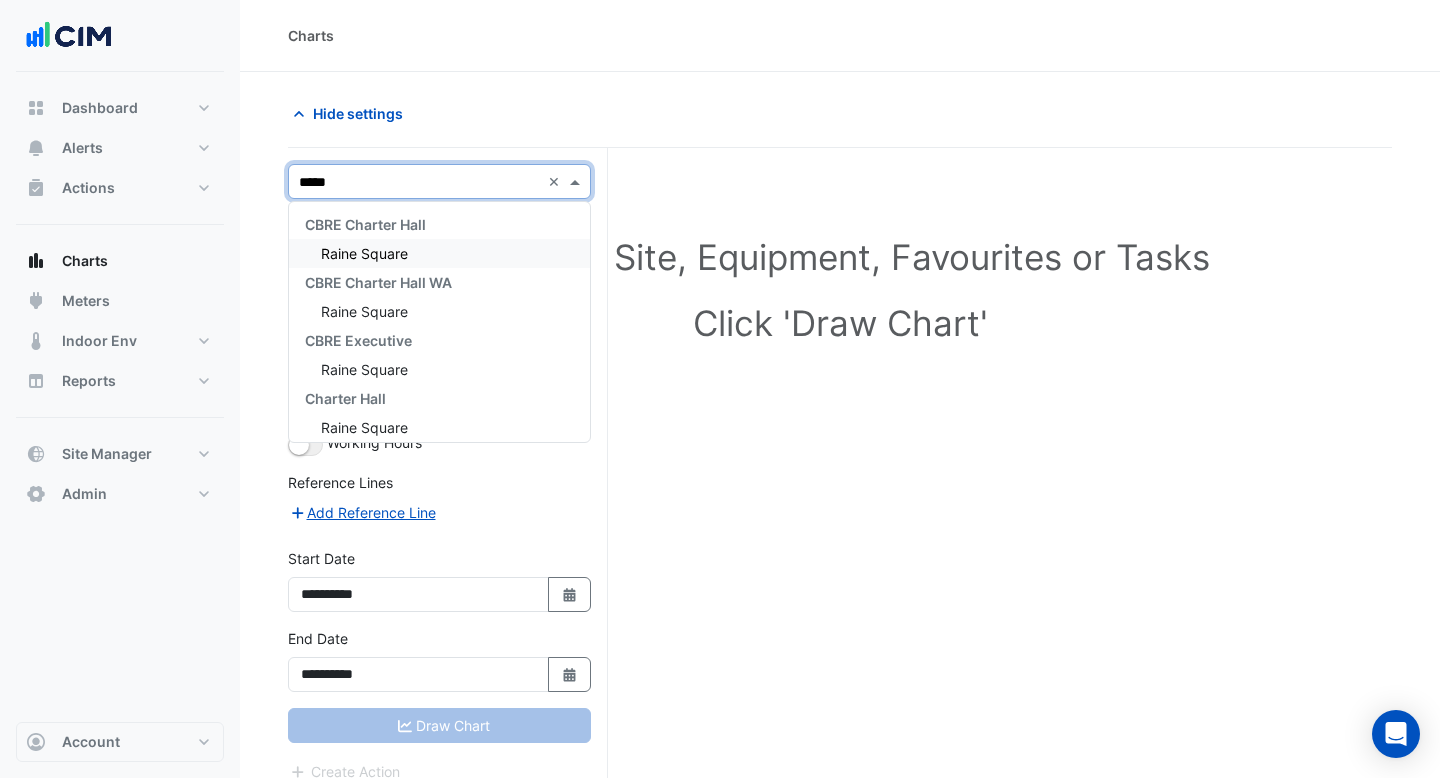 click on "Raine Square" at bounding box center [439, 253] 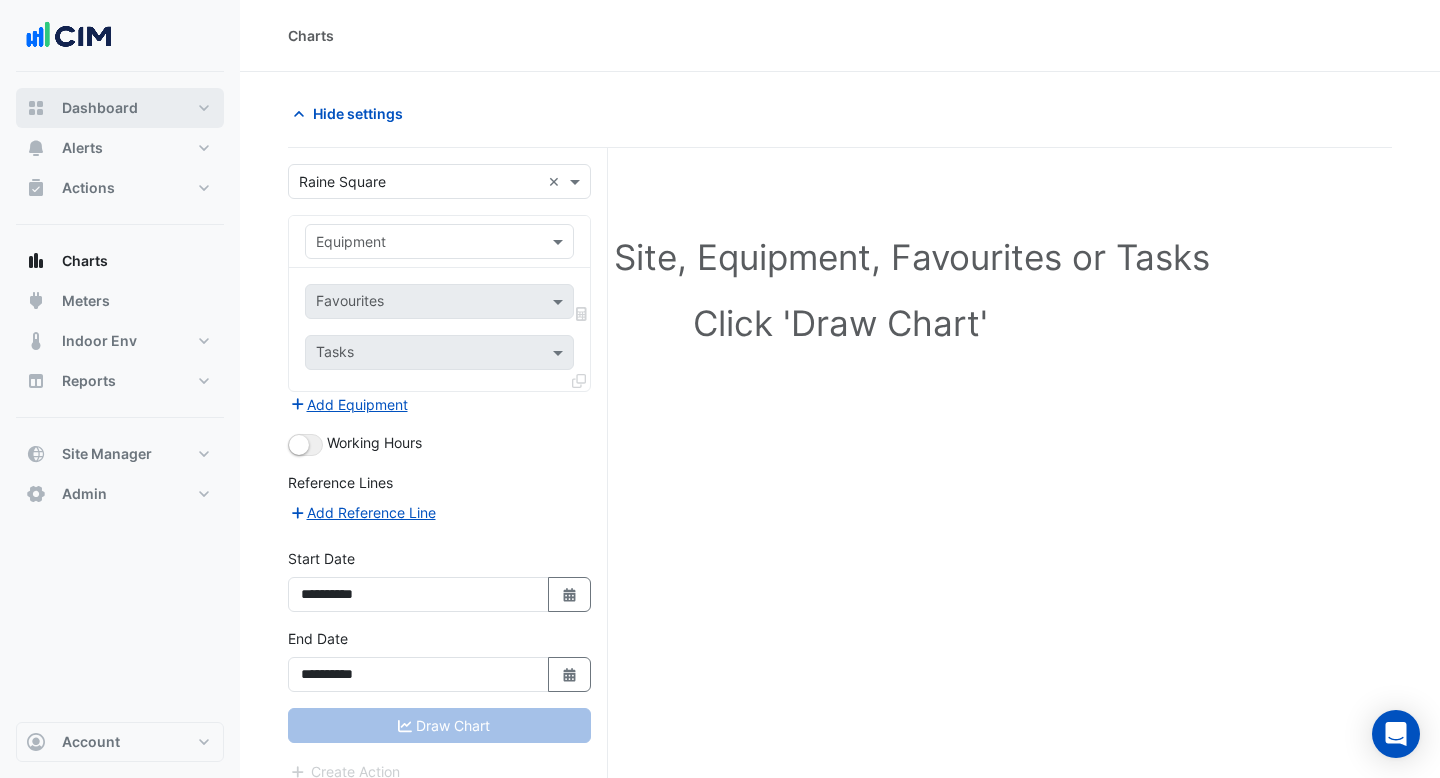 click on "Dashboard" at bounding box center [100, 108] 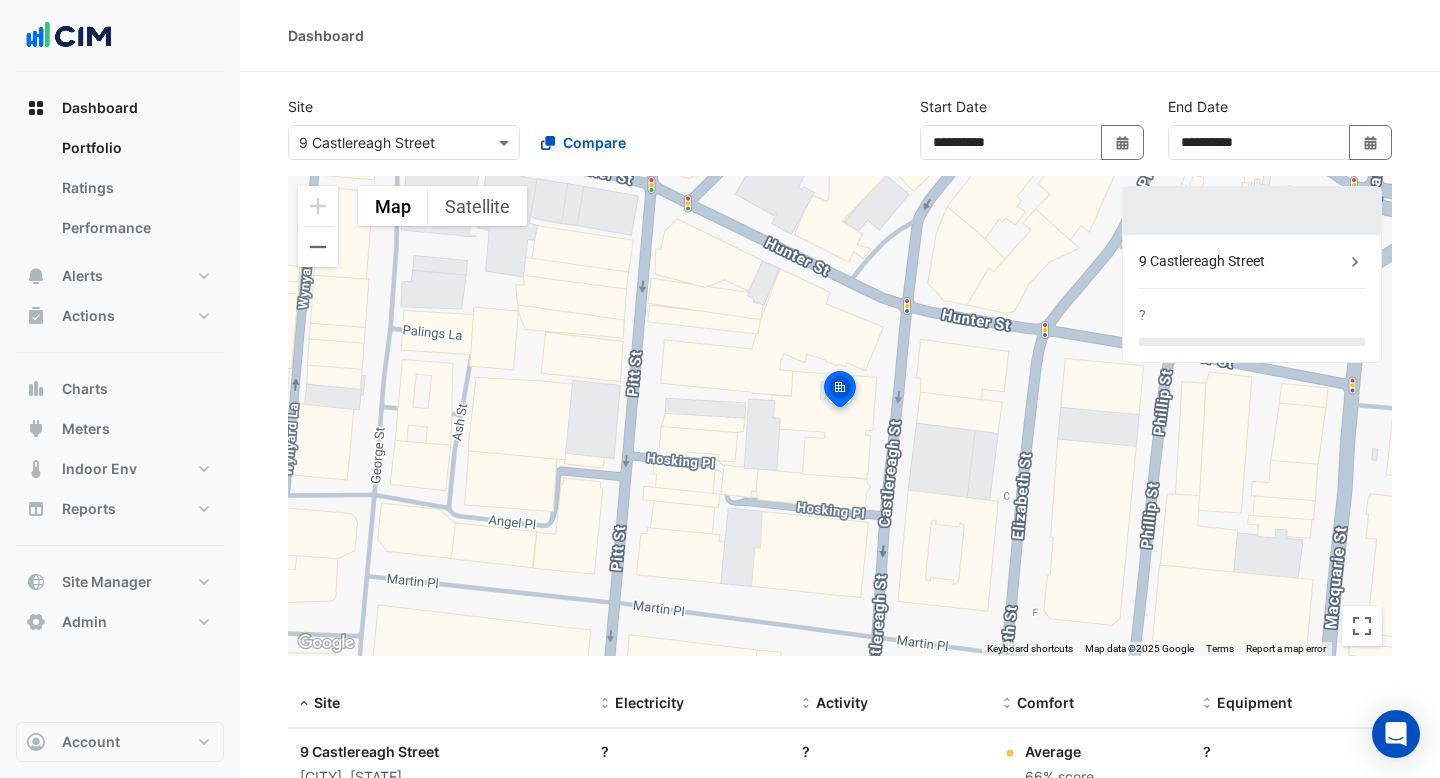 click at bounding box center (384, 143) 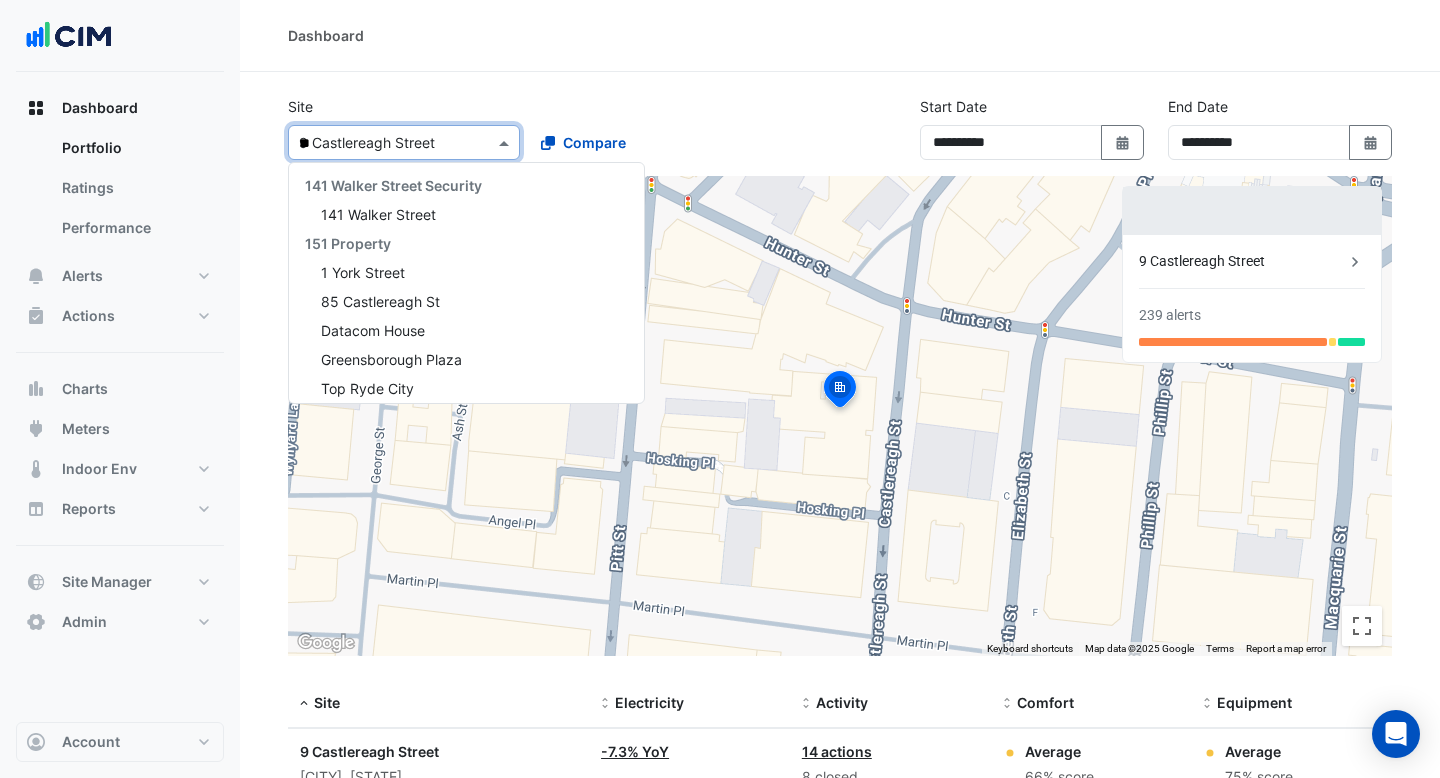 scroll, scrollTop: 675, scrollLeft: 0, axis: vertical 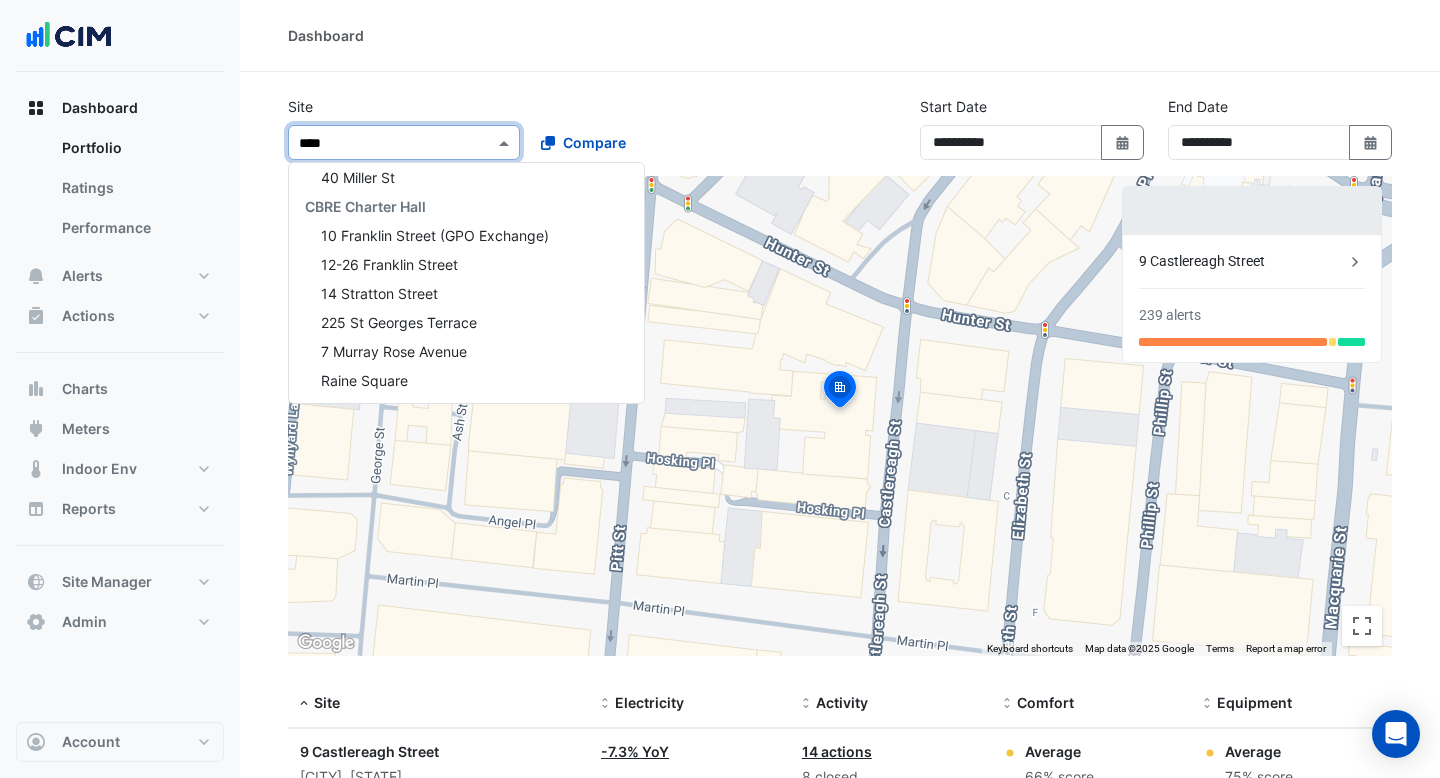 type on "*****" 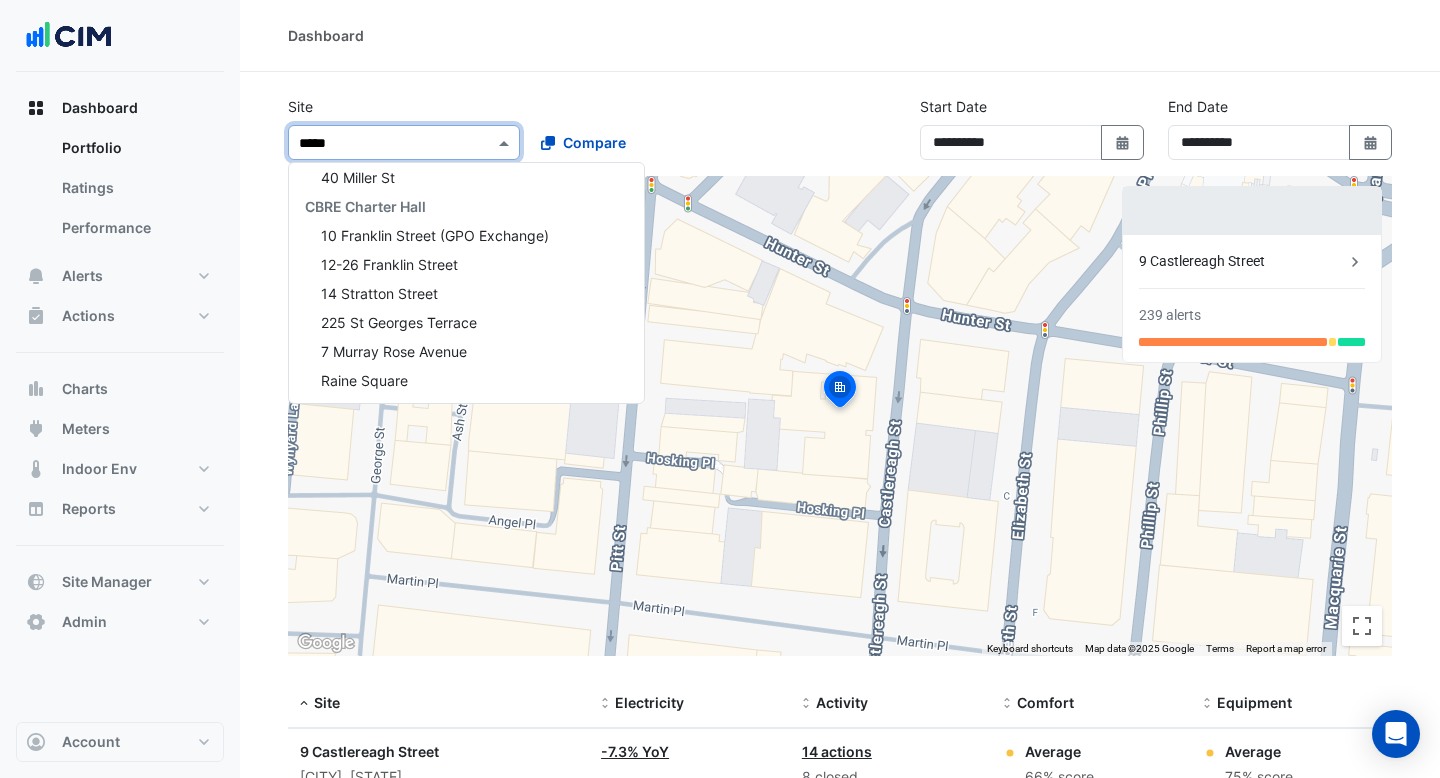 scroll, scrollTop: 0, scrollLeft: 0, axis: both 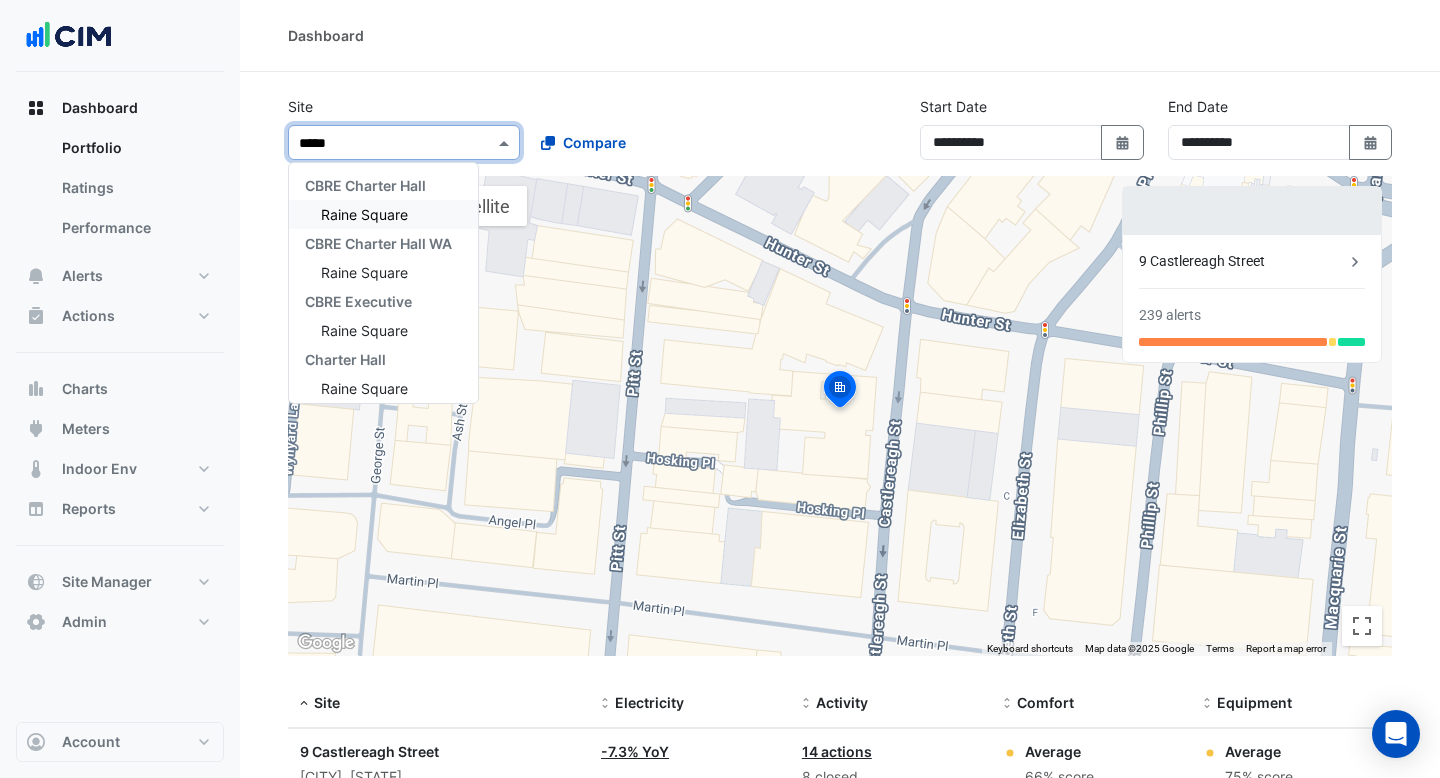 click on "Raine Square" at bounding box center [364, 214] 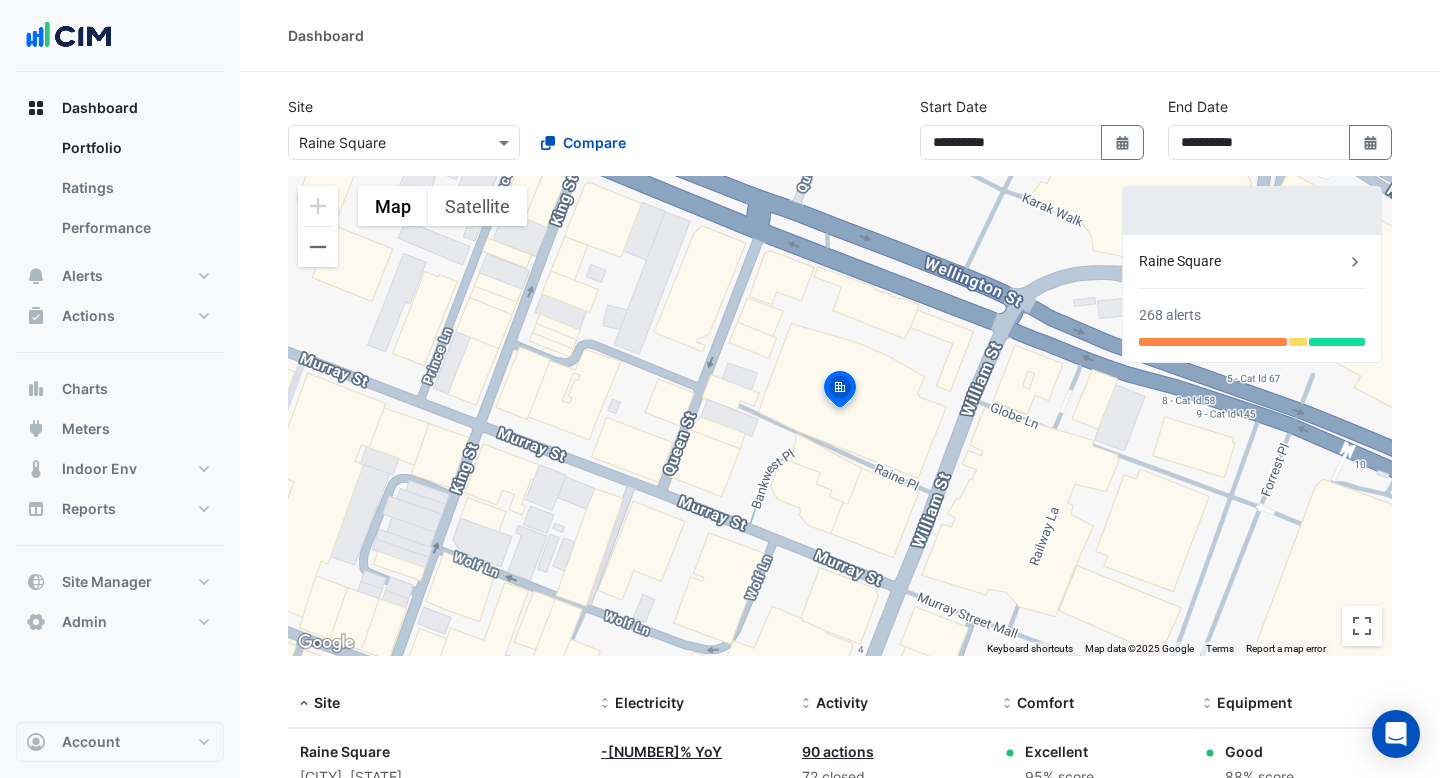 scroll, scrollTop: 116, scrollLeft: 0, axis: vertical 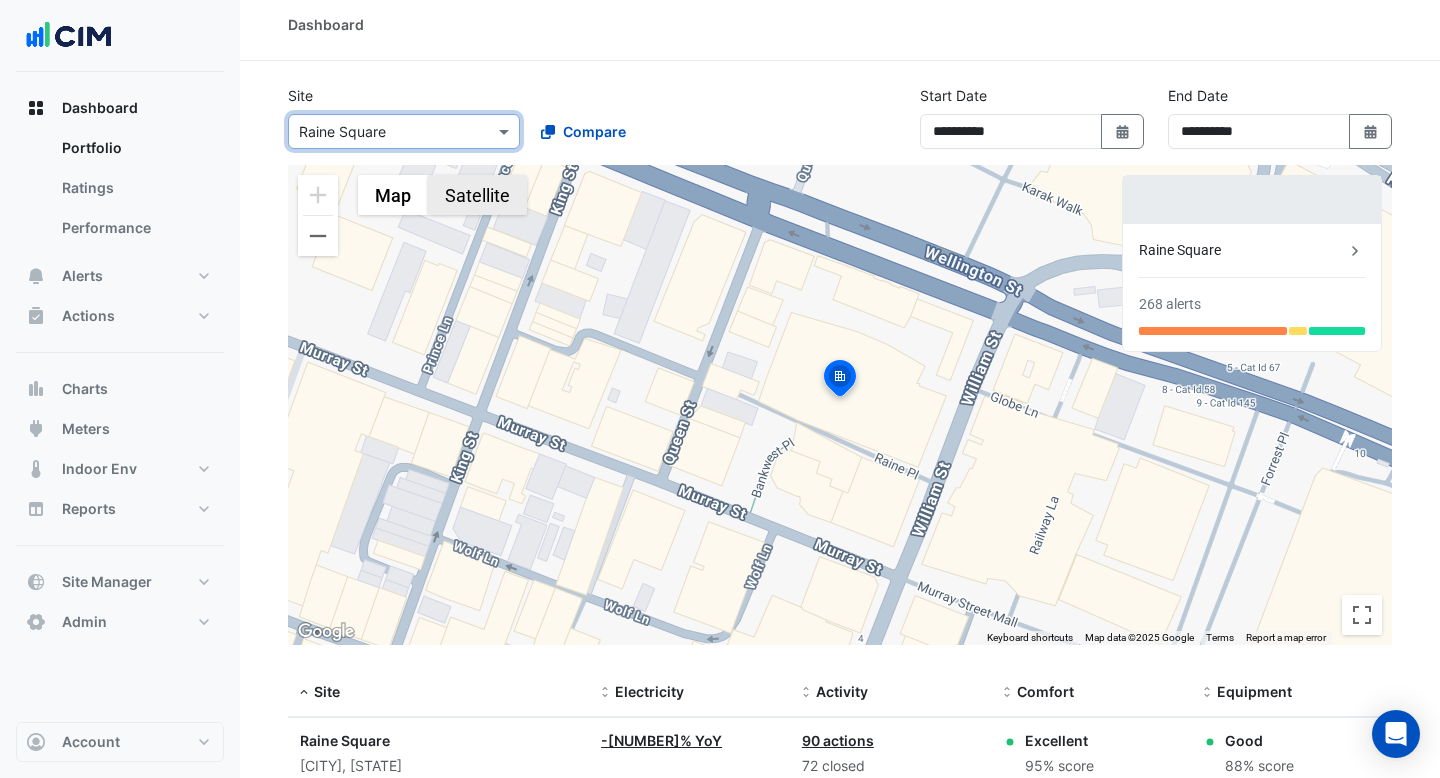 click on "Satellite" 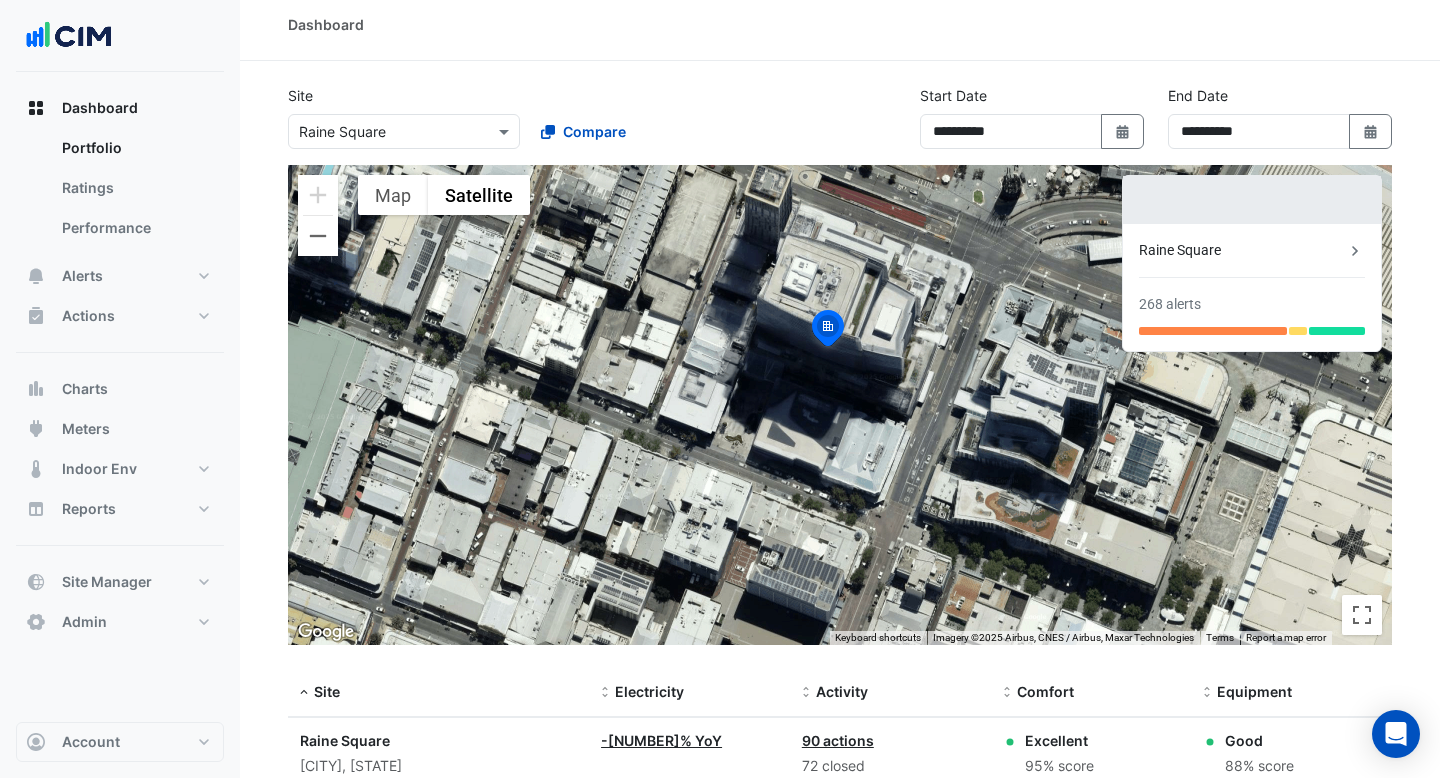 drag, startPoint x: 930, startPoint y: 491, endPoint x: 918, endPoint y: 439, distance: 53.366657 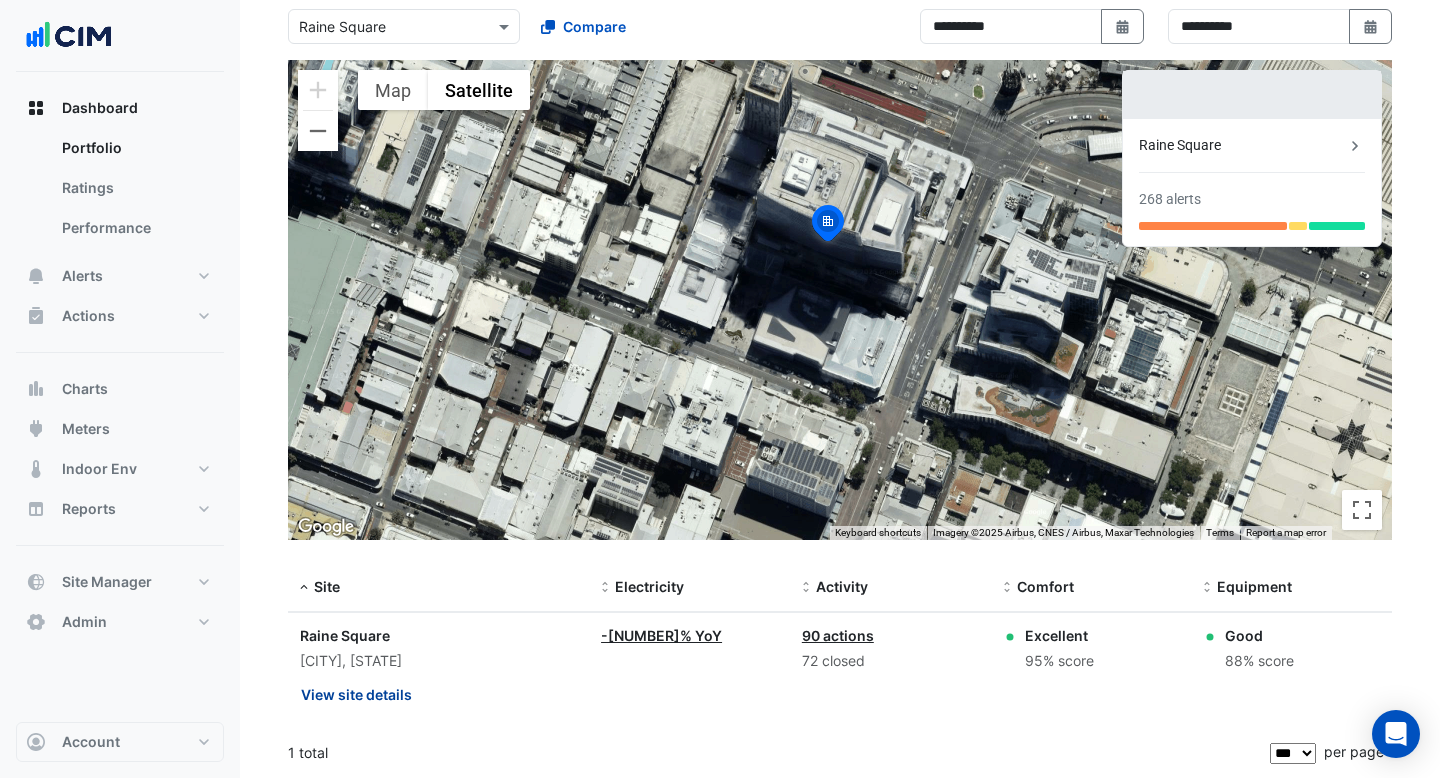 click on "View site details" 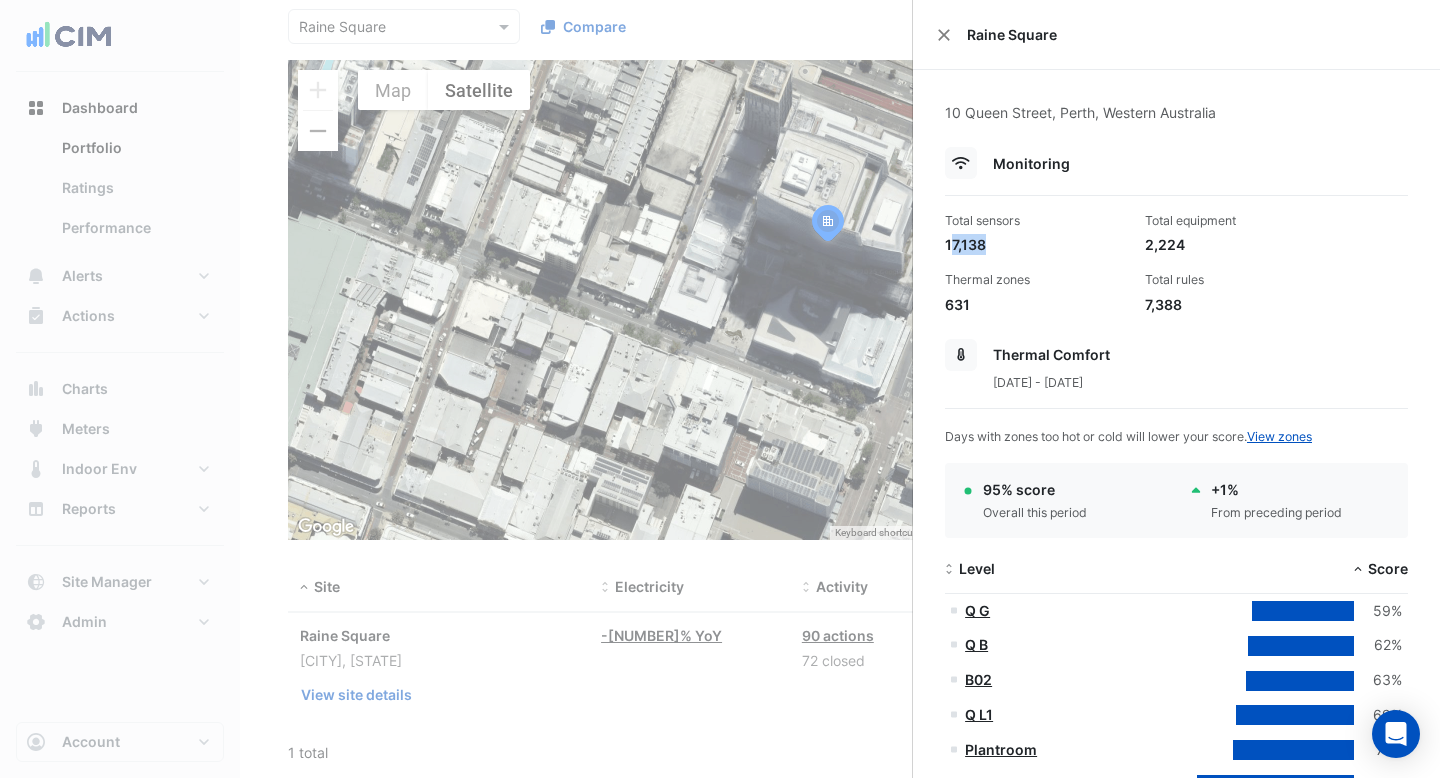 drag, startPoint x: 983, startPoint y: 245, endPoint x: 949, endPoint y: 245, distance: 34 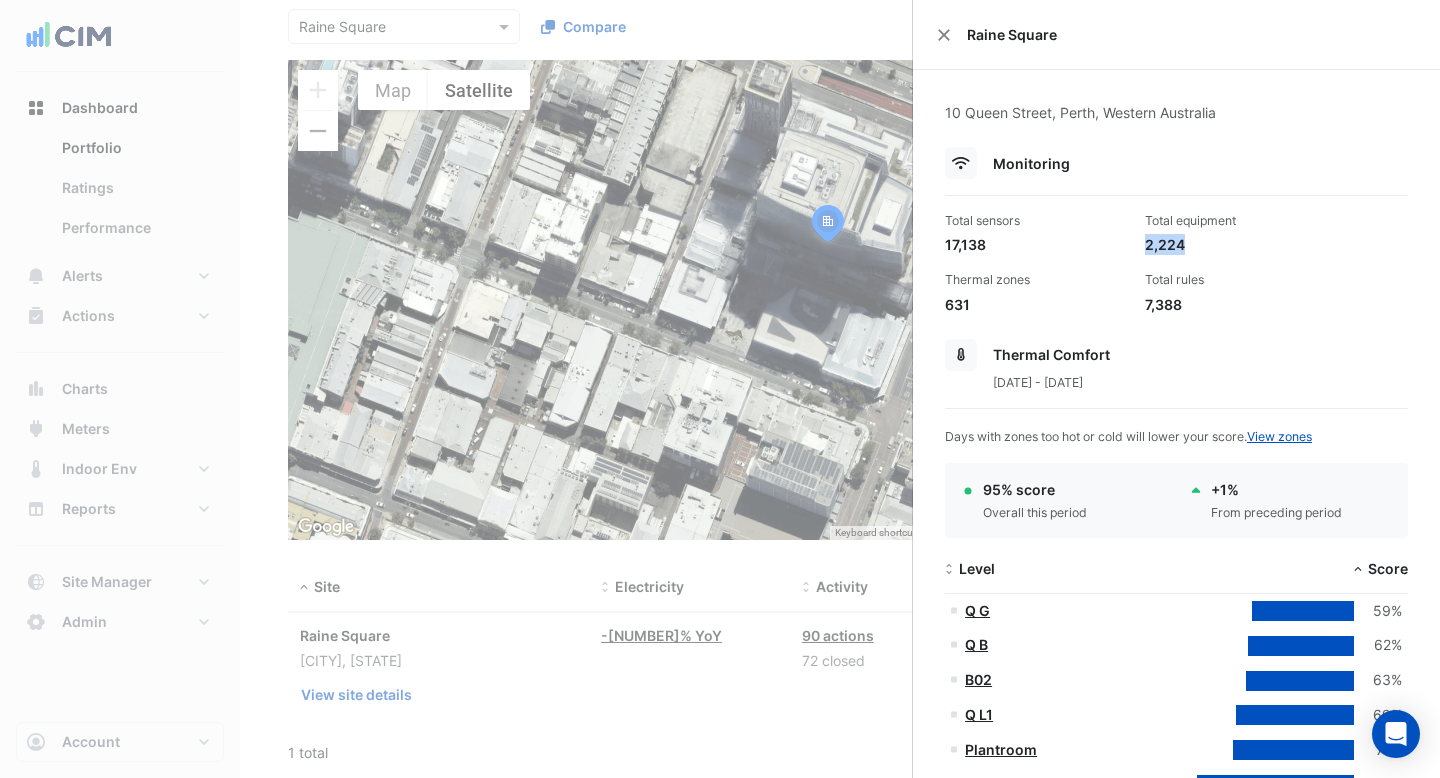drag, startPoint x: 1185, startPoint y: 241, endPoint x: 1140, endPoint y: 241, distance: 45 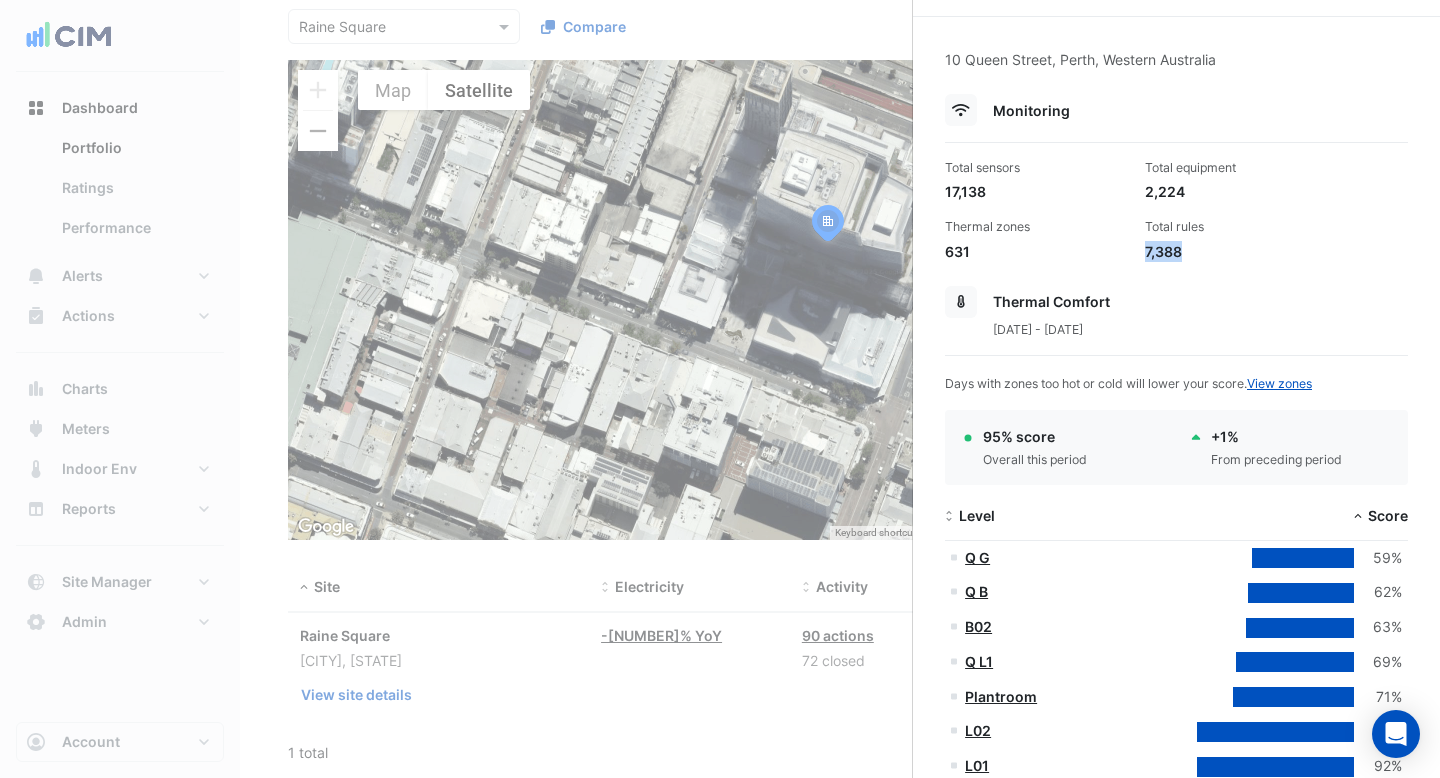 drag, startPoint x: 1184, startPoint y: 254, endPoint x: 1138, endPoint y: 254, distance: 46 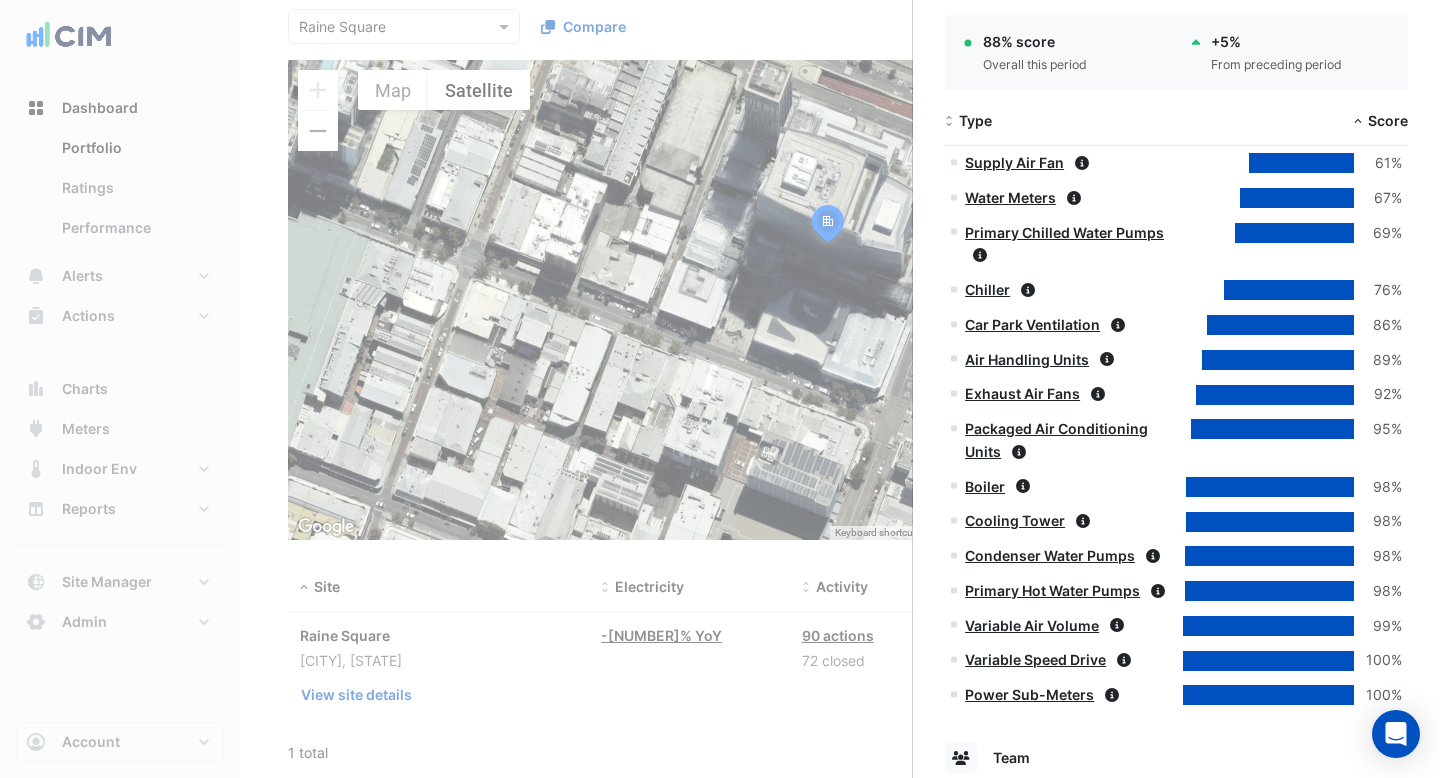 scroll, scrollTop: 1512, scrollLeft: 0, axis: vertical 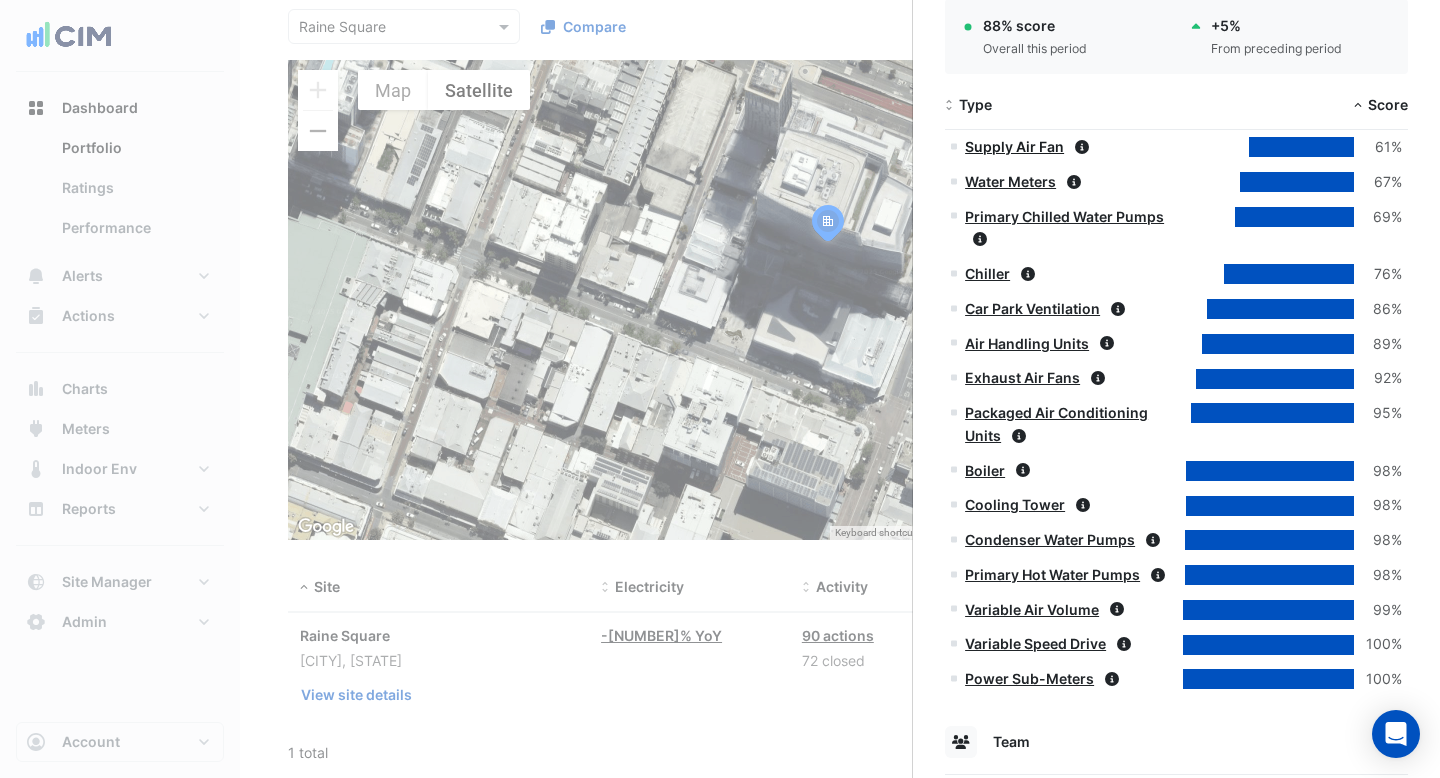 click on "Supply Air Fan" 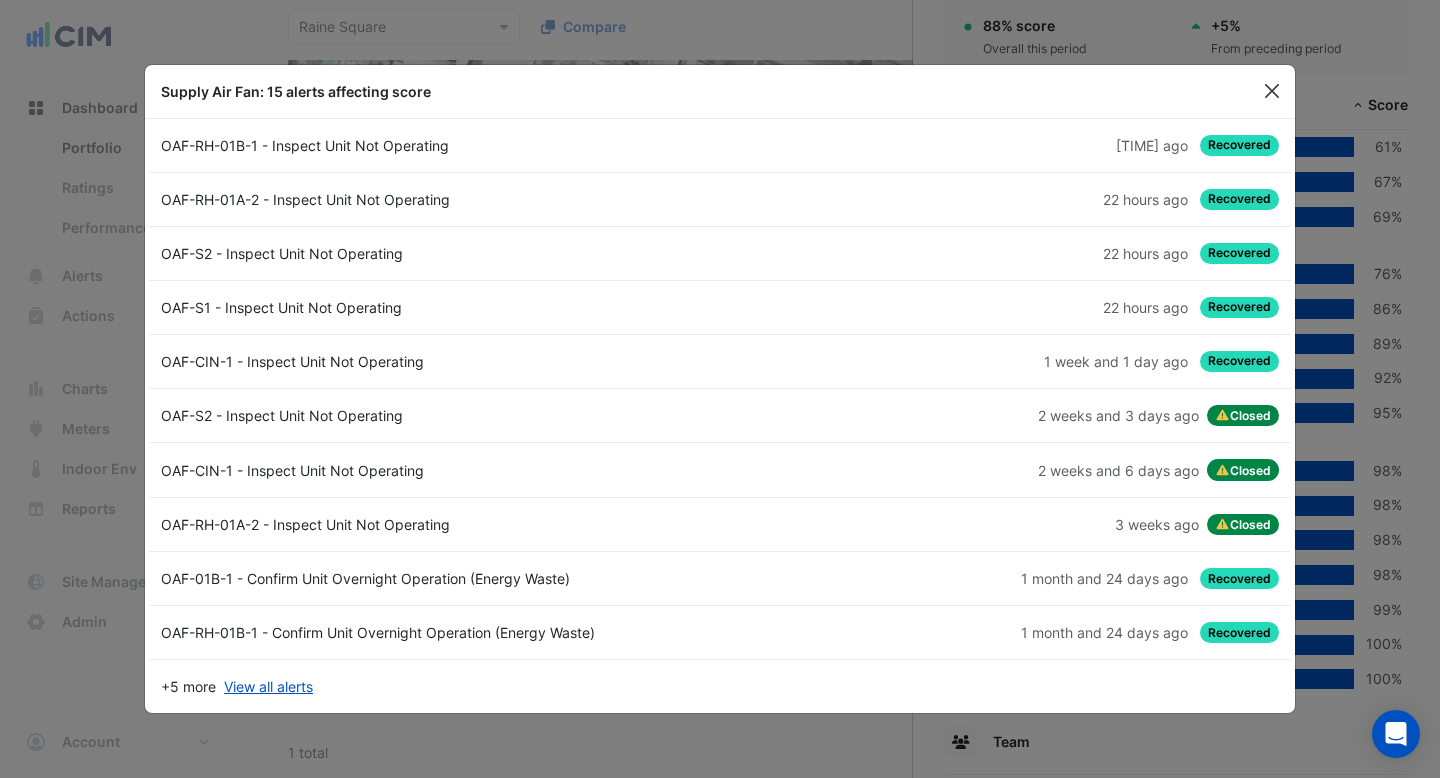 click 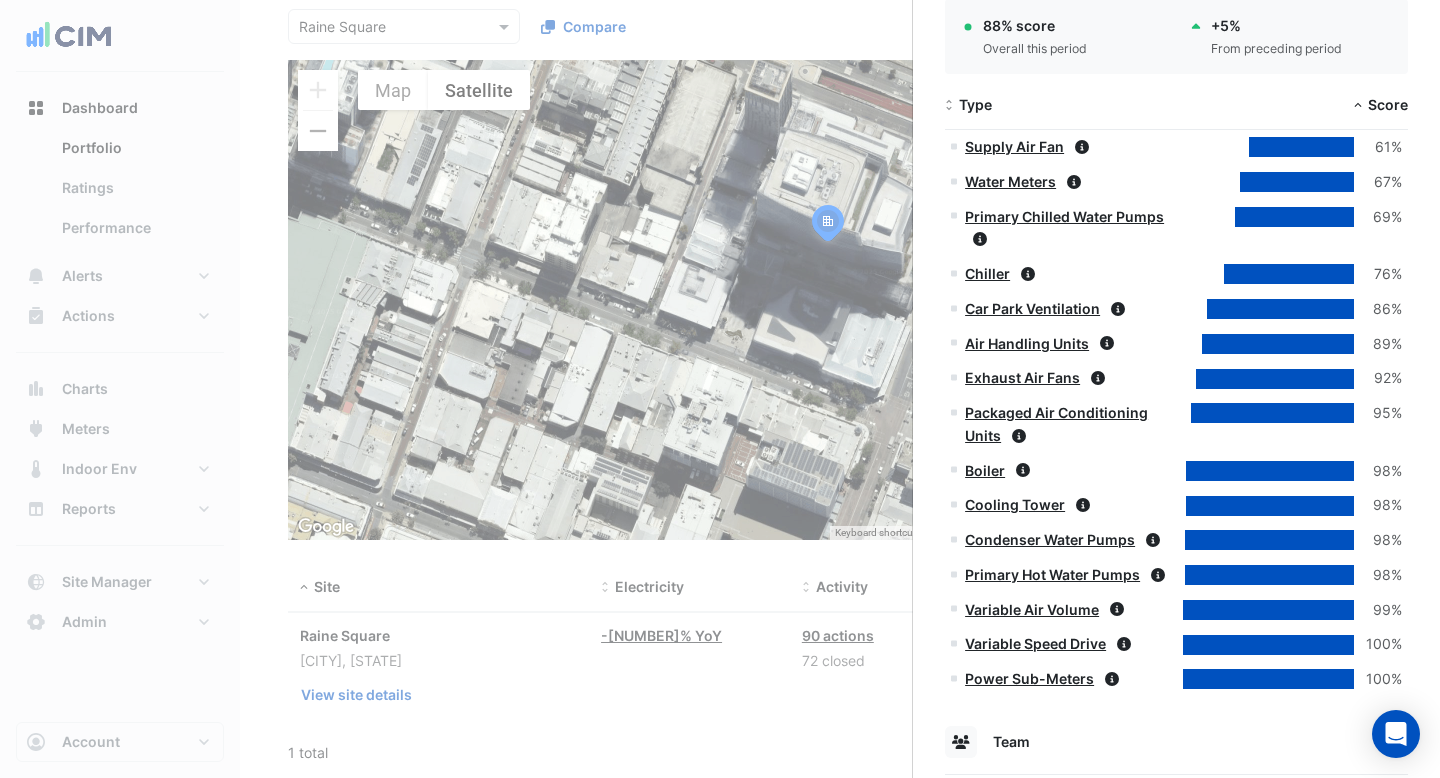 scroll, scrollTop: 2067, scrollLeft: 0, axis: vertical 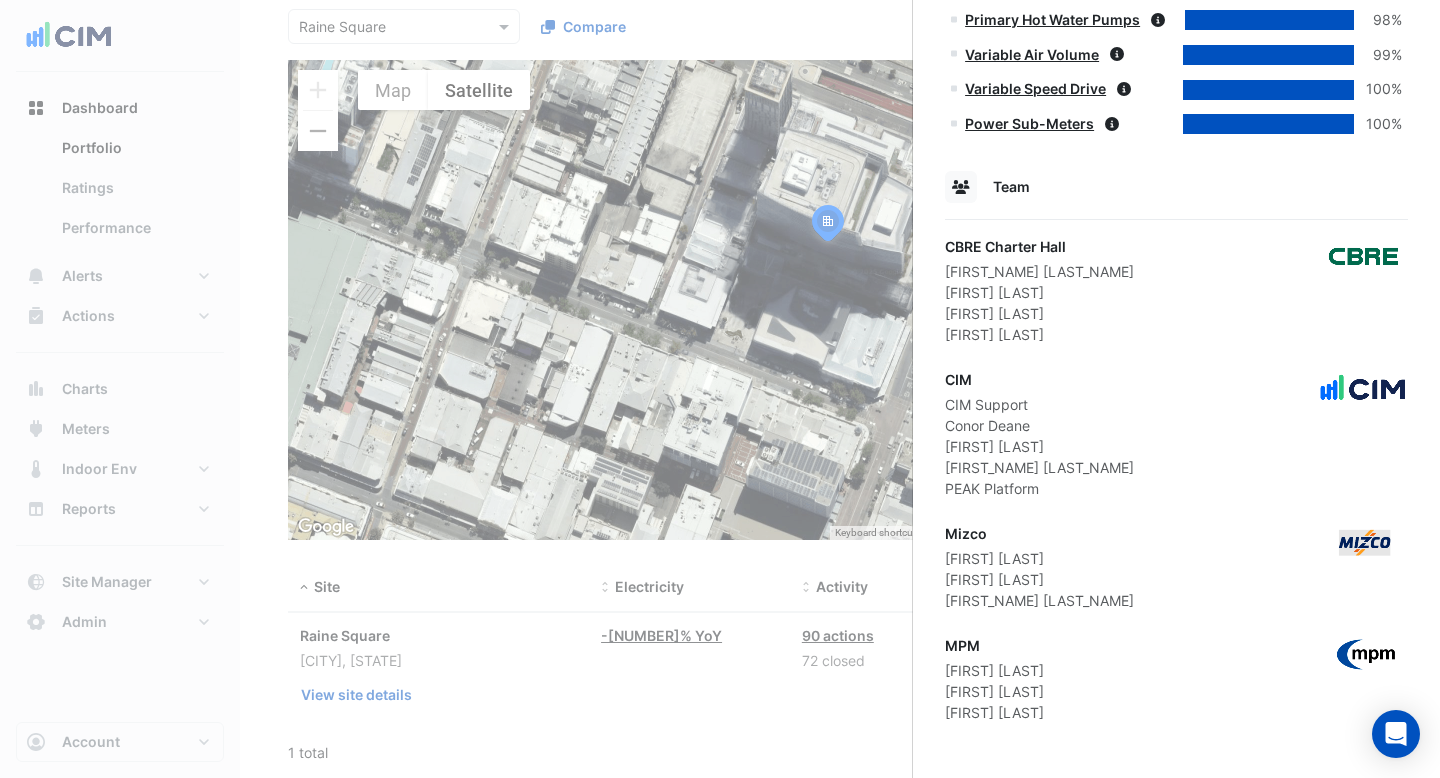 drag, startPoint x: 970, startPoint y: 534, endPoint x: 955, endPoint y: 534, distance: 15 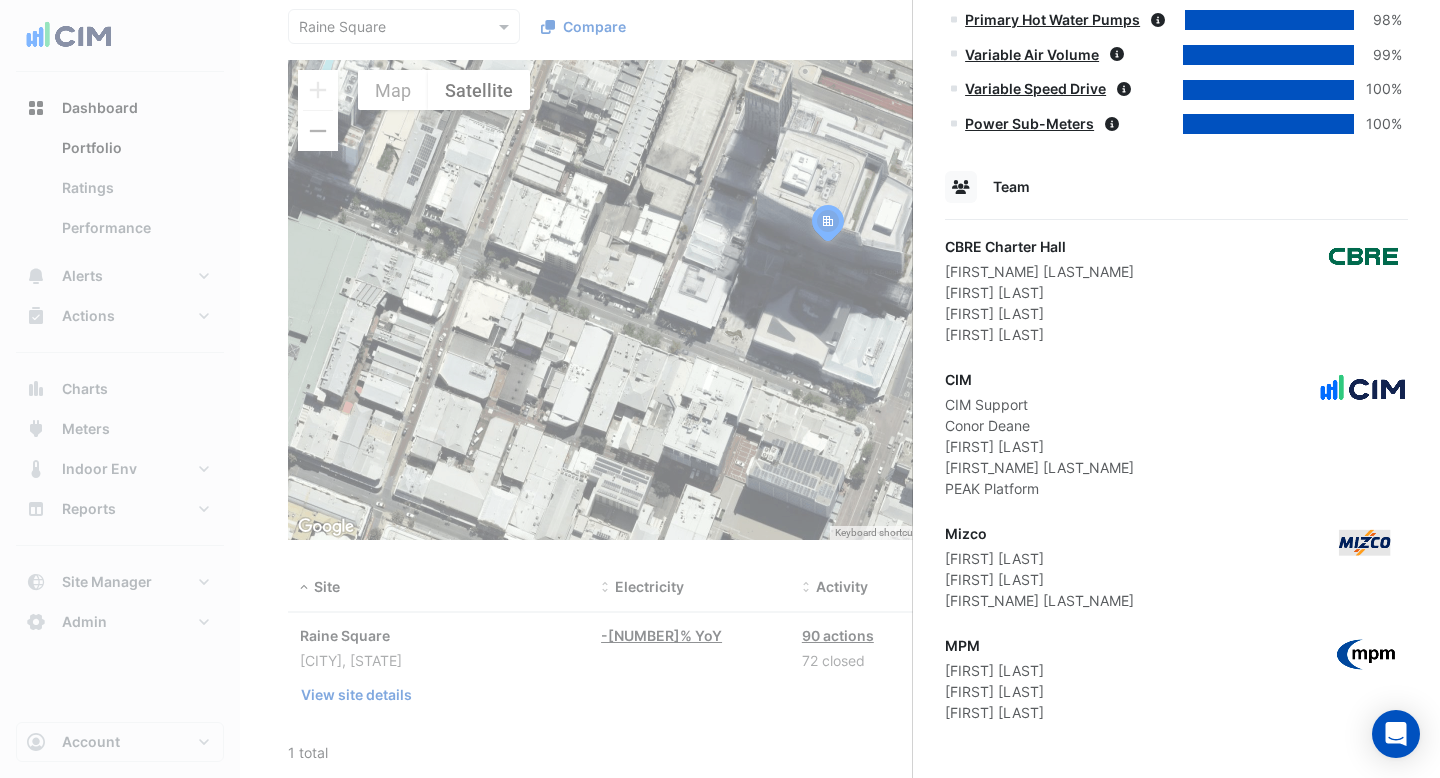 click on "MPM" 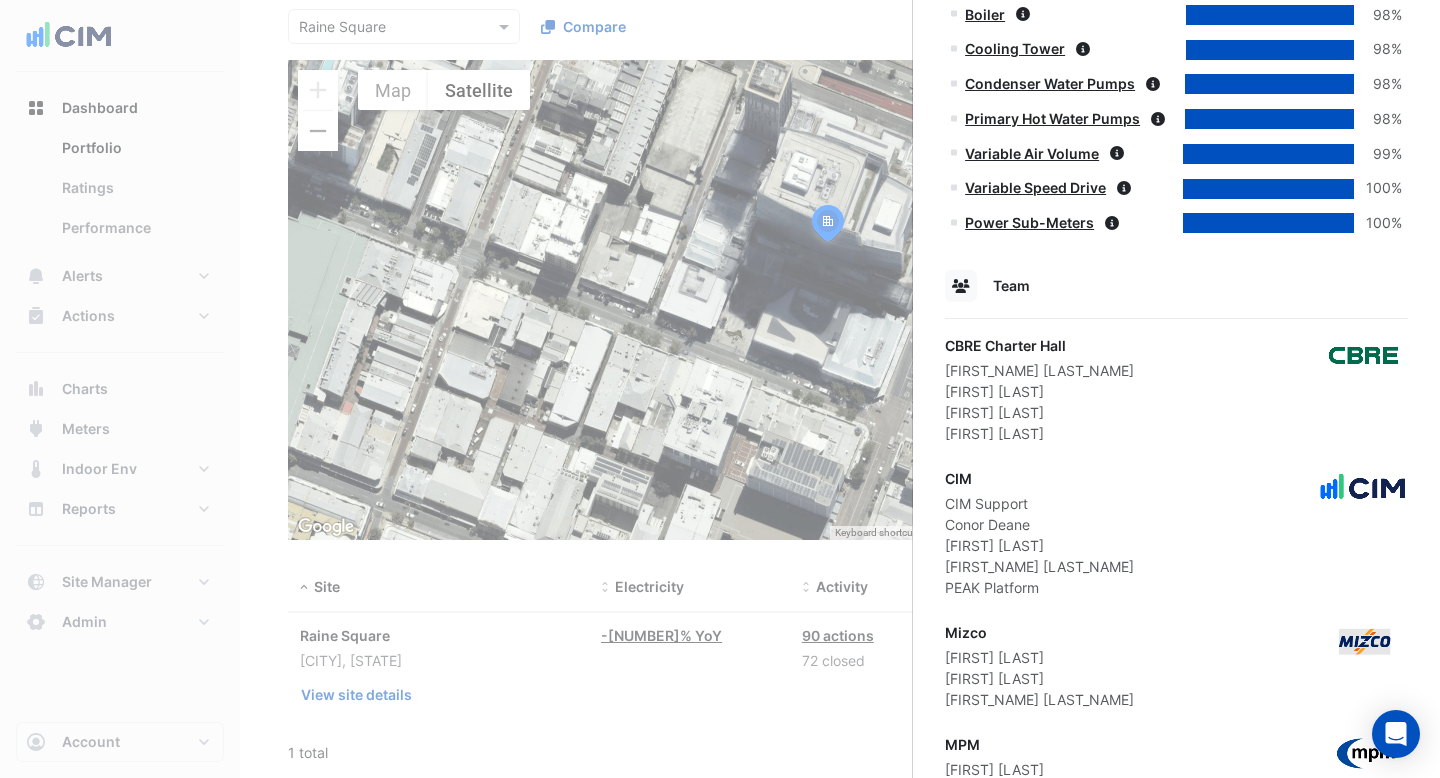 scroll, scrollTop: 1974, scrollLeft: 0, axis: vertical 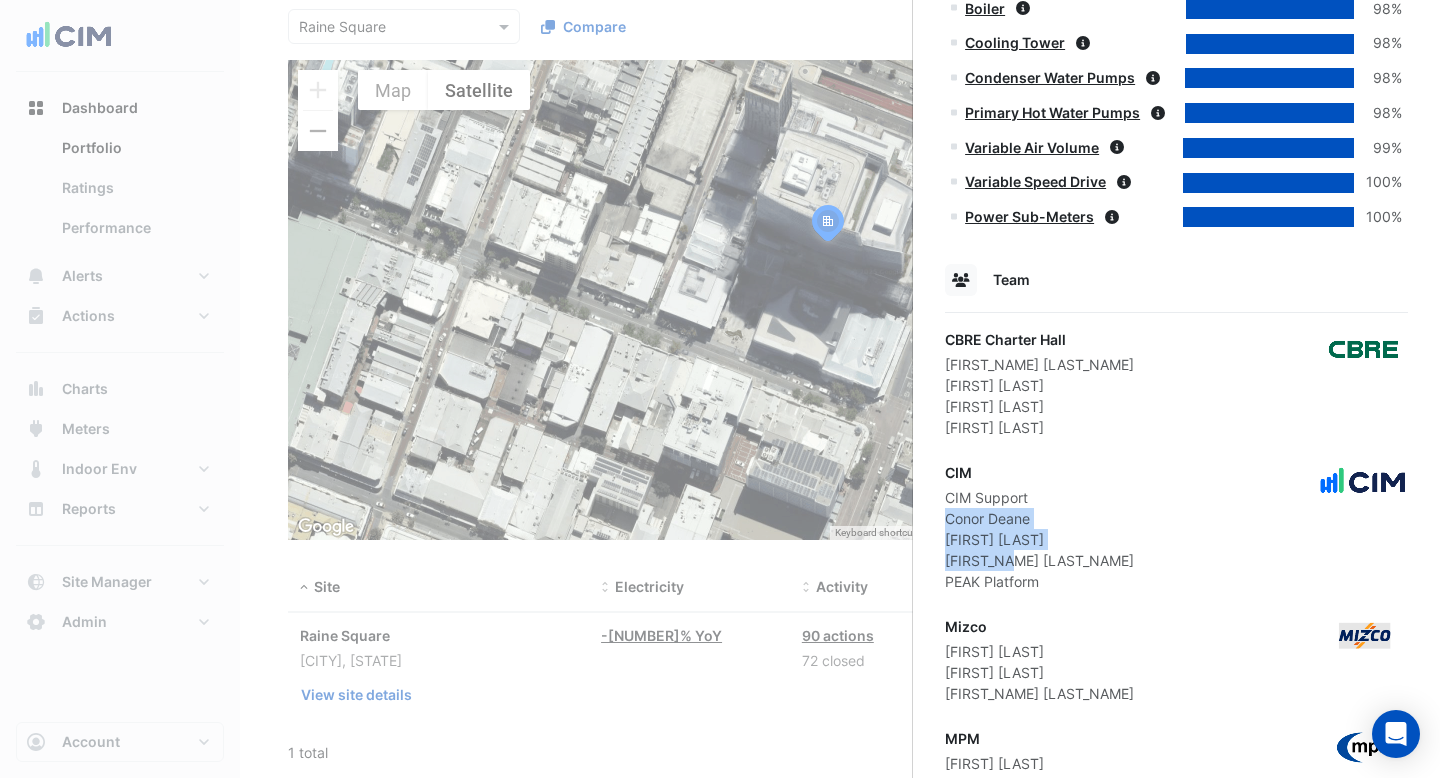 drag, startPoint x: 1012, startPoint y: 556, endPoint x: 948, endPoint y: 523, distance: 72.00694 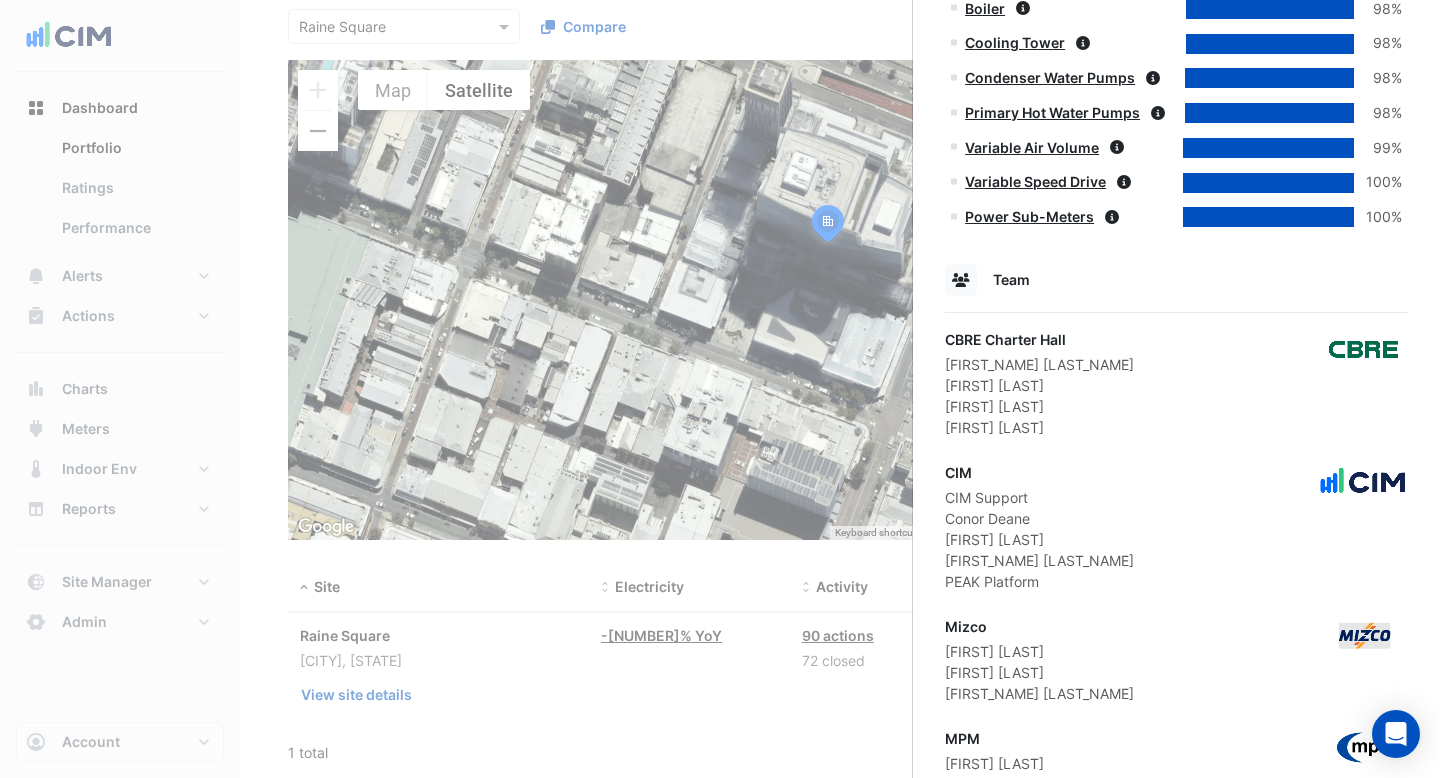 click on "CIM
CIM Support [FIRST_NAME] [LAST_NAME] [LOCATION] Platform" 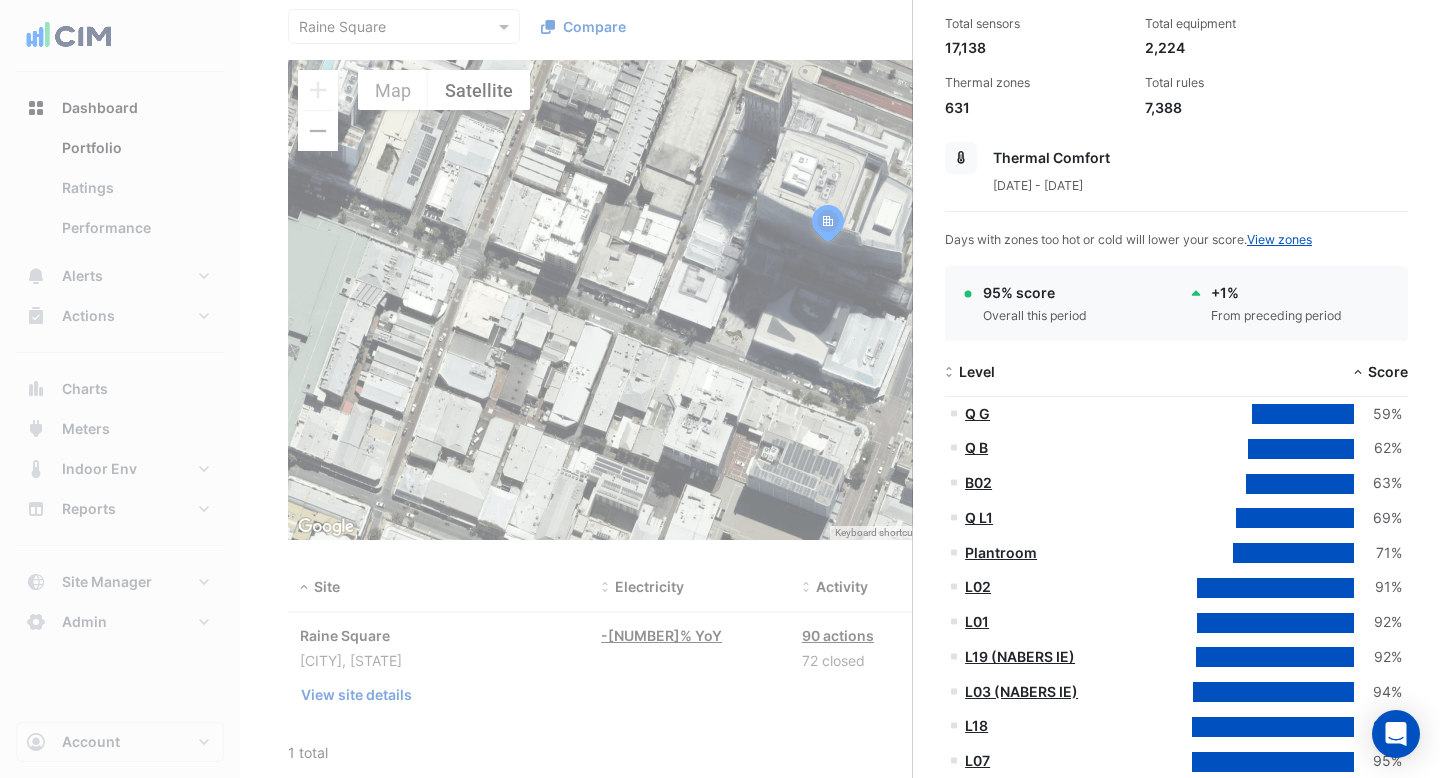 scroll, scrollTop: 58, scrollLeft: 0, axis: vertical 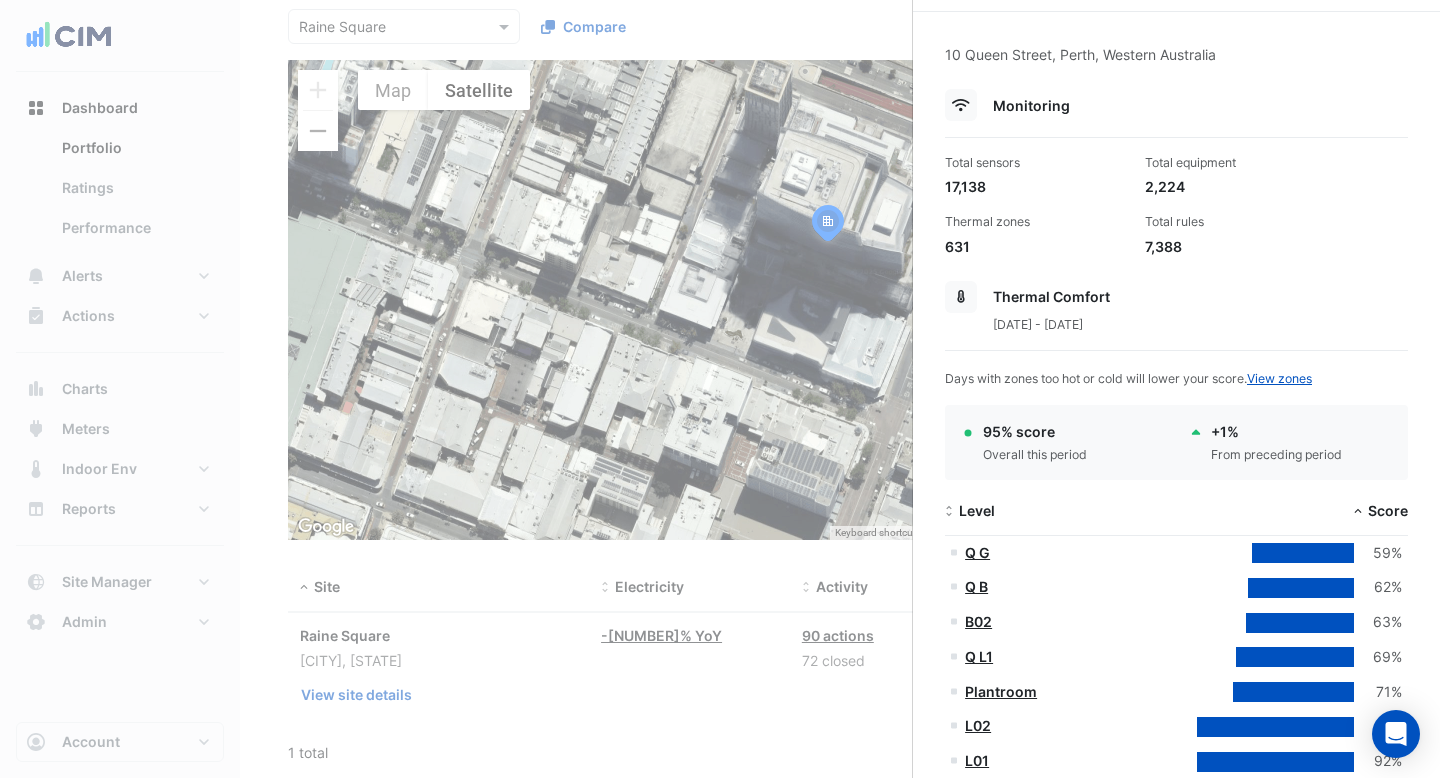 click 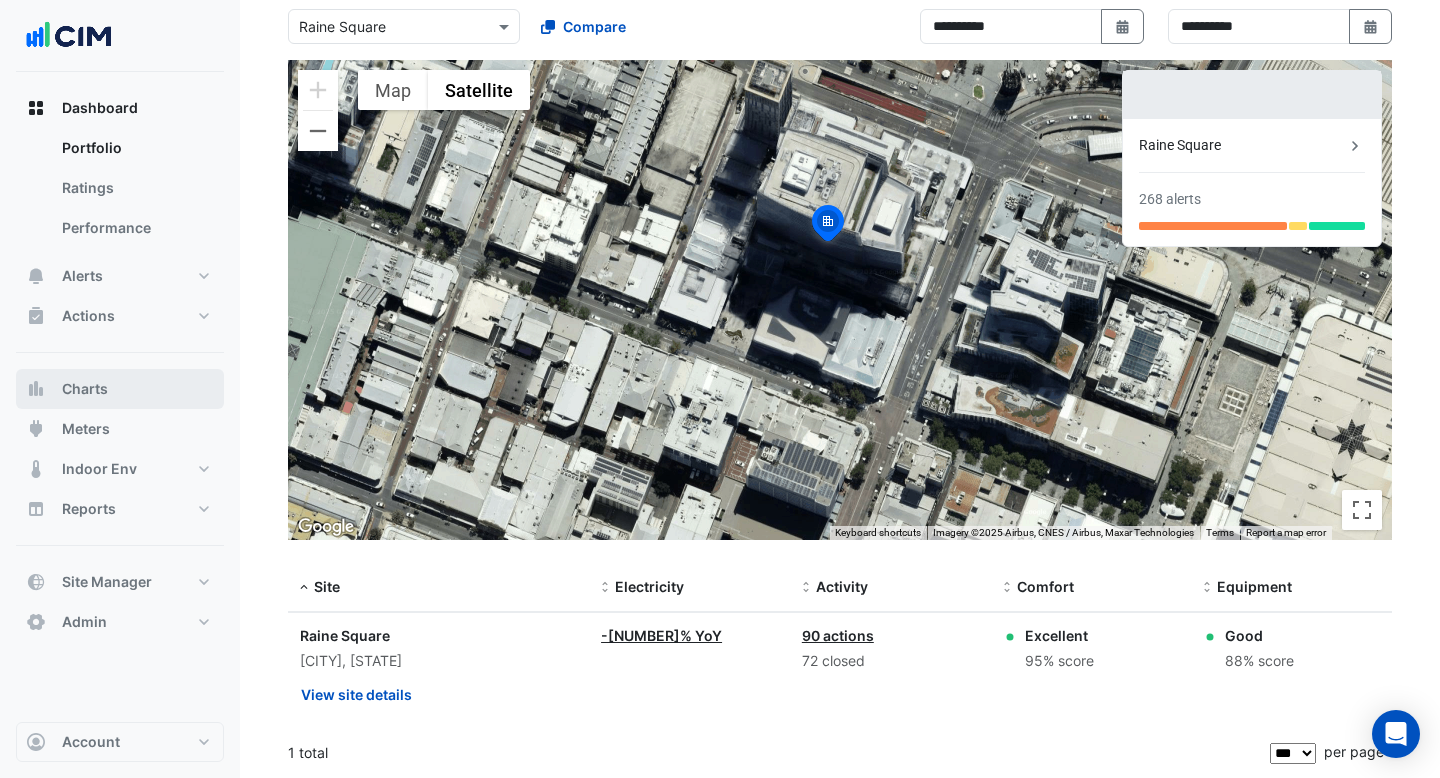 click on "Charts" at bounding box center (120, 389) 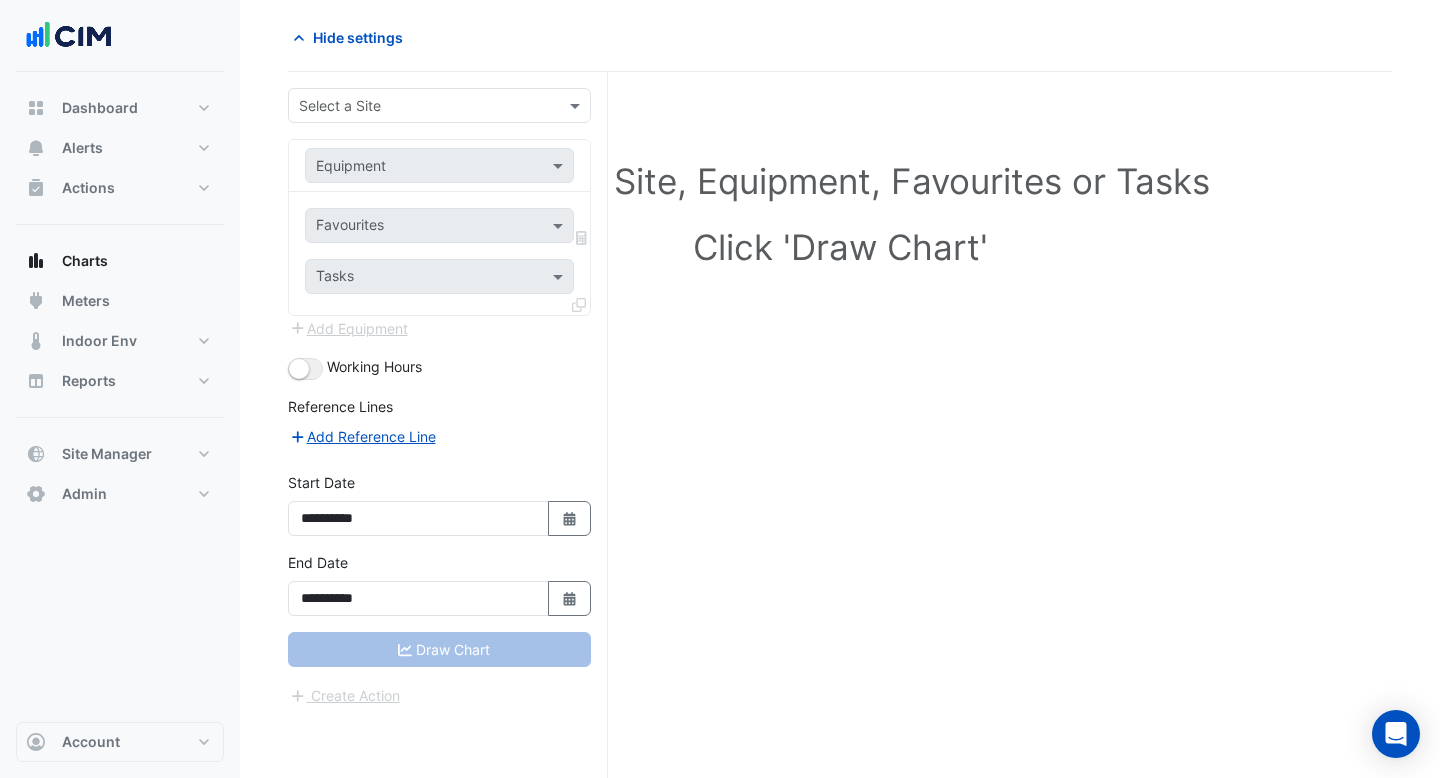 scroll, scrollTop: 76, scrollLeft: 0, axis: vertical 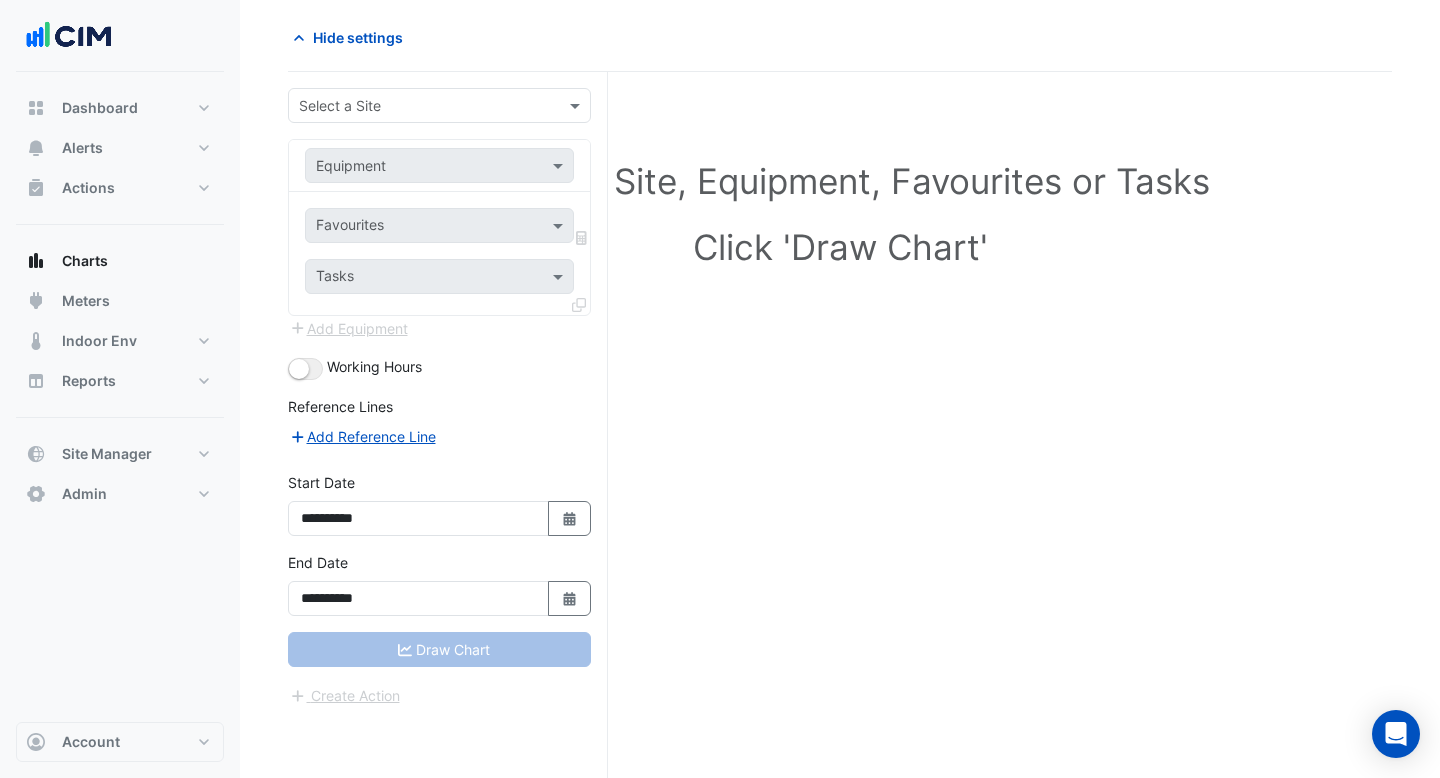 click at bounding box center [419, 106] 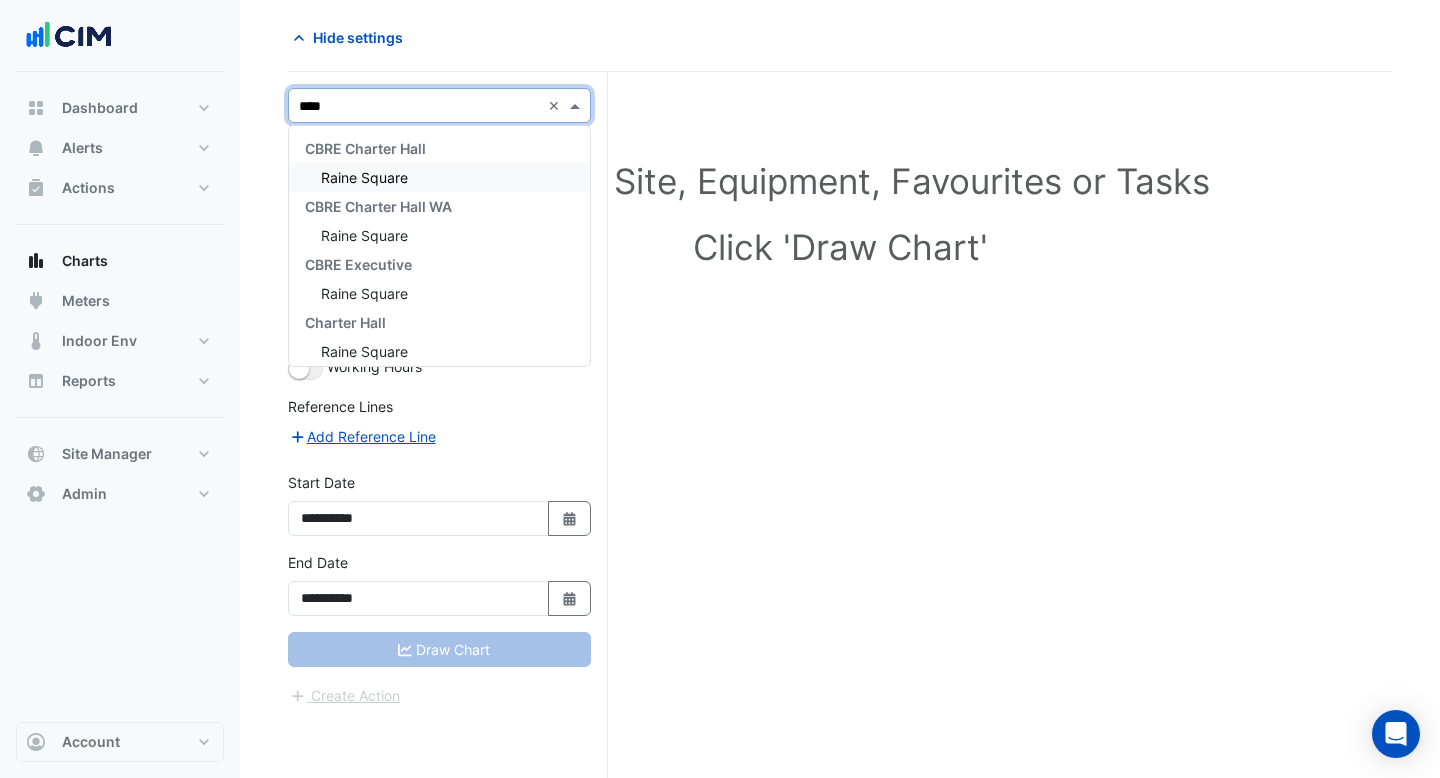 type on "*****" 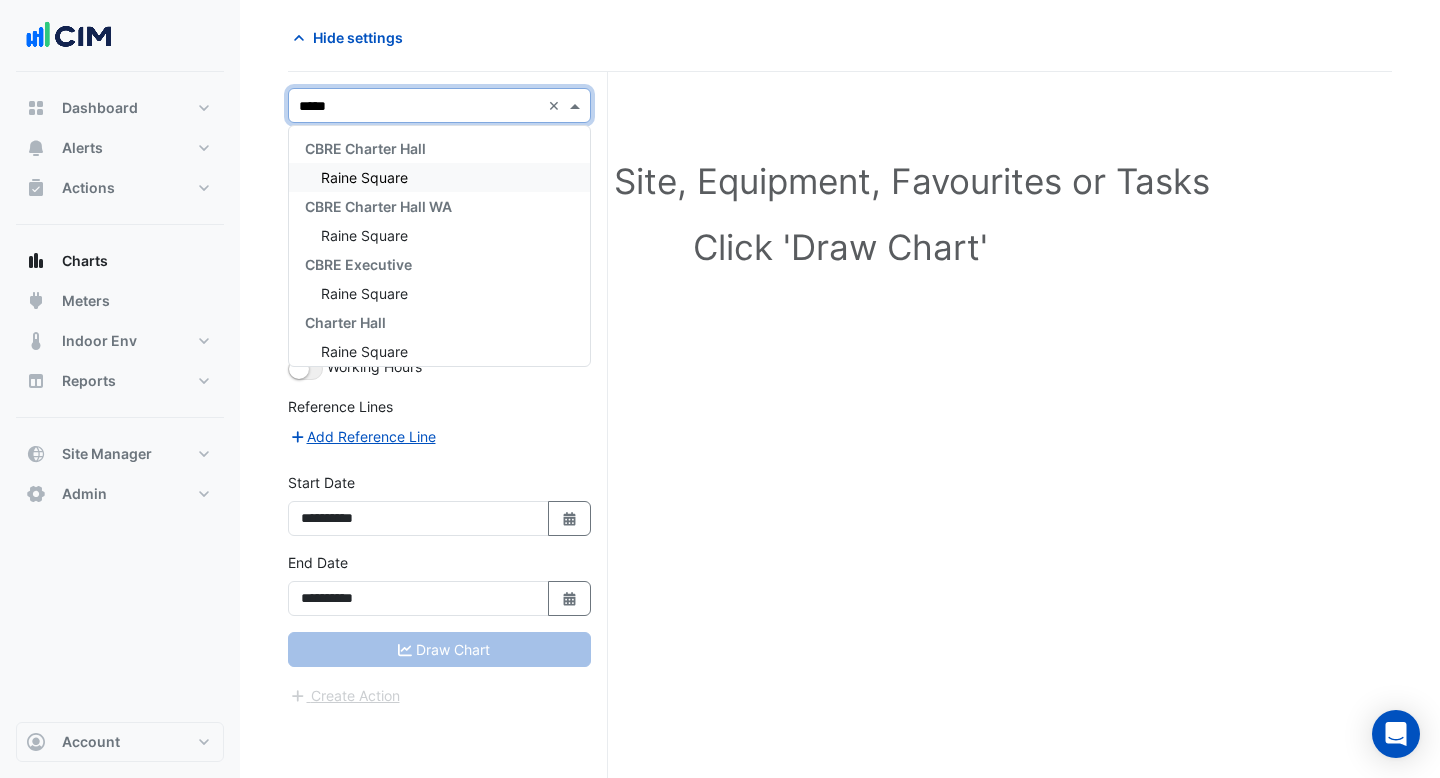 click on "Raine Square" at bounding box center [364, 177] 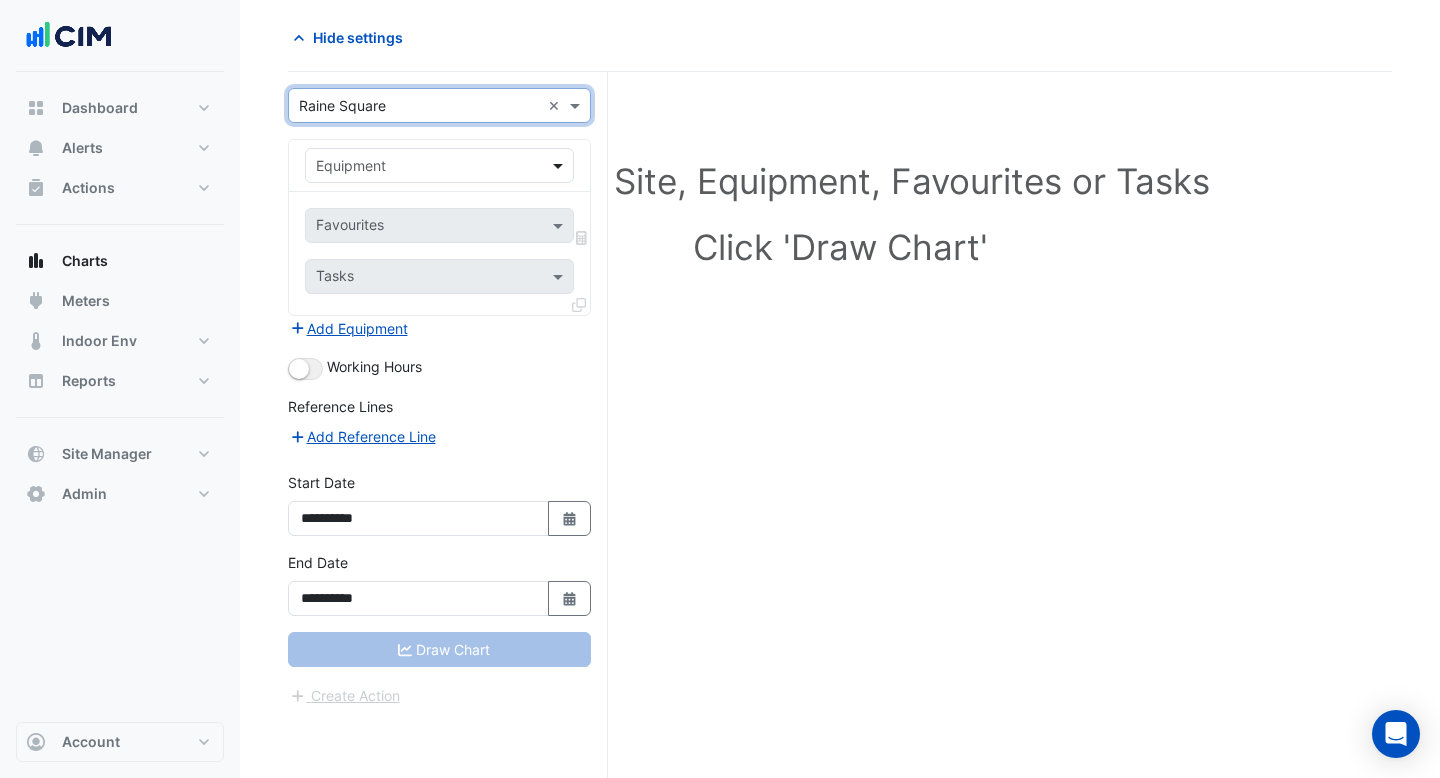click at bounding box center (560, 165) 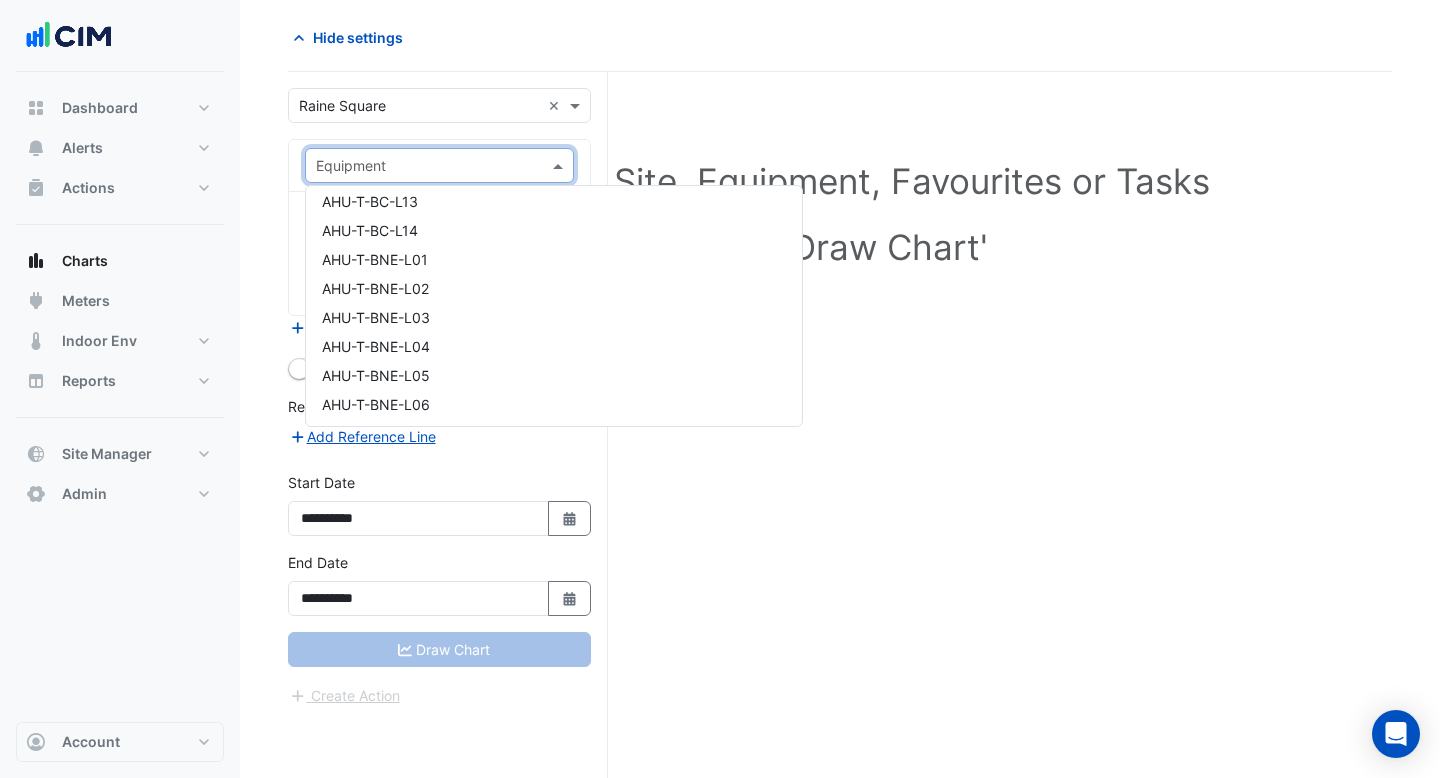 scroll, scrollTop: 1243, scrollLeft: 0, axis: vertical 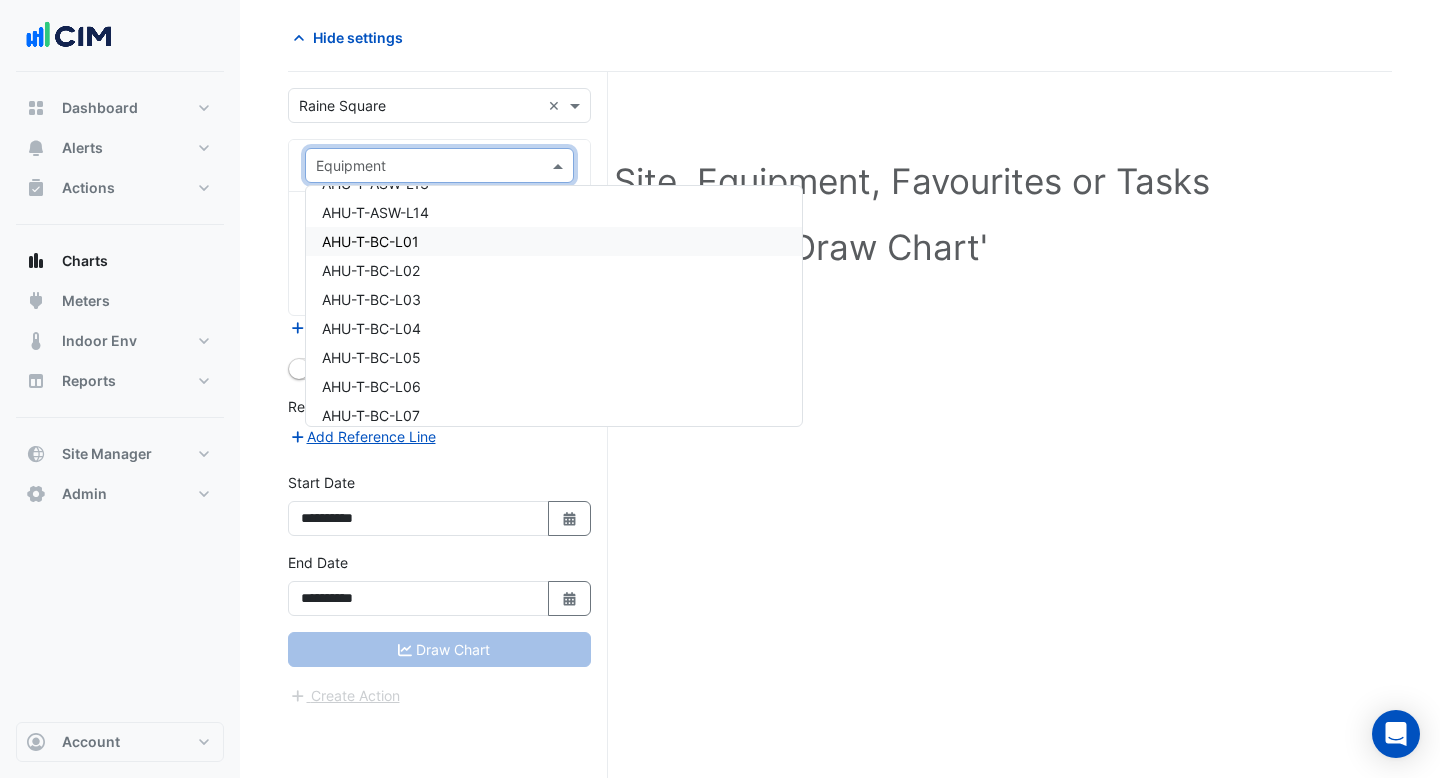 click on "AHU-T-BC-L01" at bounding box center (554, 241) 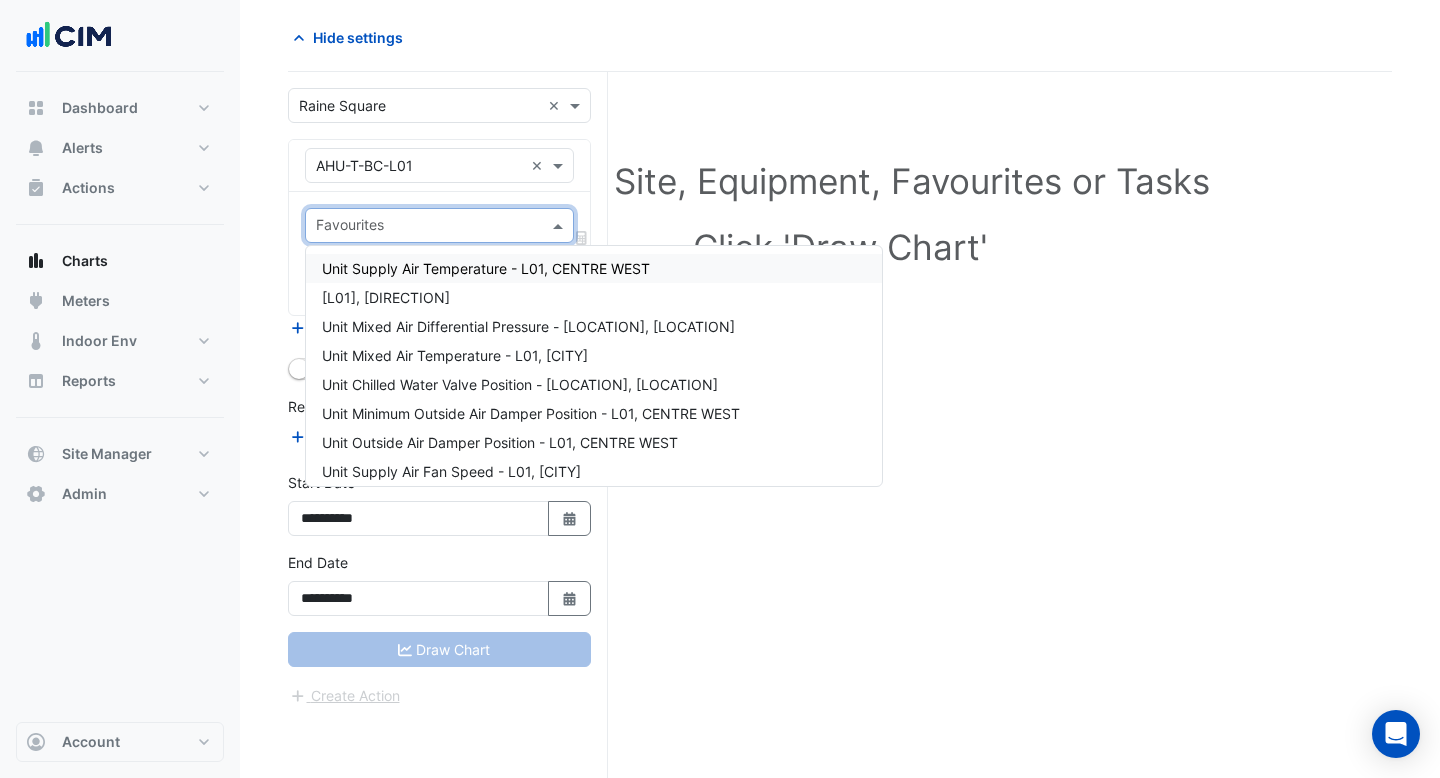 click at bounding box center [560, 225] 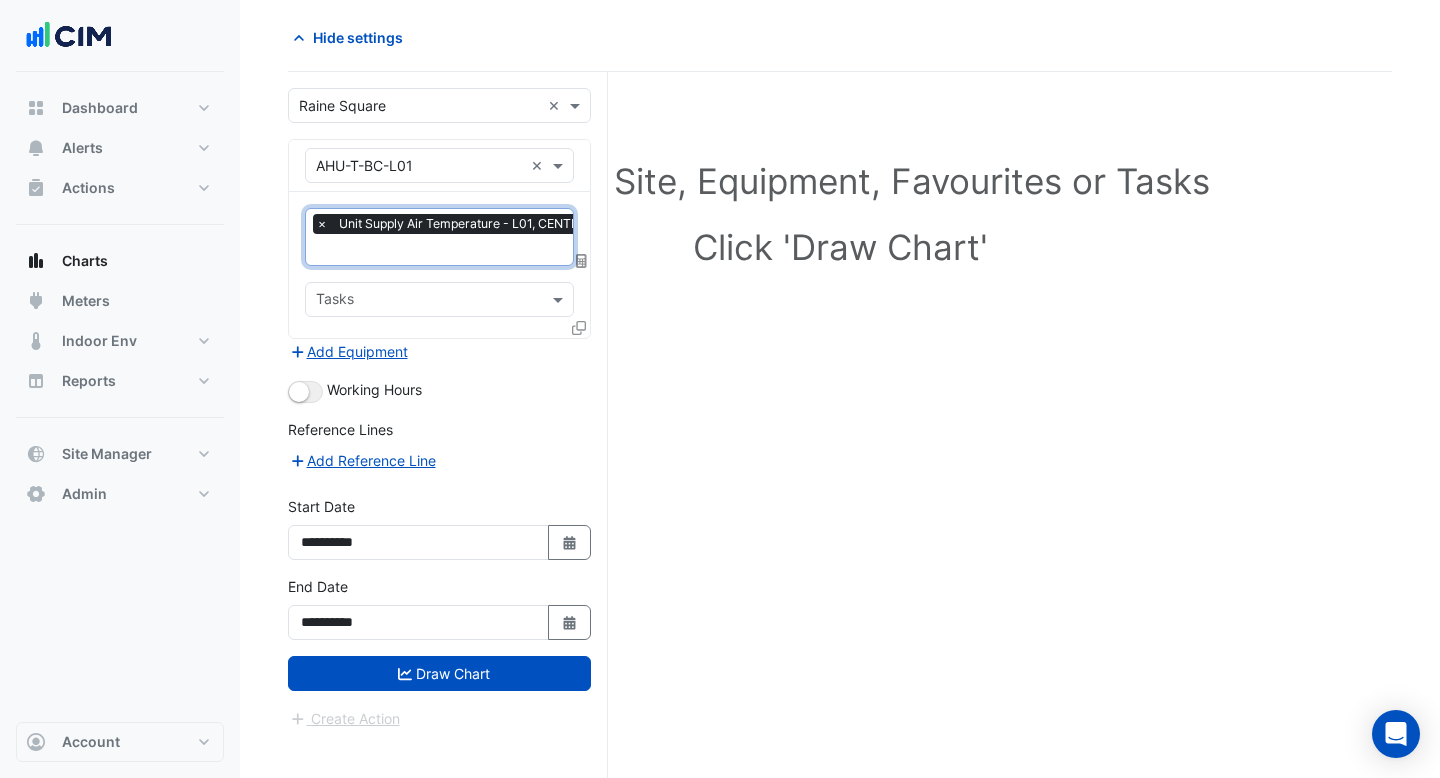 click at bounding box center [475, 251] 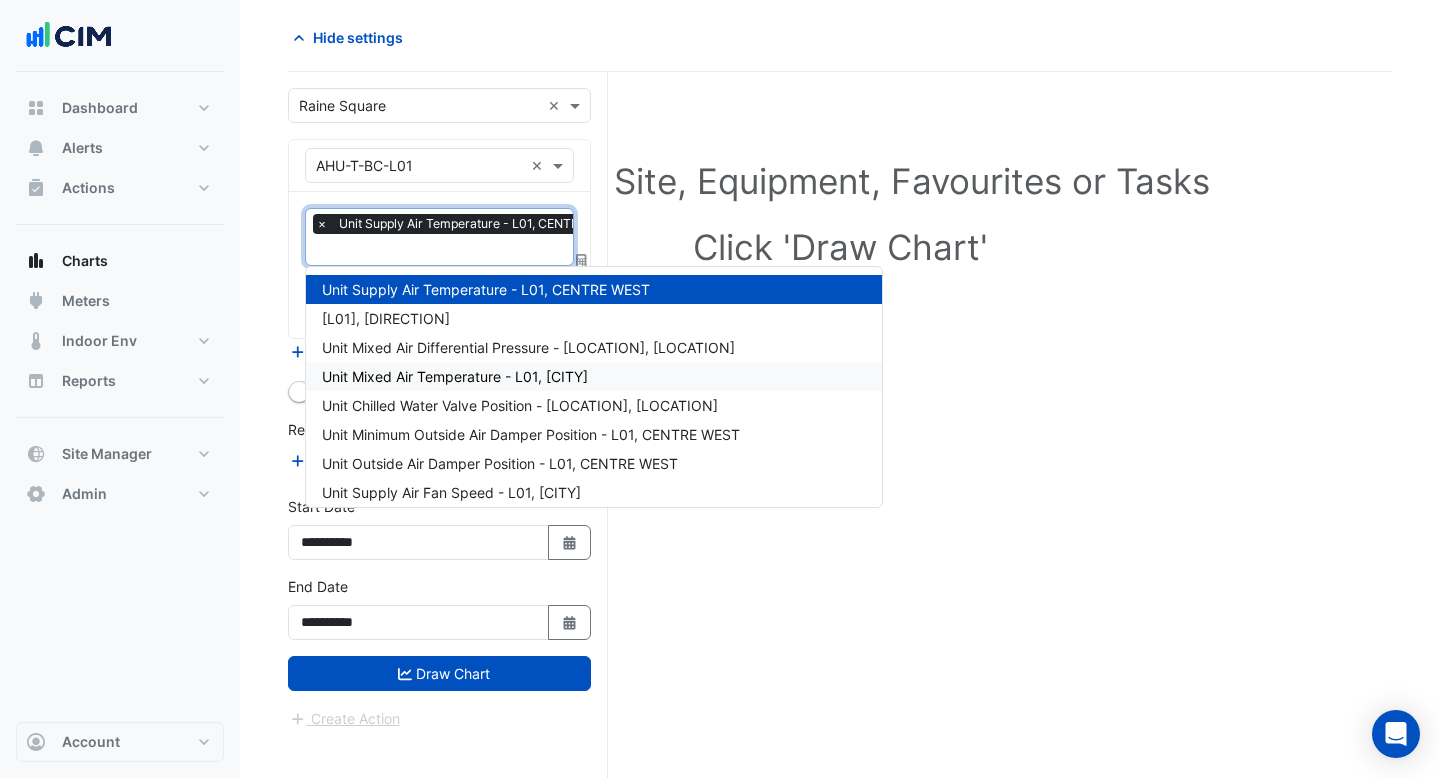 click on "Unit Mixed Air Temperature - L01, [CITY]" at bounding box center (455, 376) 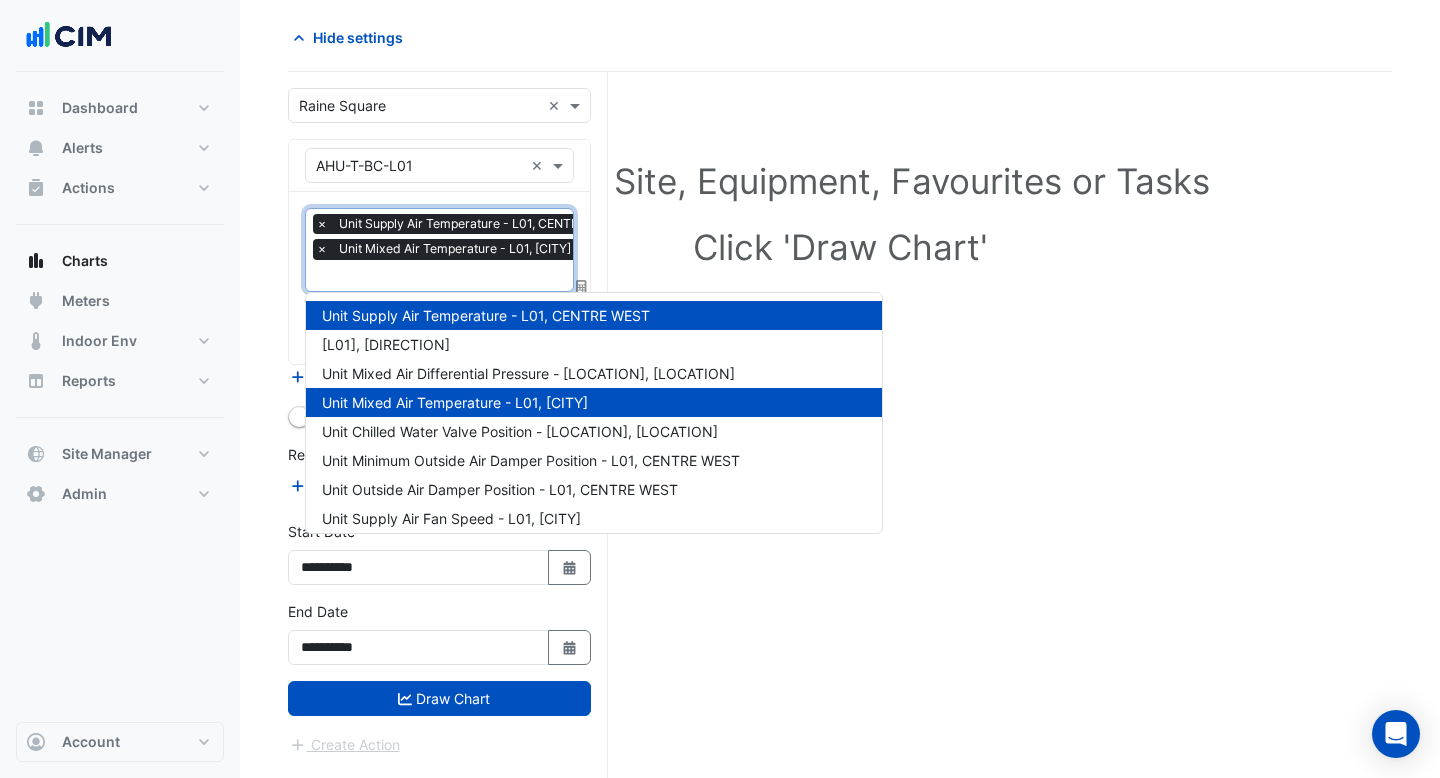 click at bounding box center (475, 277) 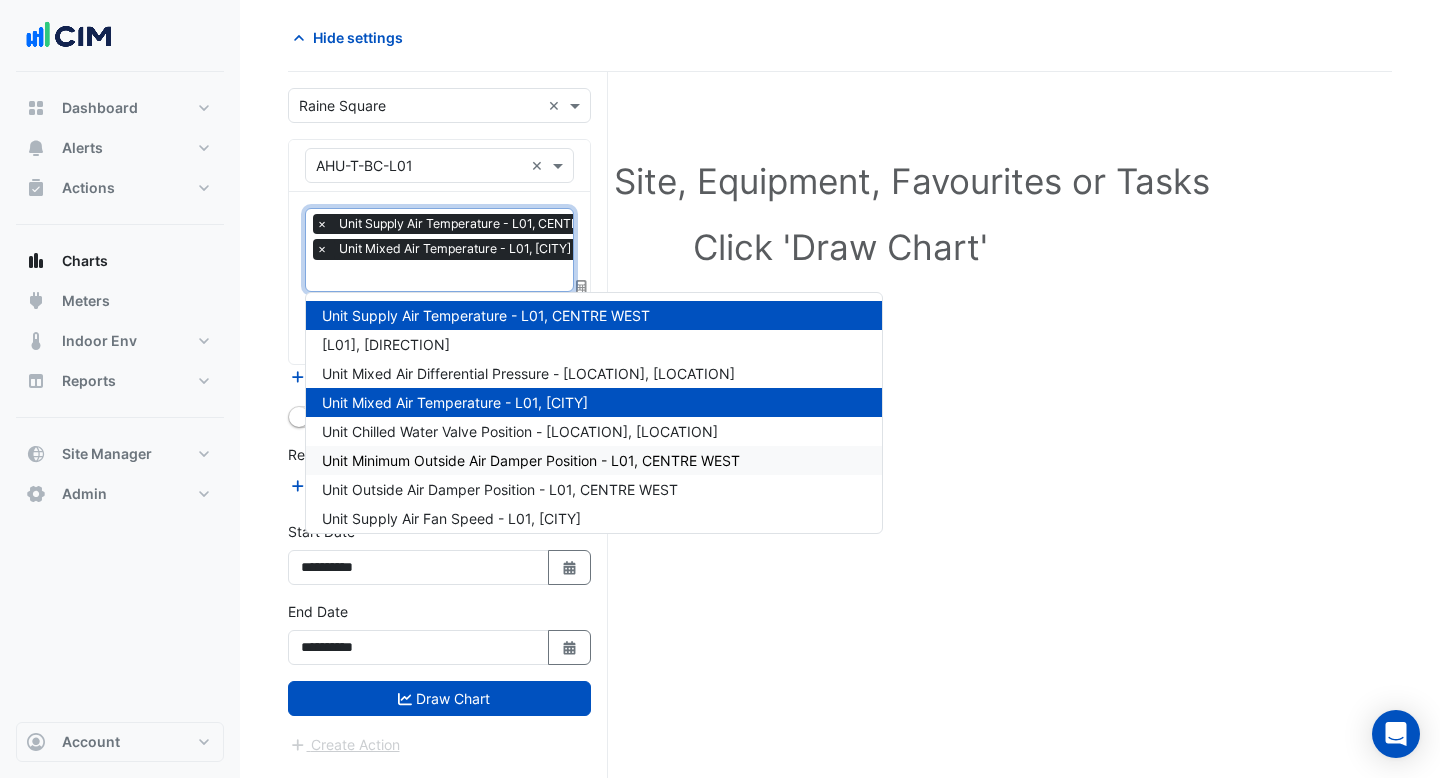 click on "Unit Minimum Outside Air Damper Position - L01, CENTRE WEST" at bounding box center (531, 460) 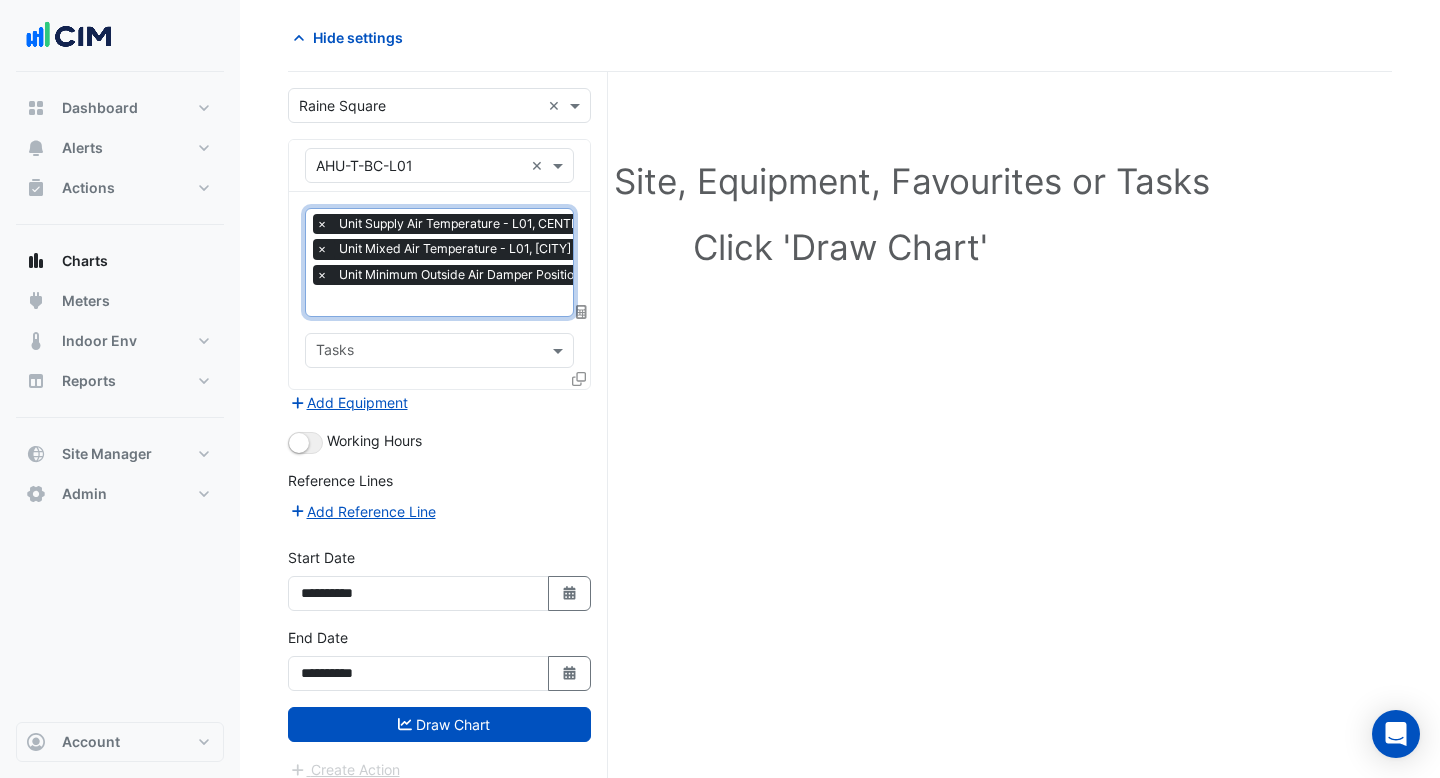click at bounding box center (515, 302) 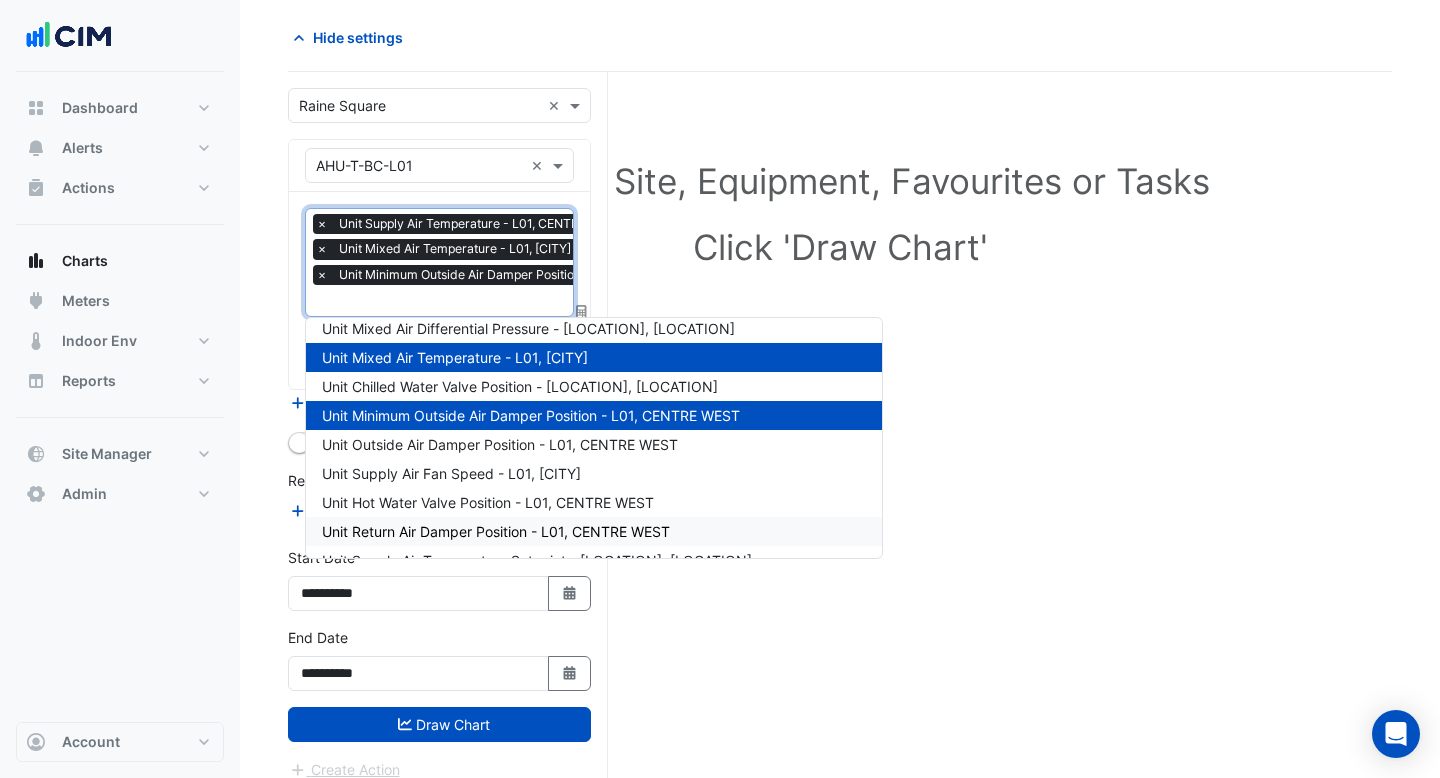 scroll, scrollTop: 105, scrollLeft: 0, axis: vertical 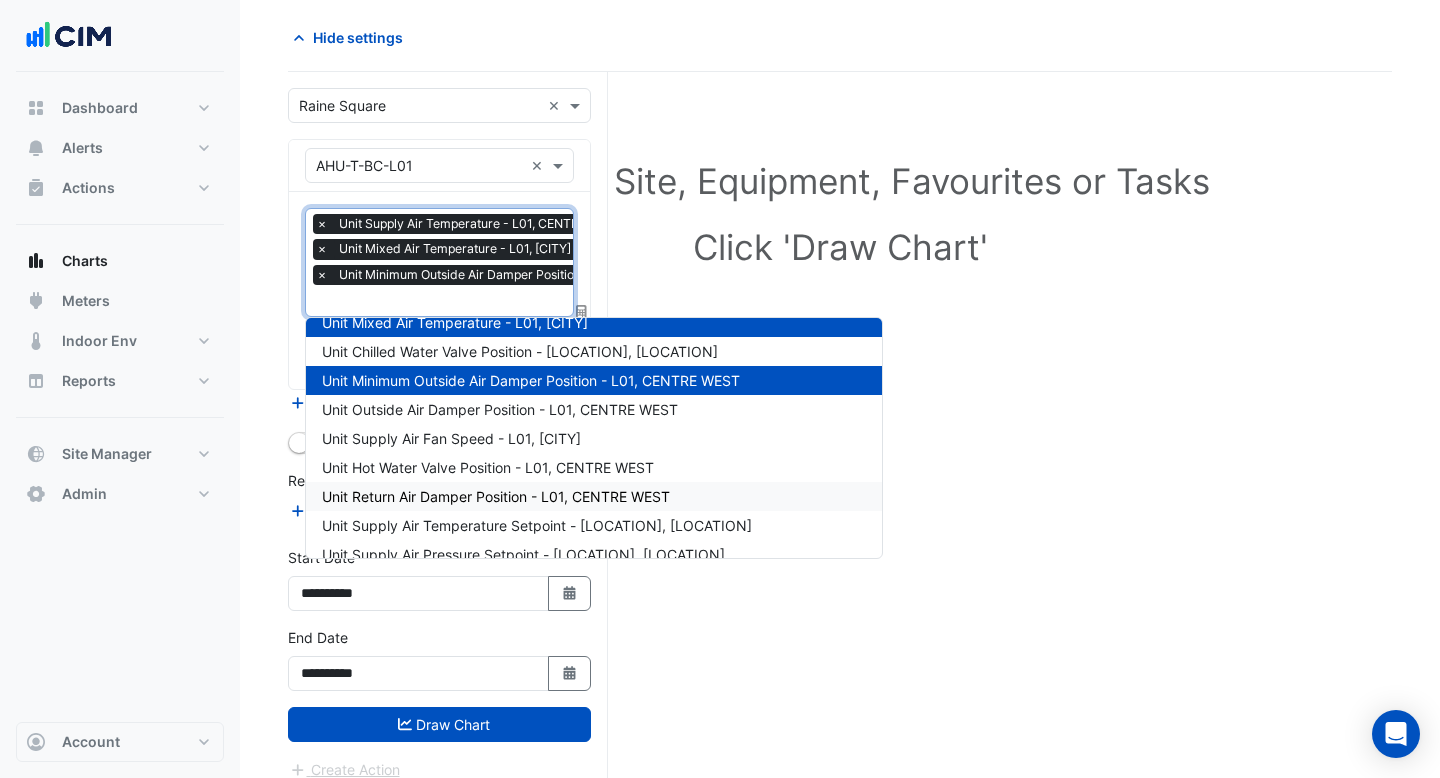 click on "Unit Return Air Damper Position - L01, CENTRE WEST" at bounding box center (496, 496) 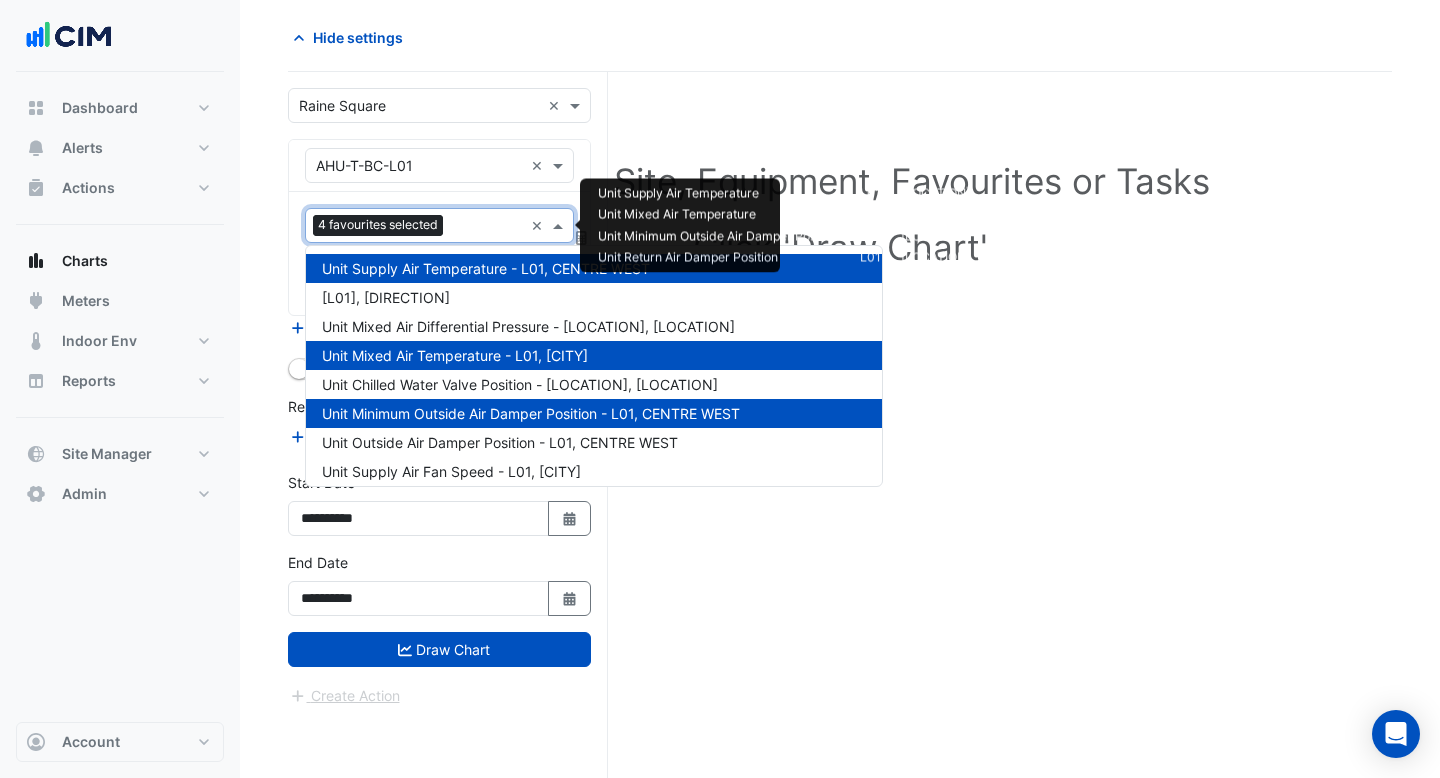 click at bounding box center (485, 228) 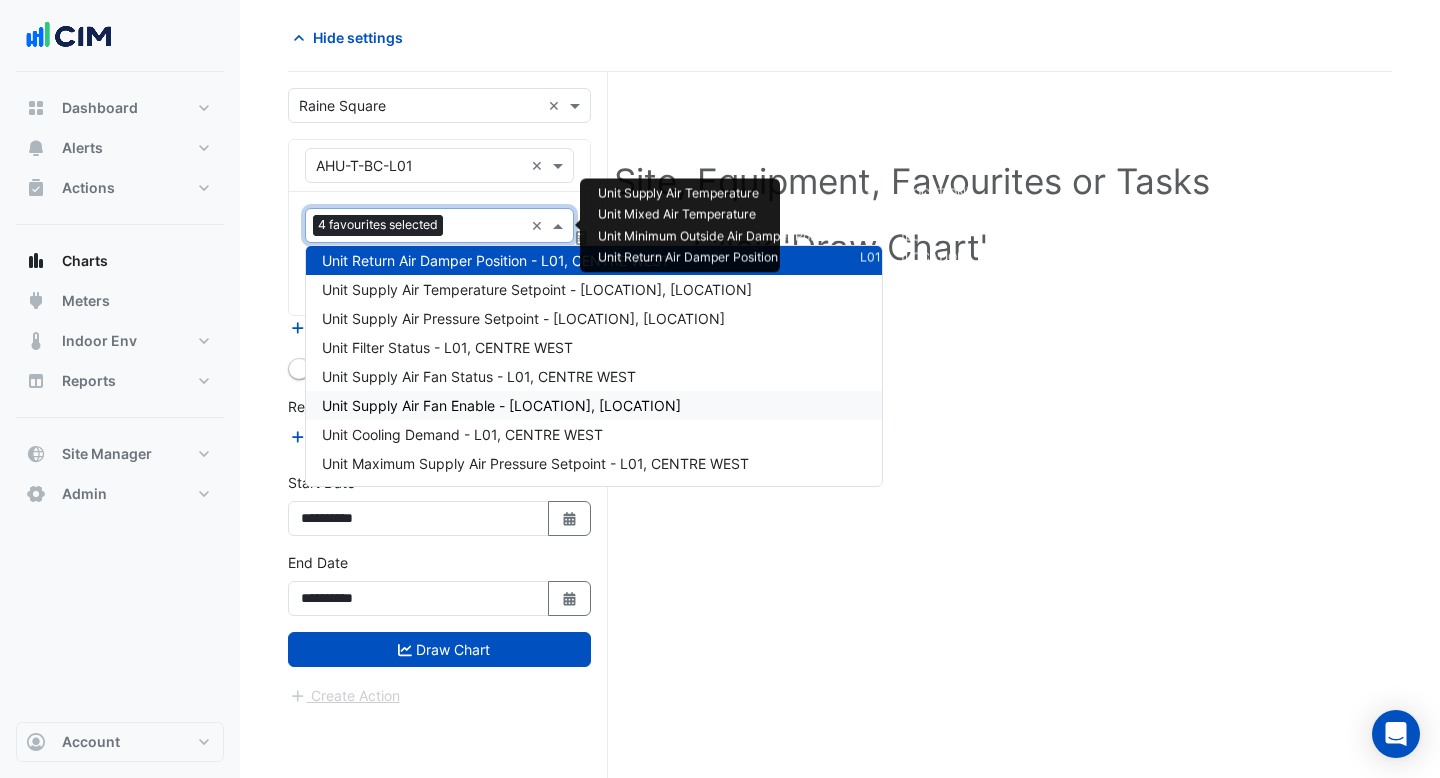 click on "Unit Supply Air Fan Enable - [LOCATION], [LOCATION]" at bounding box center (501, 405) 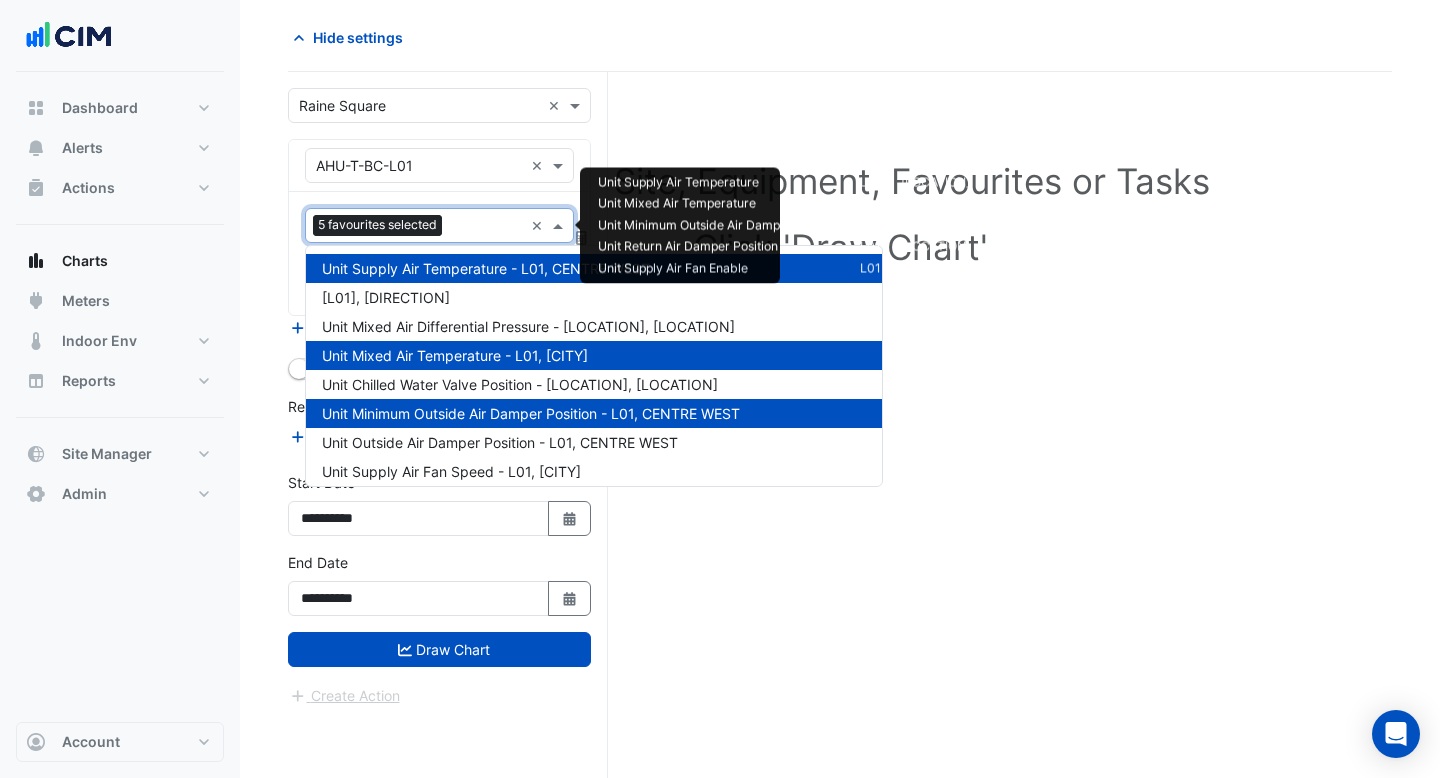click at bounding box center [486, 227] 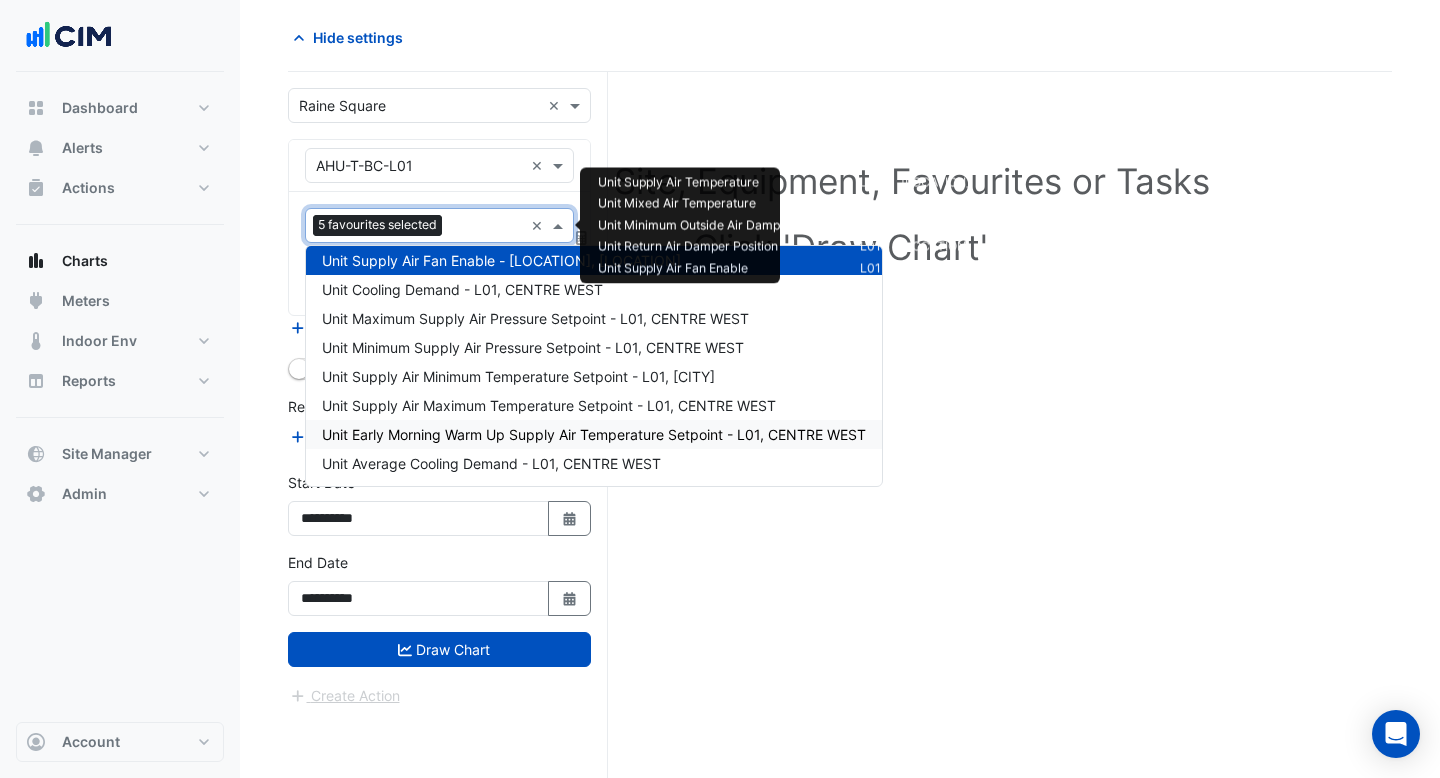 click on "Unit Early Morning Warm Up Supply Air Temperature Setpoint - L01, CENTRE WEST" at bounding box center [594, 434] 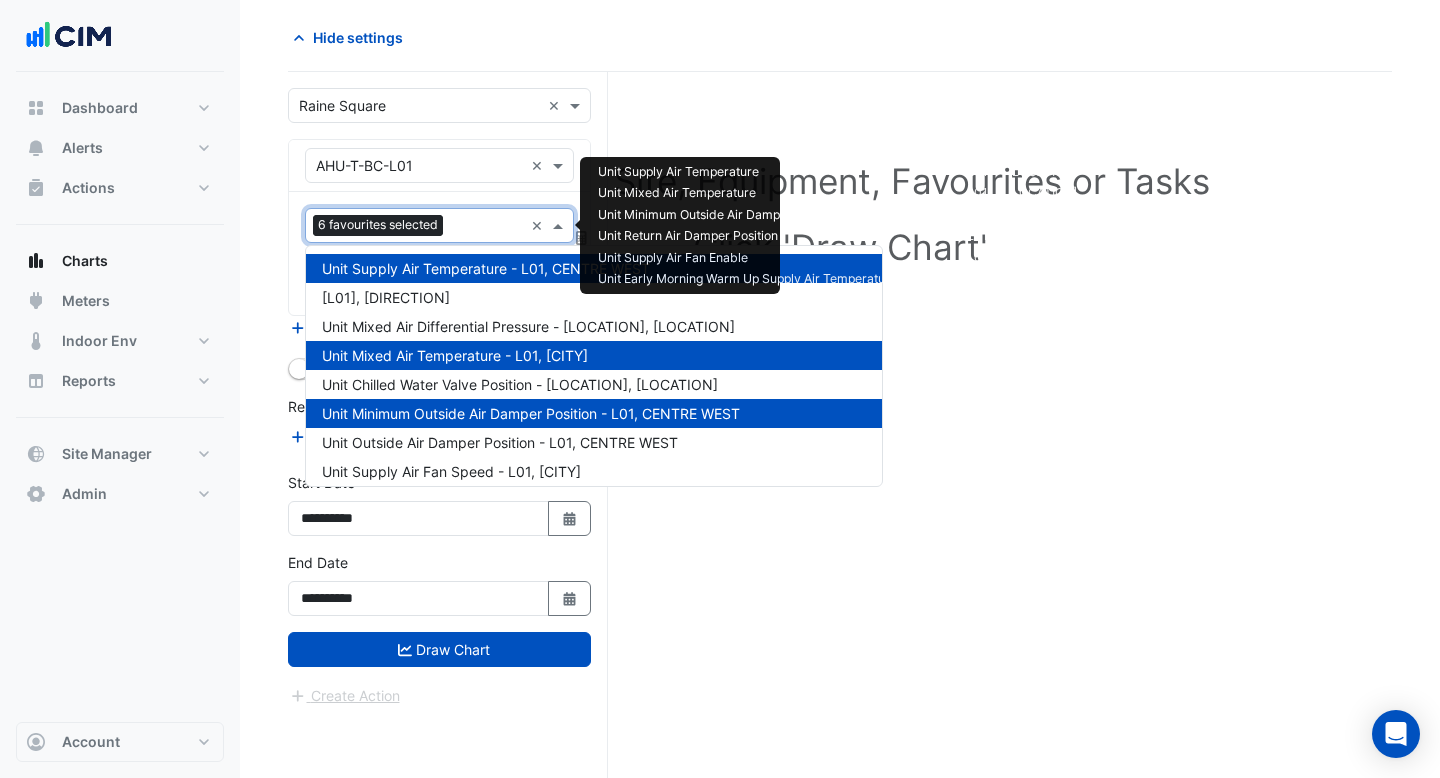 click at bounding box center (487, 227) 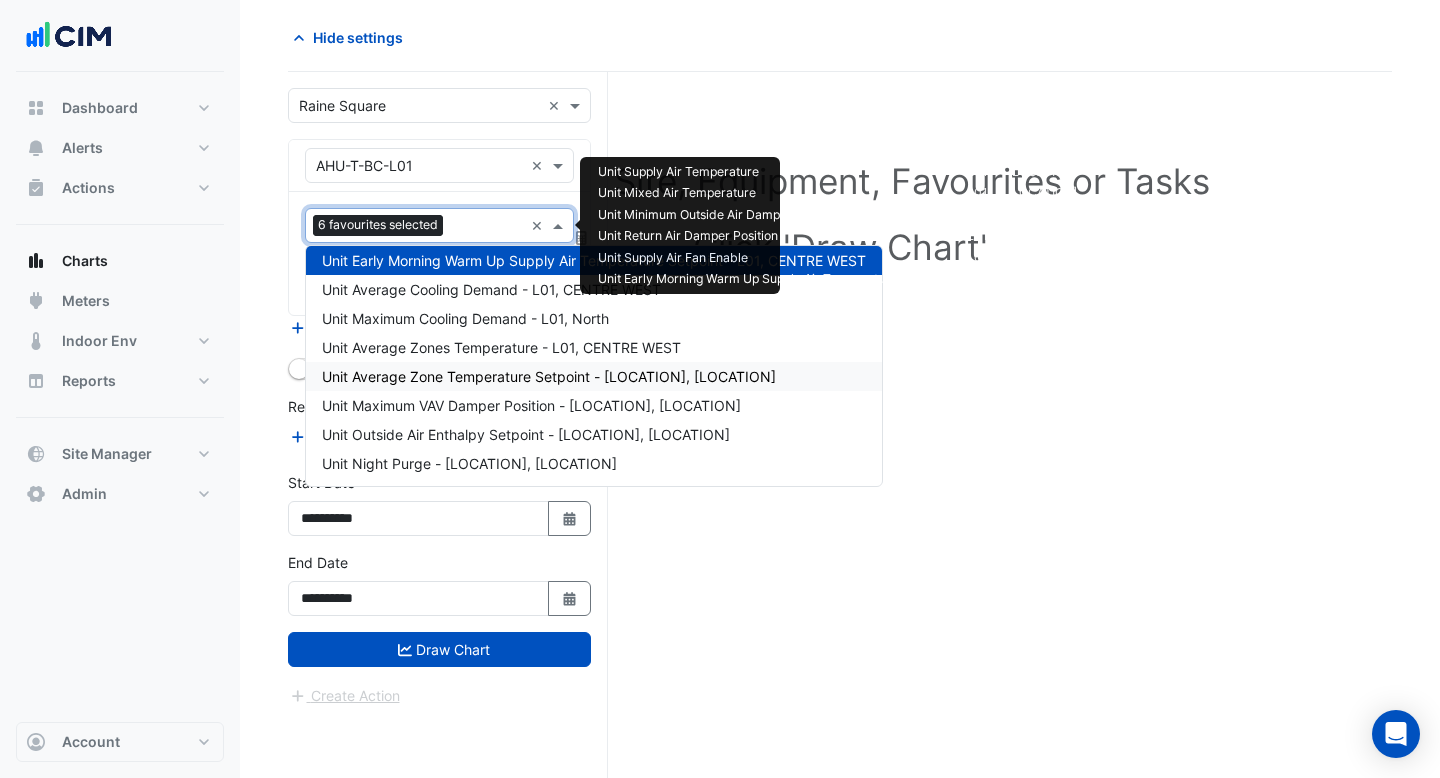 click on "Unit Average Zone Temperature Setpoint - [LOCATION], [LOCATION]" at bounding box center (594, 376) 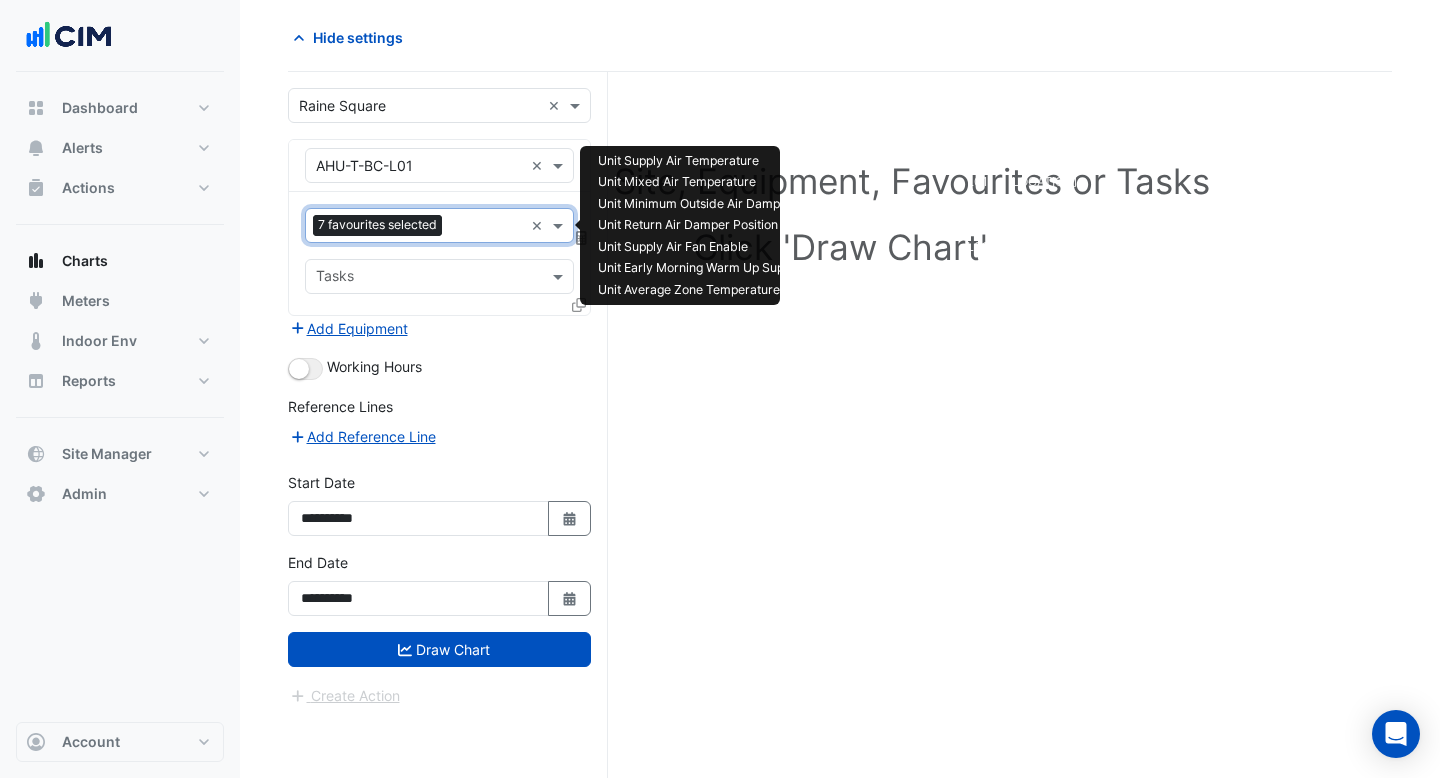 click at bounding box center (486, 227) 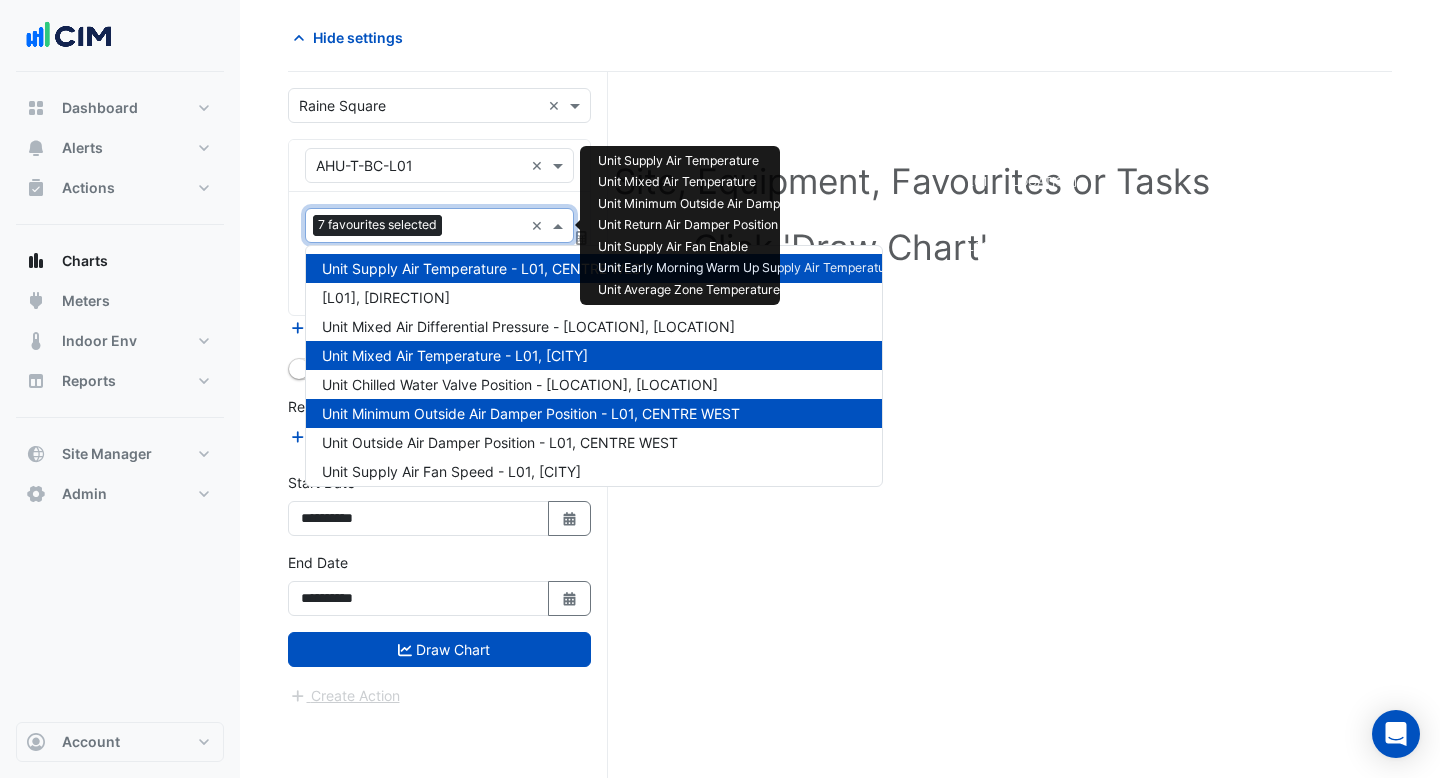 scroll, scrollTop: 704, scrollLeft: 0, axis: vertical 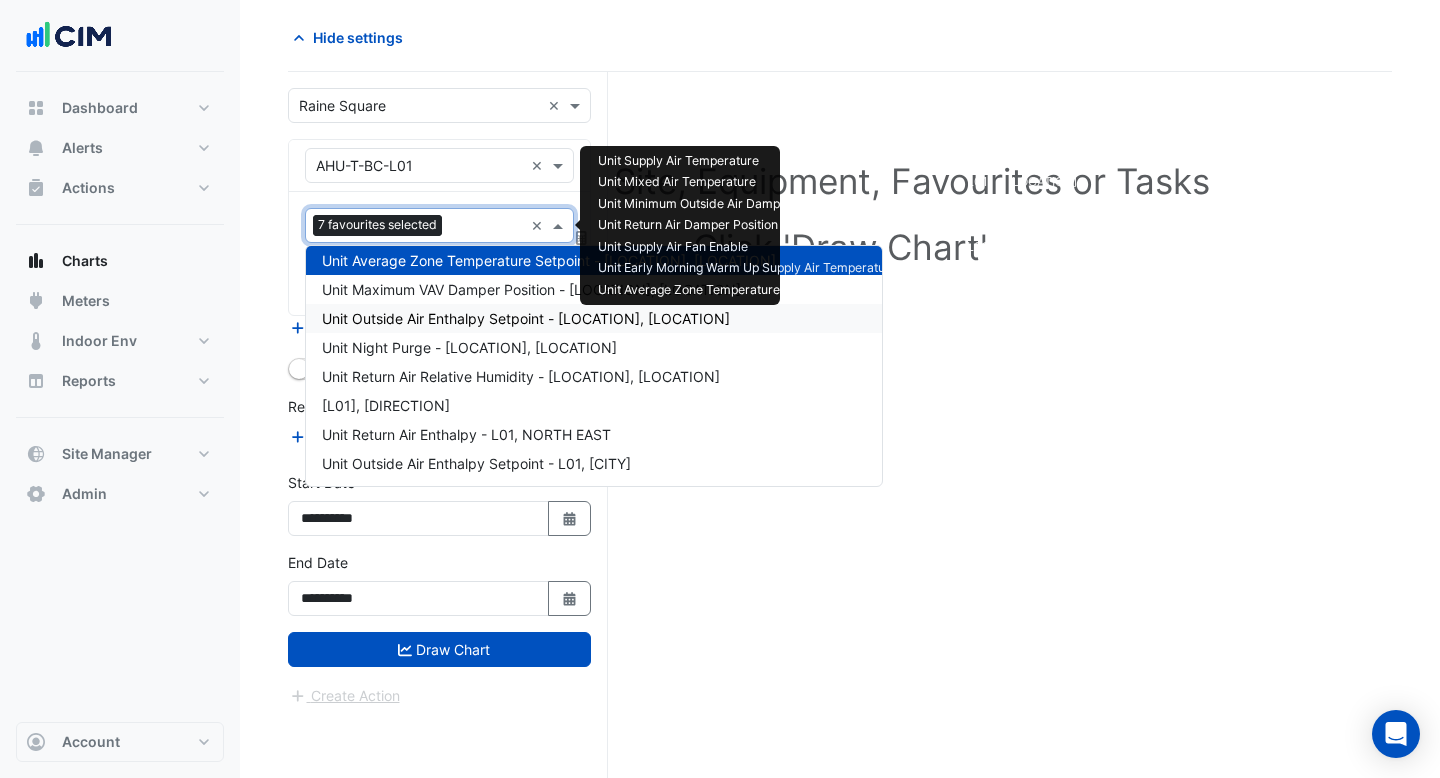 click on "Unit Outside Air Enthalpy Setpoint - [LOCATION], [LOCATION]" at bounding box center [526, 318] 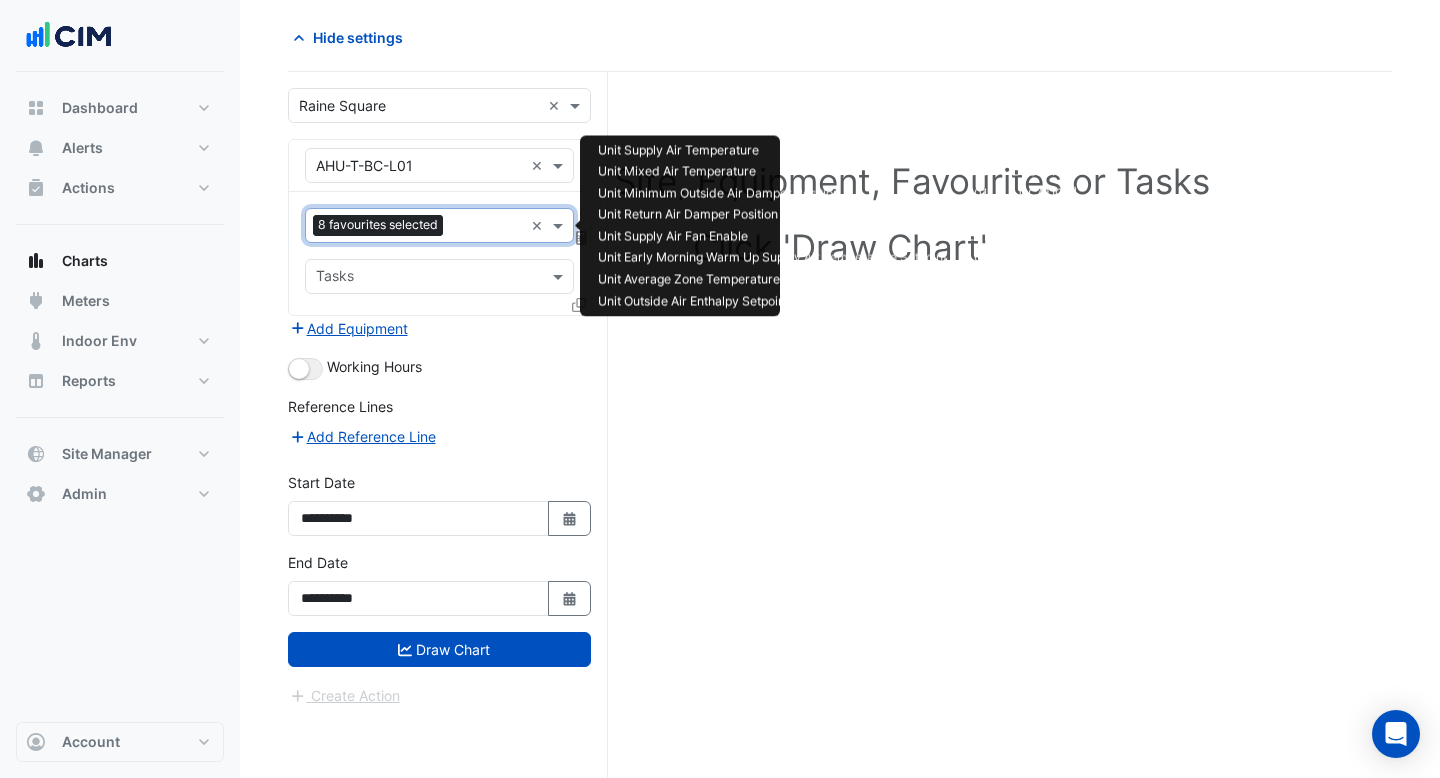 click at bounding box center (487, 227) 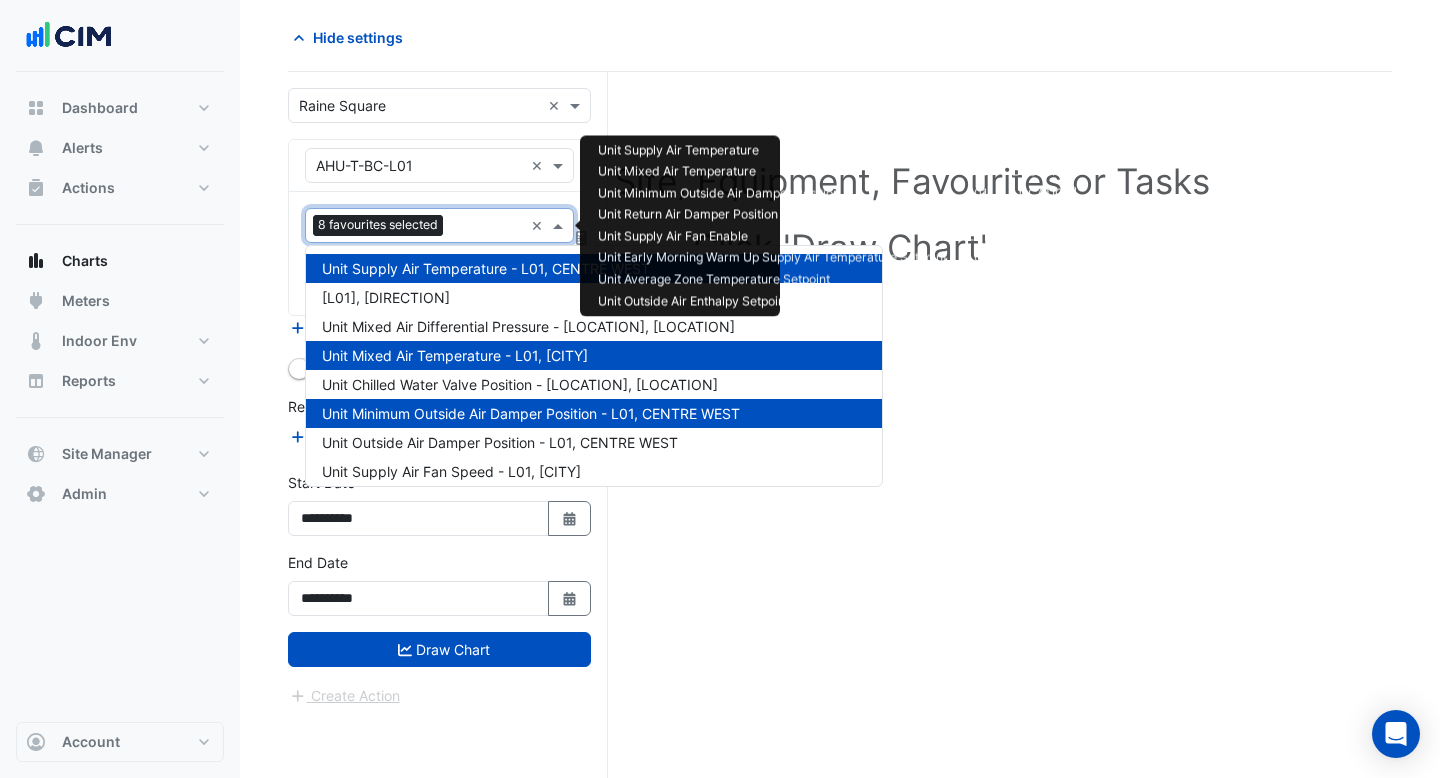scroll, scrollTop: 762, scrollLeft: 0, axis: vertical 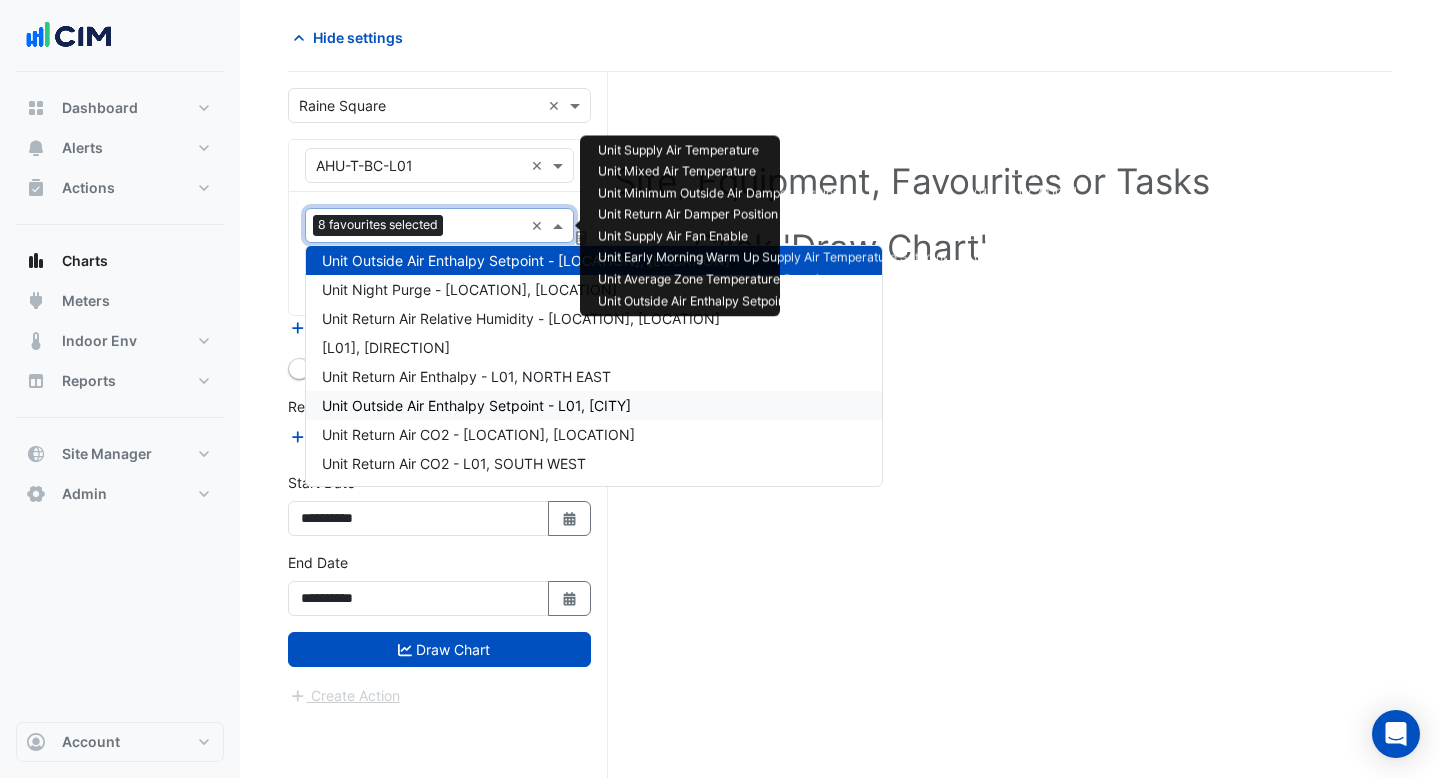click on "Unit Outside Air Enthalpy Setpoint - L01, [CITY]" at bounding box center (476, 405) 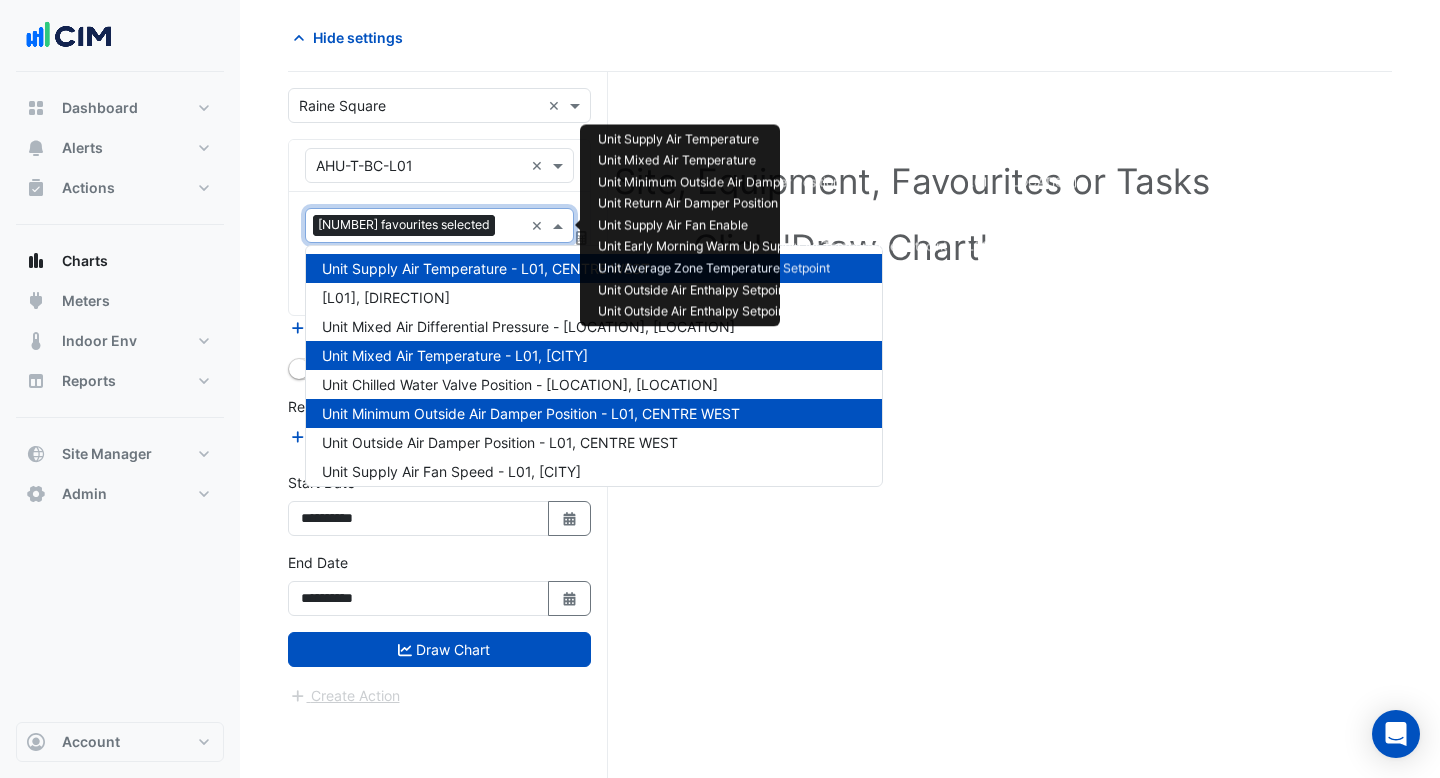 click at bounding box center [513, 227] 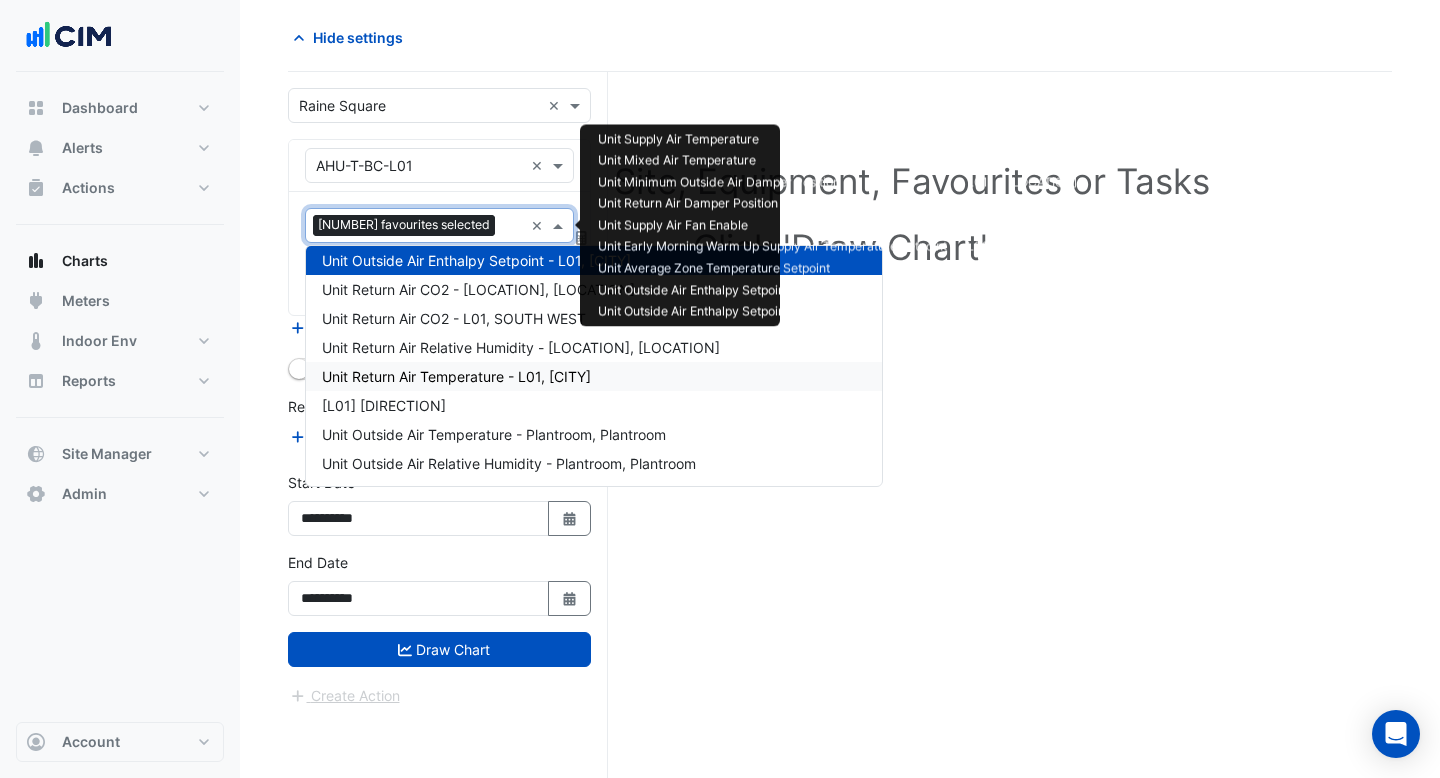 click on "Unit Return Air Temperature - L01, [CITY]" at bounding box center (594, 376) 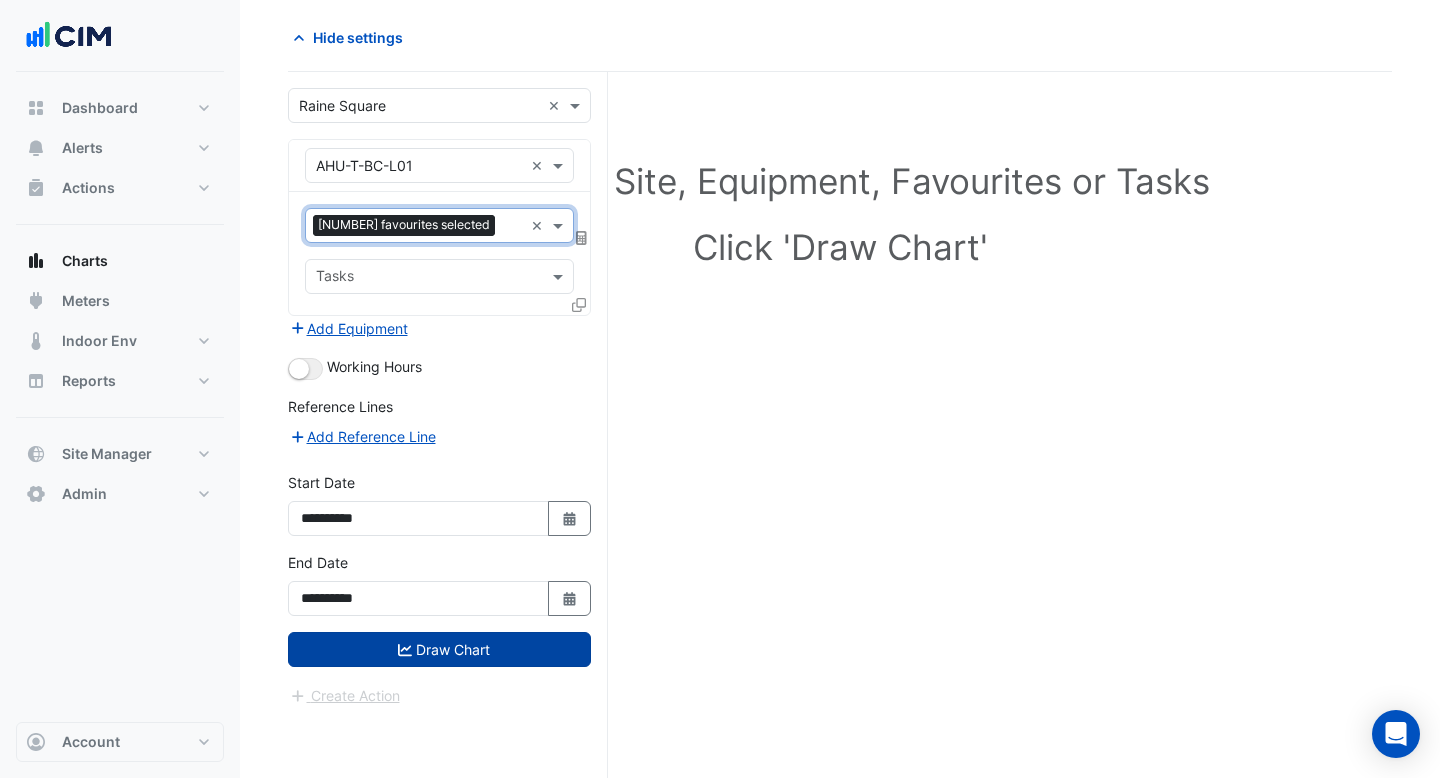 click on "Draw Chart" at bounding box center (439, 649) 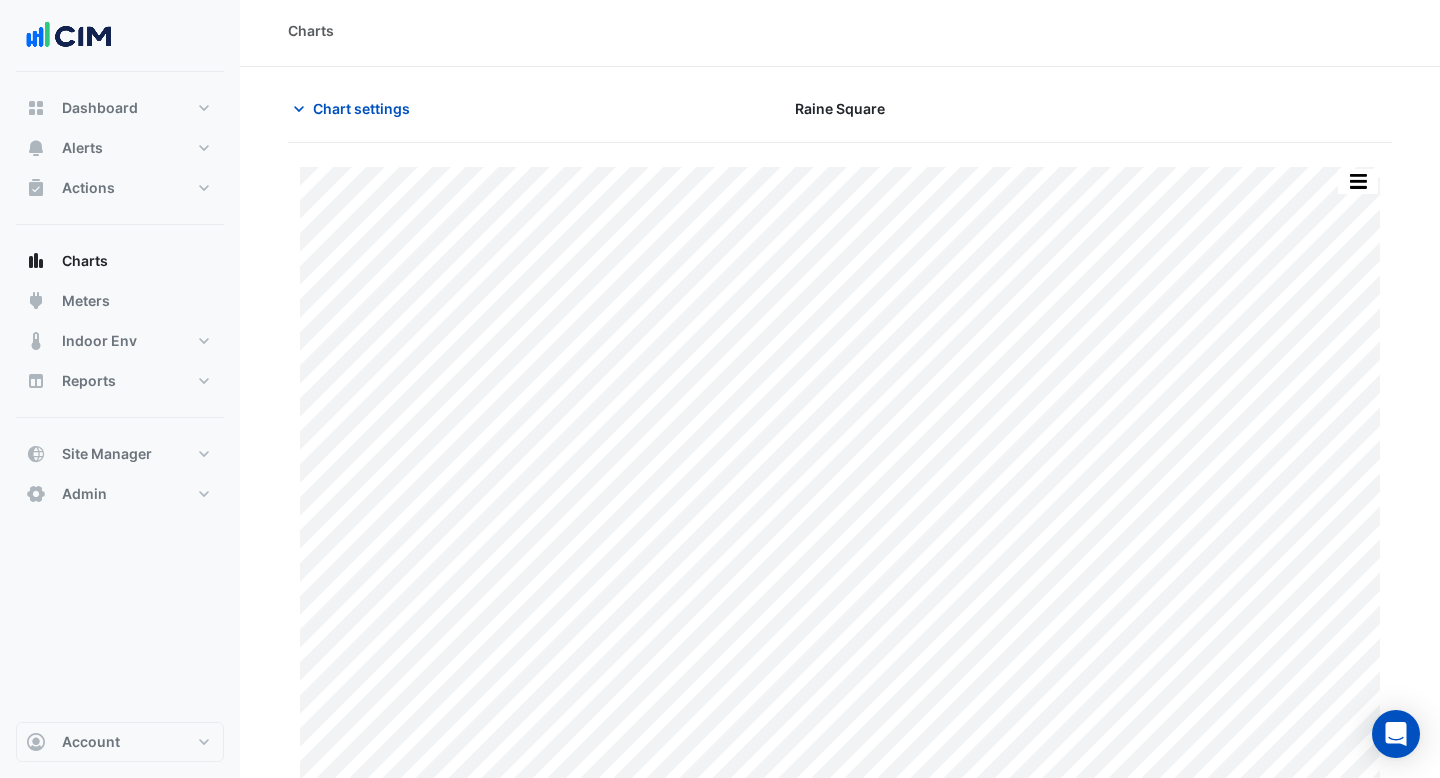 scroll, scrollTop: 0, scrollLeft: 0, axis: both 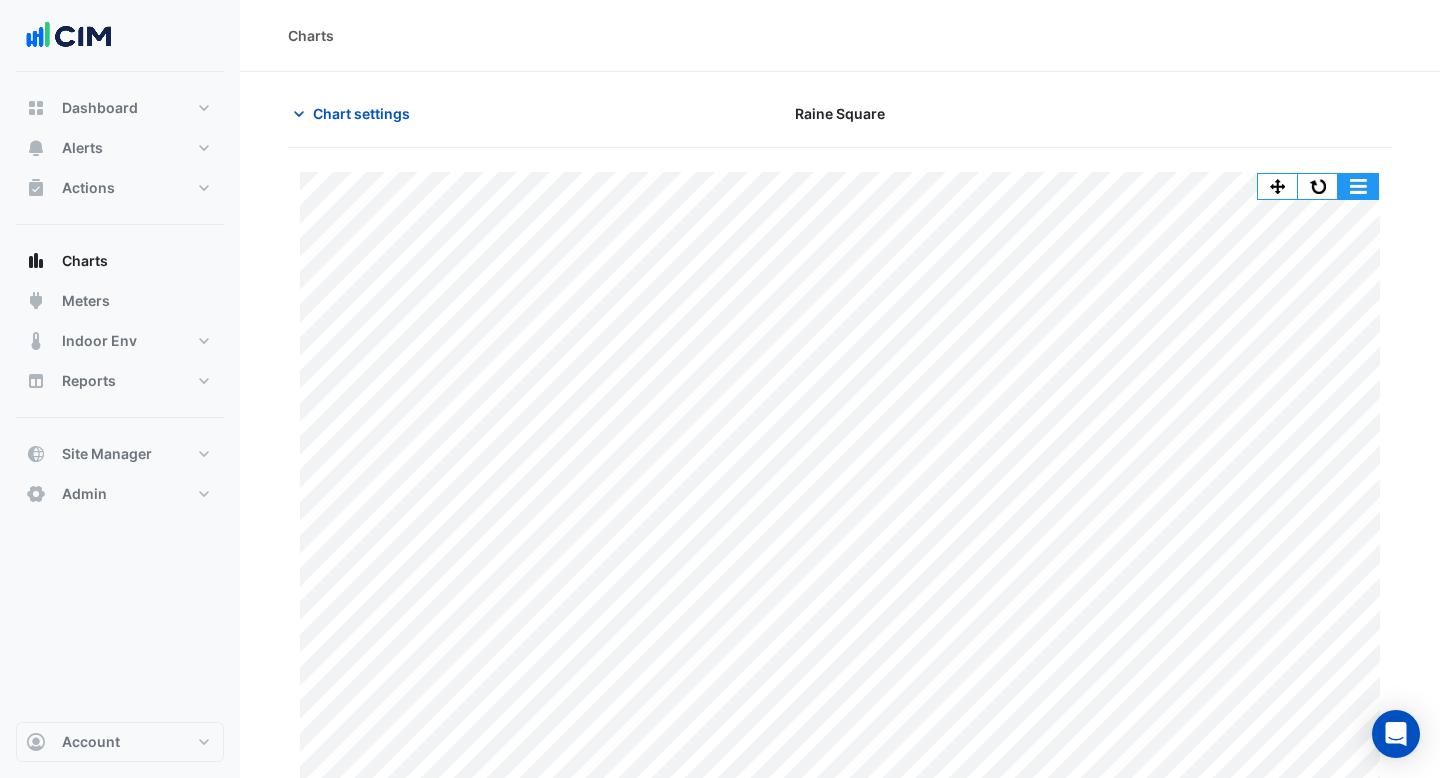 click 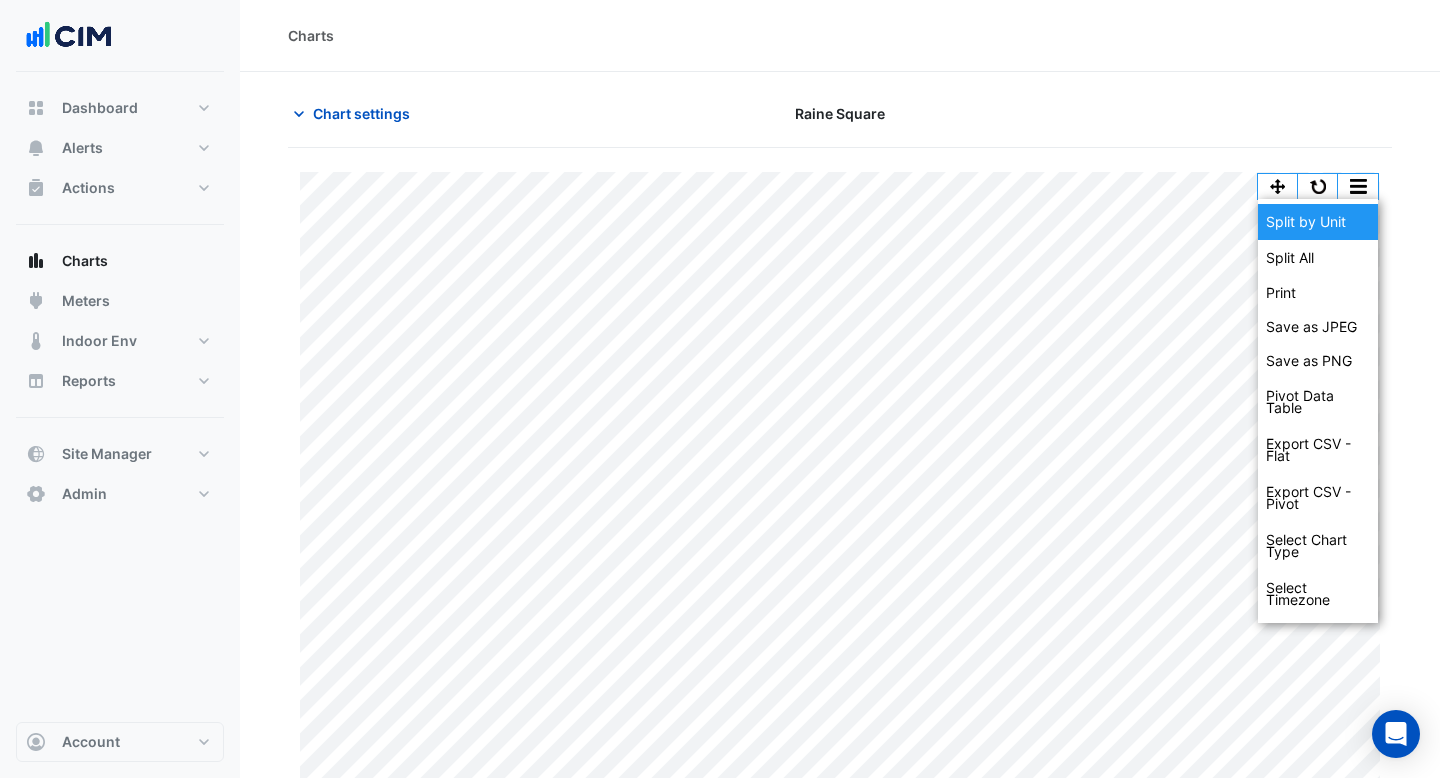 click on "Split by Unit" 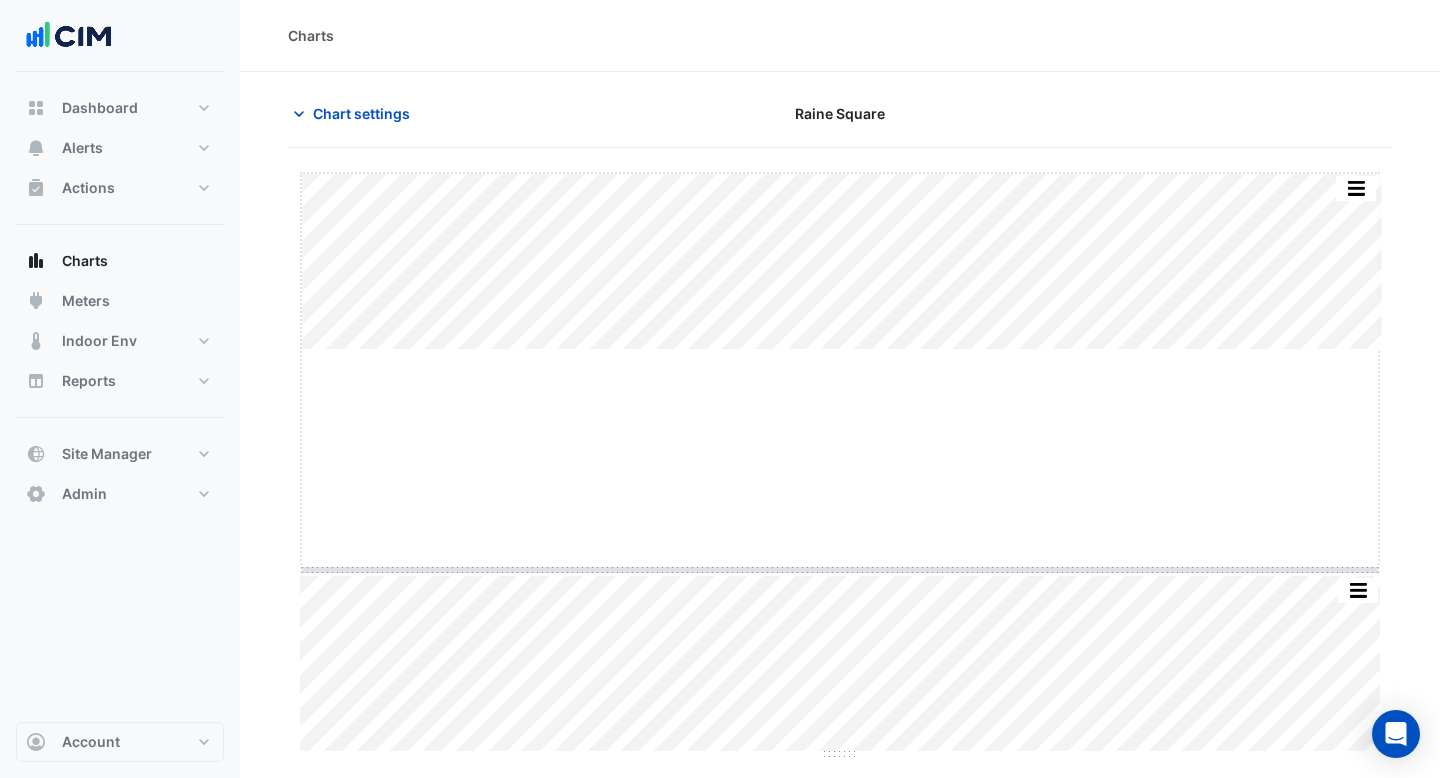 drag, startPoint x: 839, startPoint y: 350, endPoint x: 839, endPoint y: 577, distance: 227 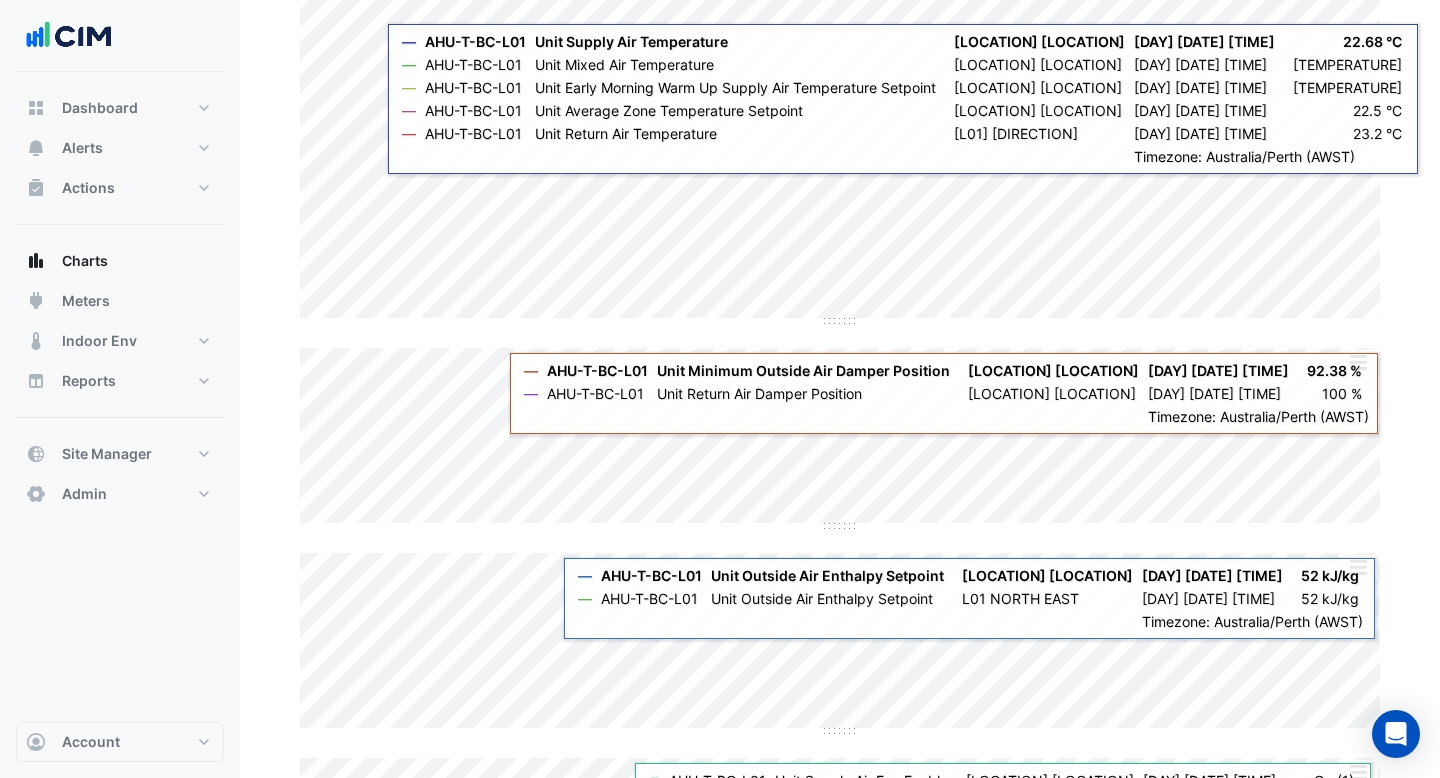 scroll, scrollTop: 0, scrollLeft: 0, axis: both 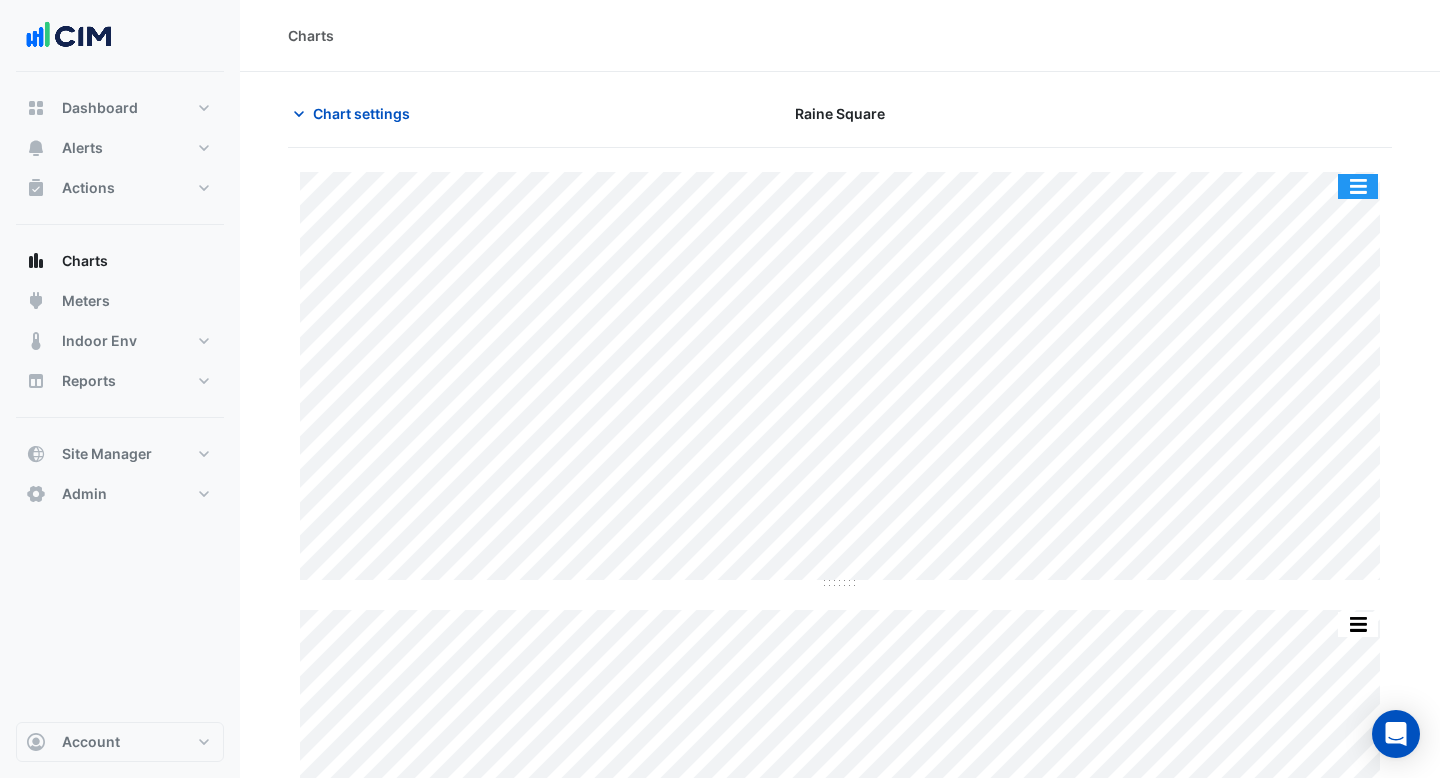 click 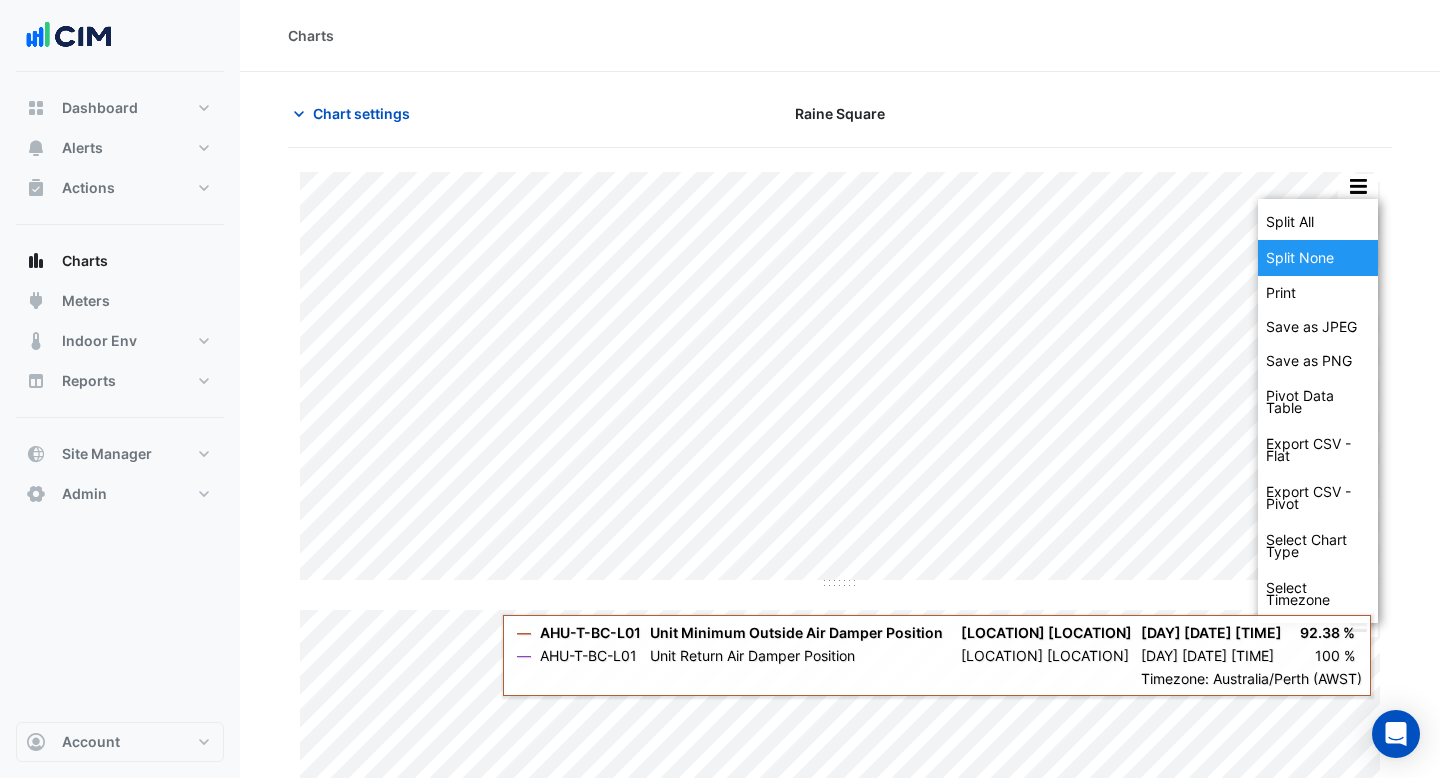 click on "Split None" 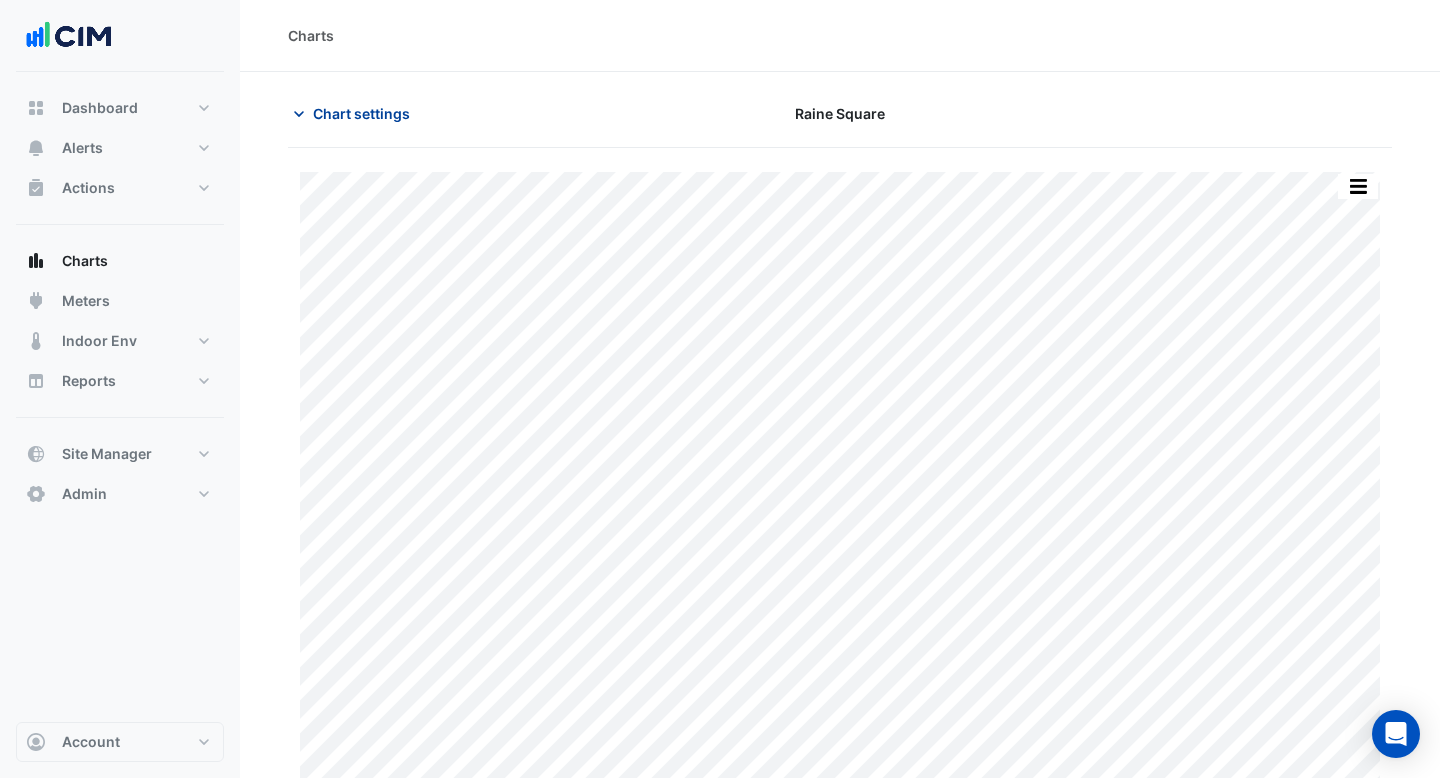 click on "Chart settings" 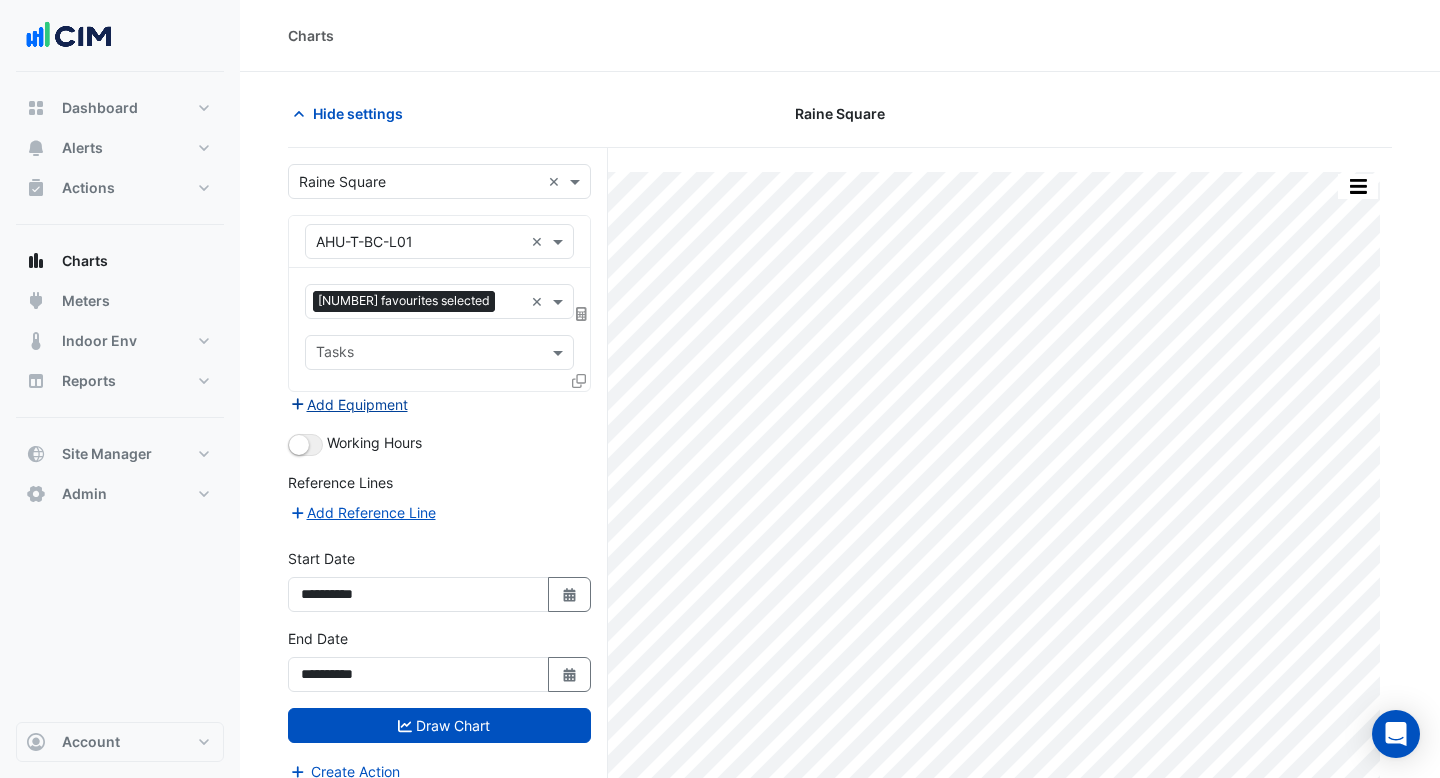 click on "Add Equipment" at bounding box center (348, 404) 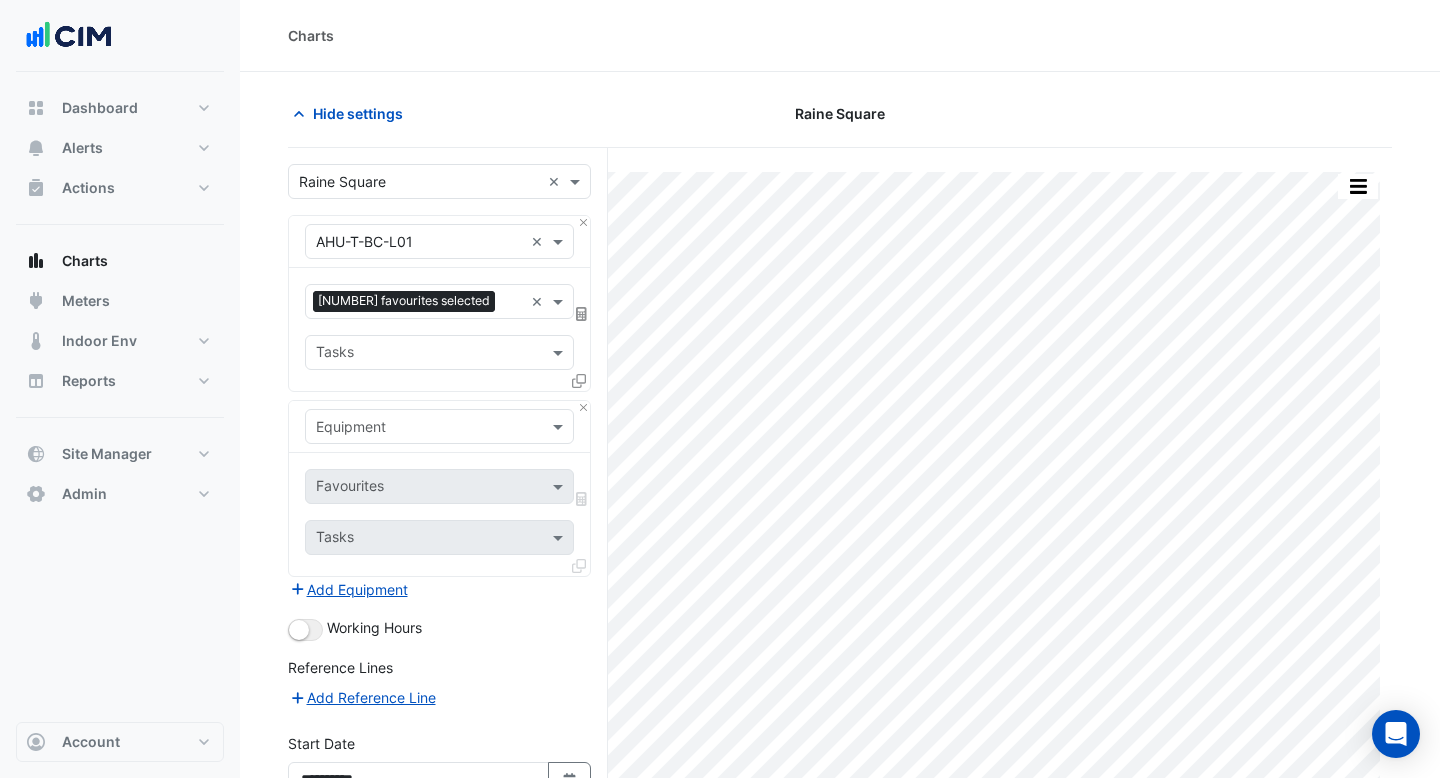 click at bounding box center (419, 427) 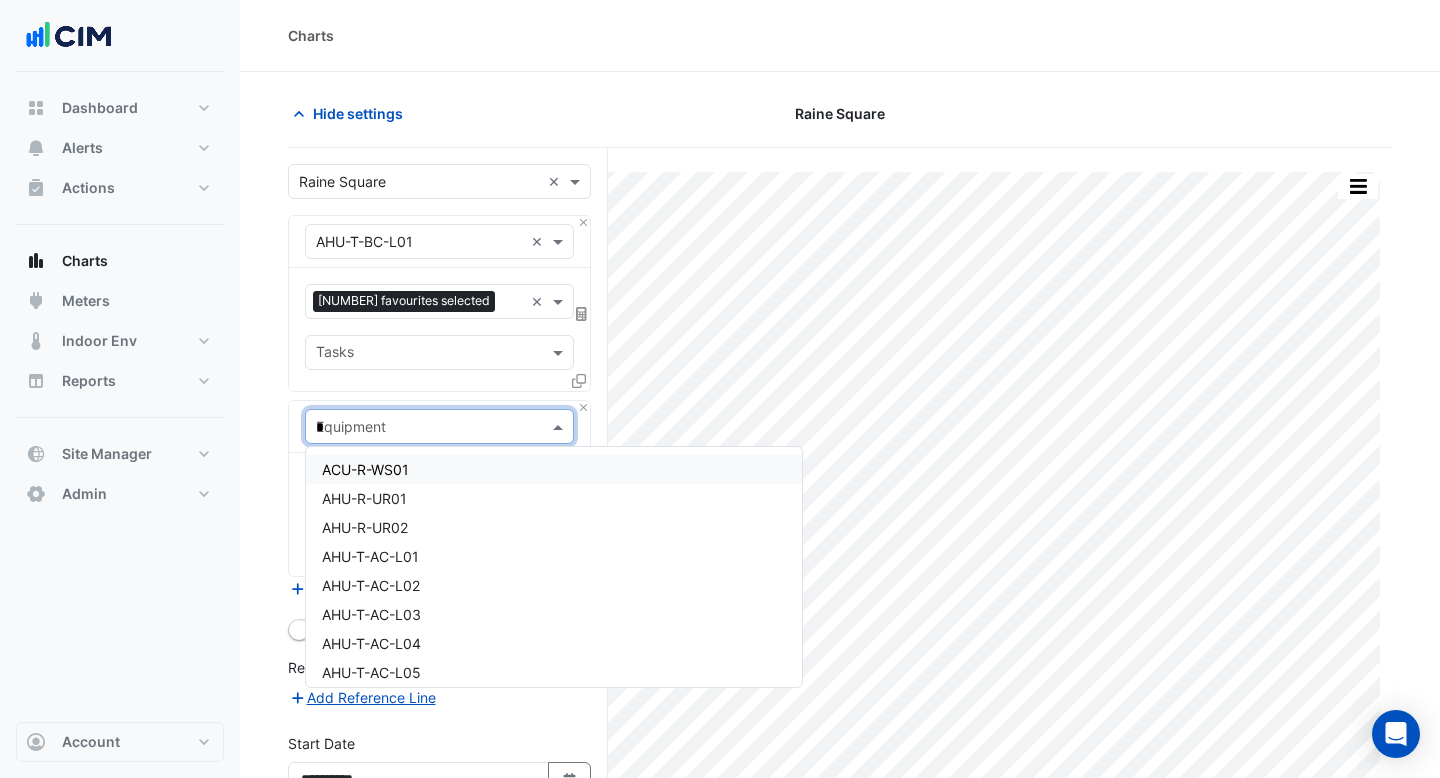 type on "**" 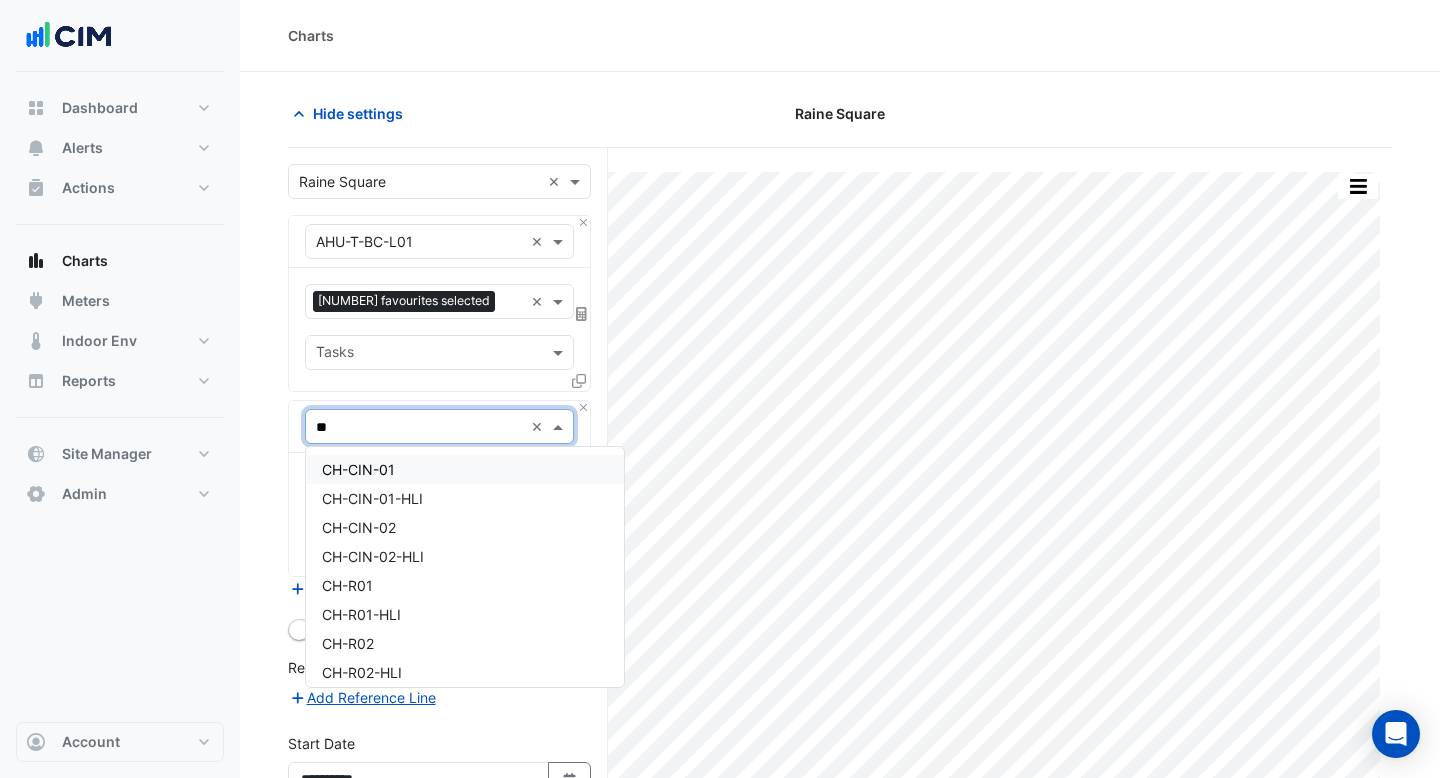 click on "CH-CIN-01" at bounding box center [465, 469] 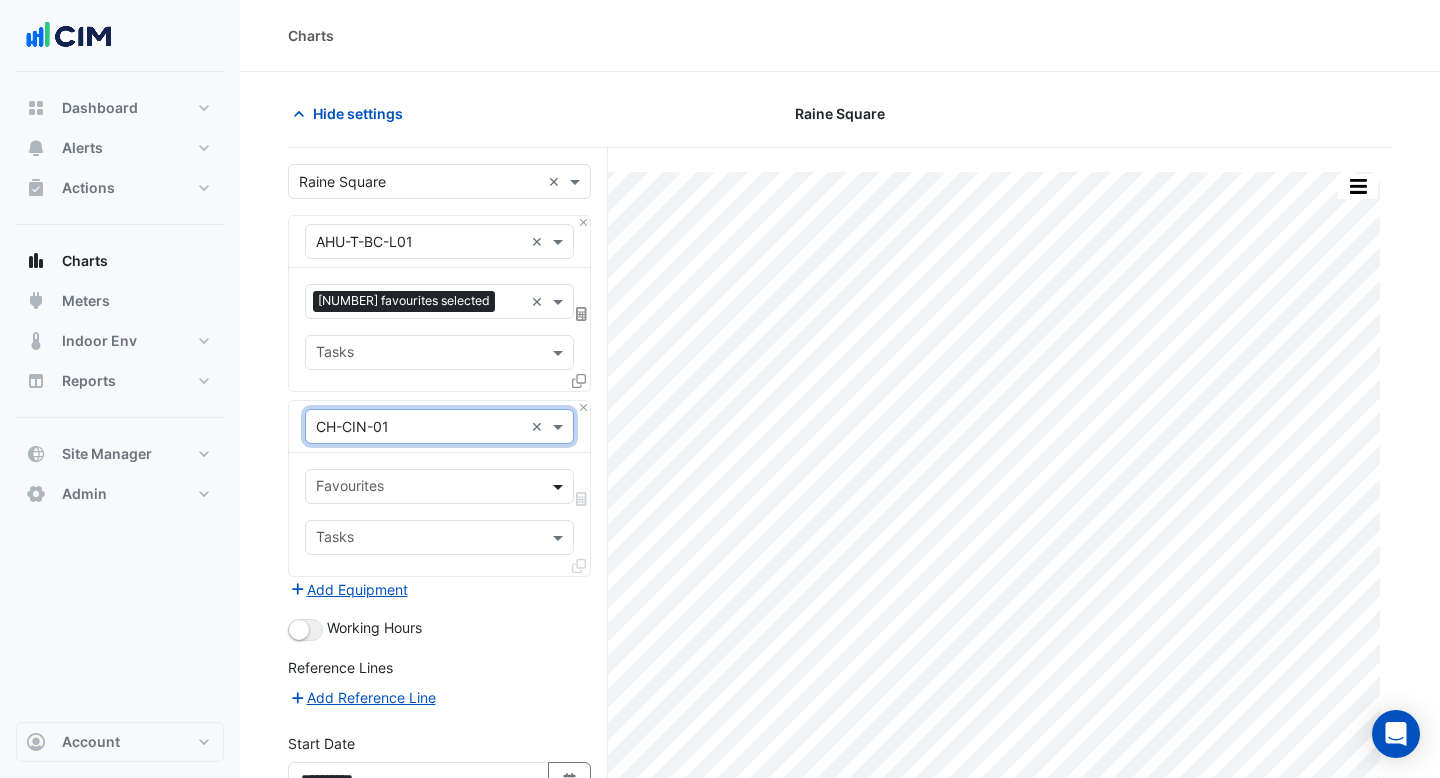 click at bounding box center [560, 486] 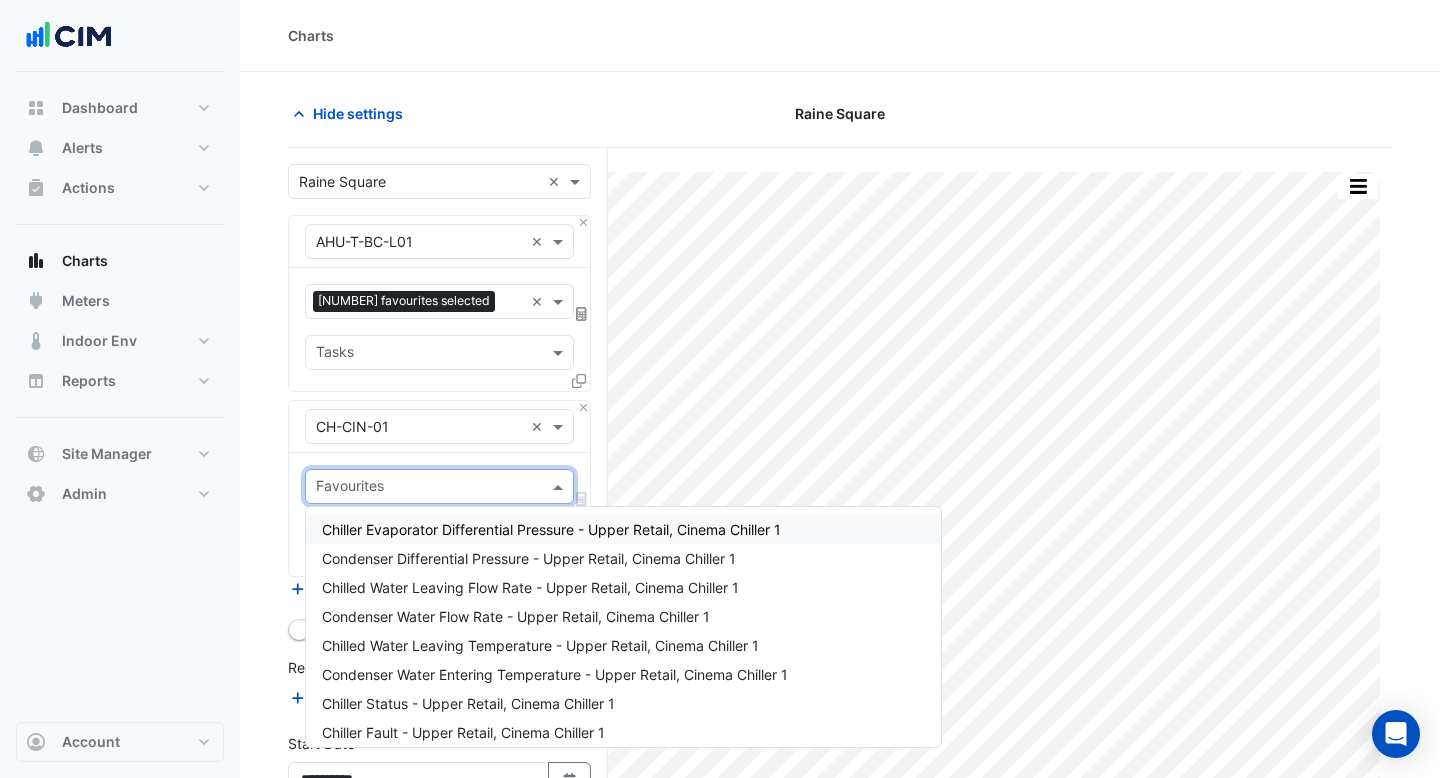 click on "Chiller Evaporator Differential Pressure - Upper Retail, Cinema Chiller 1" at bounding box center (623, 529) 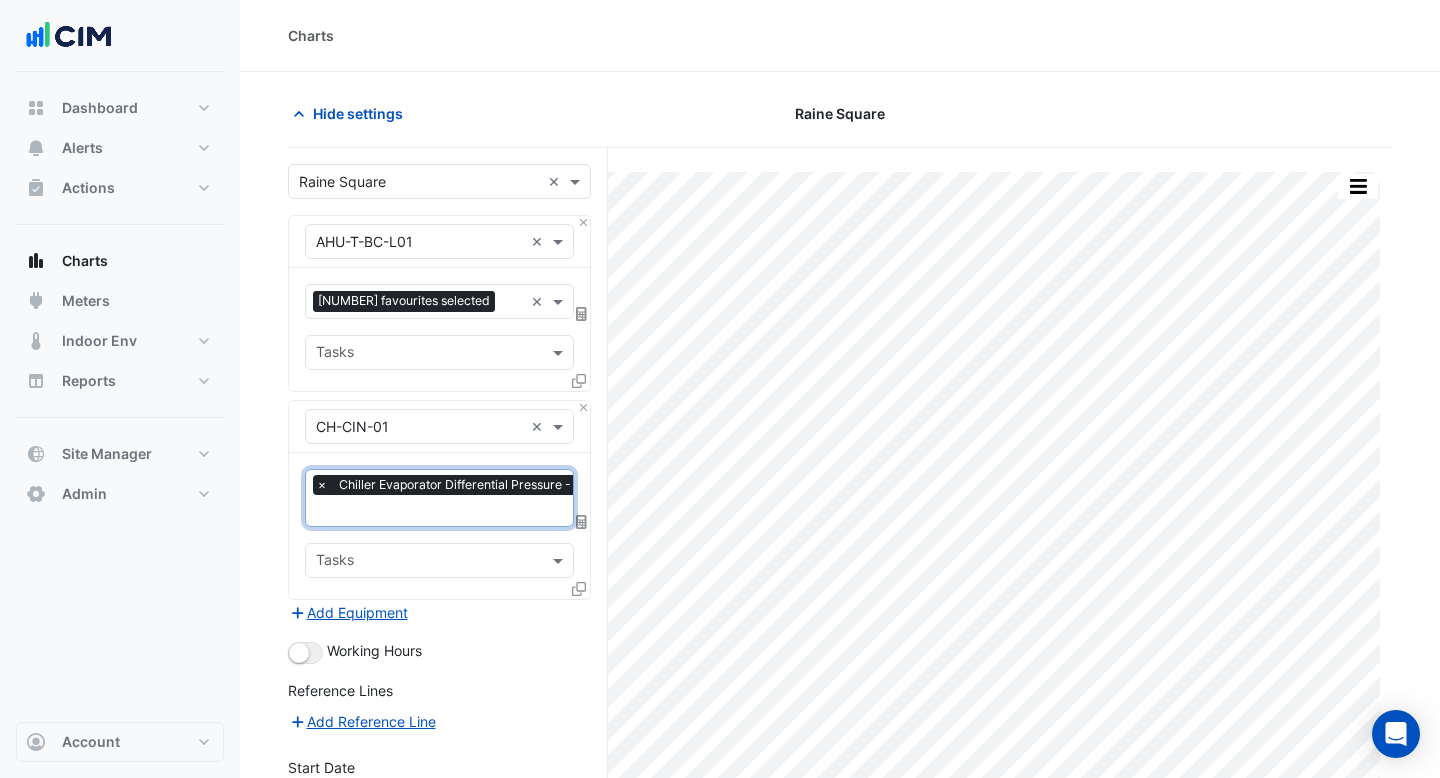 click at bounding box center (534, 512) 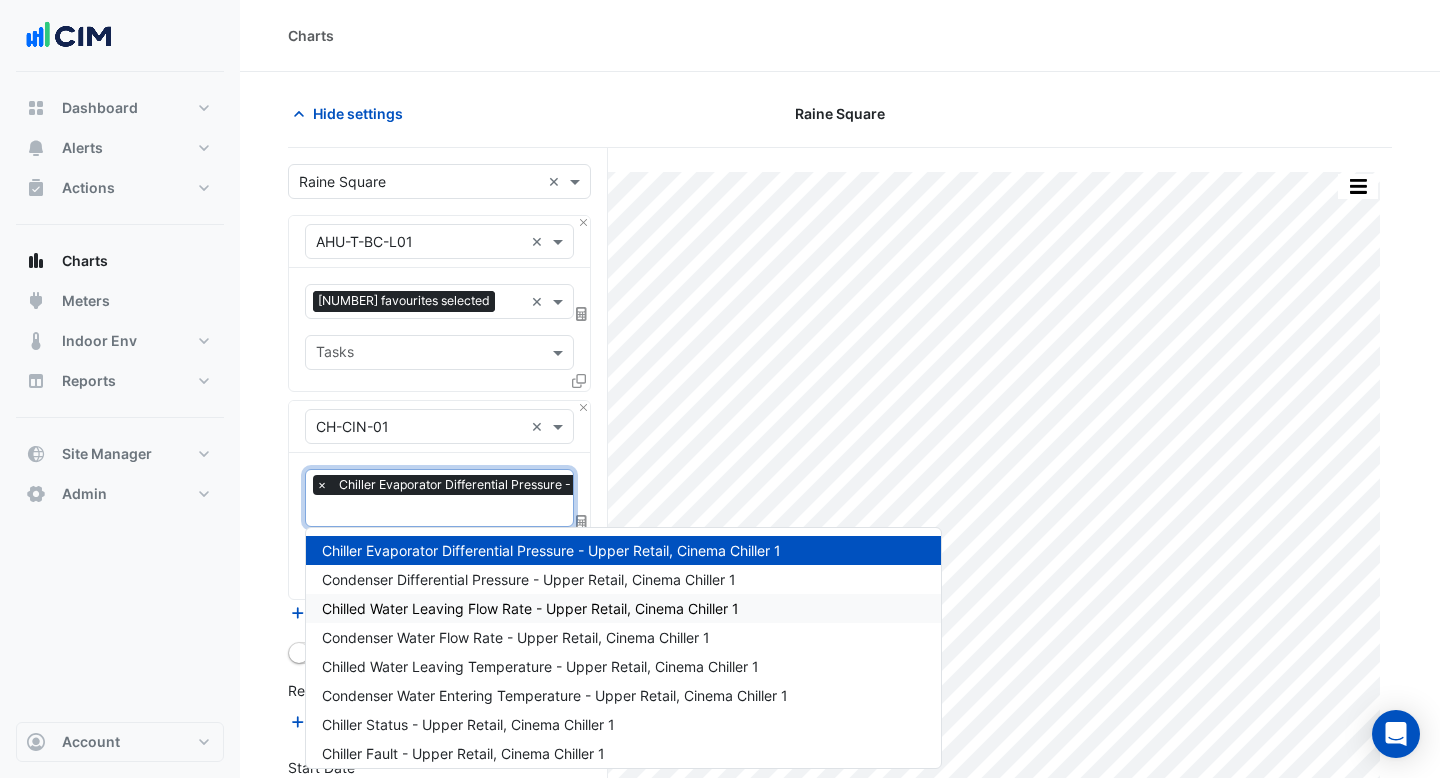 click on "Chilled Water Leaving Flow Rate - Upper Retail, Cinema Chiller 1" at bounding box center (530, 608) 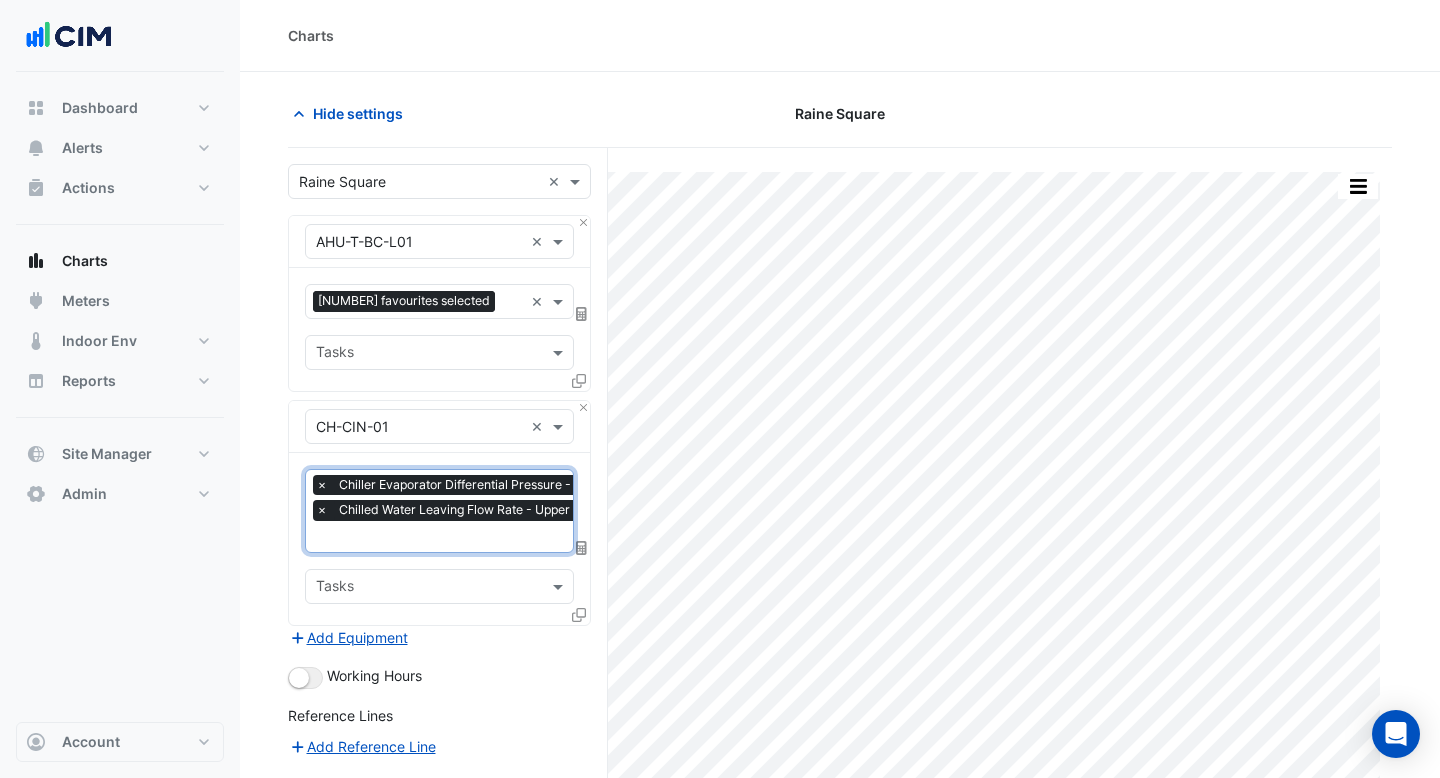 click on "×
Chiller Evaporator Differential Pressure - Upper Retail, Cinema Chiller 1
×
Chilled Water Leaving Flow Rate - Upper Retail, Cinema Chiller 1" at bounding box center (533, 500) 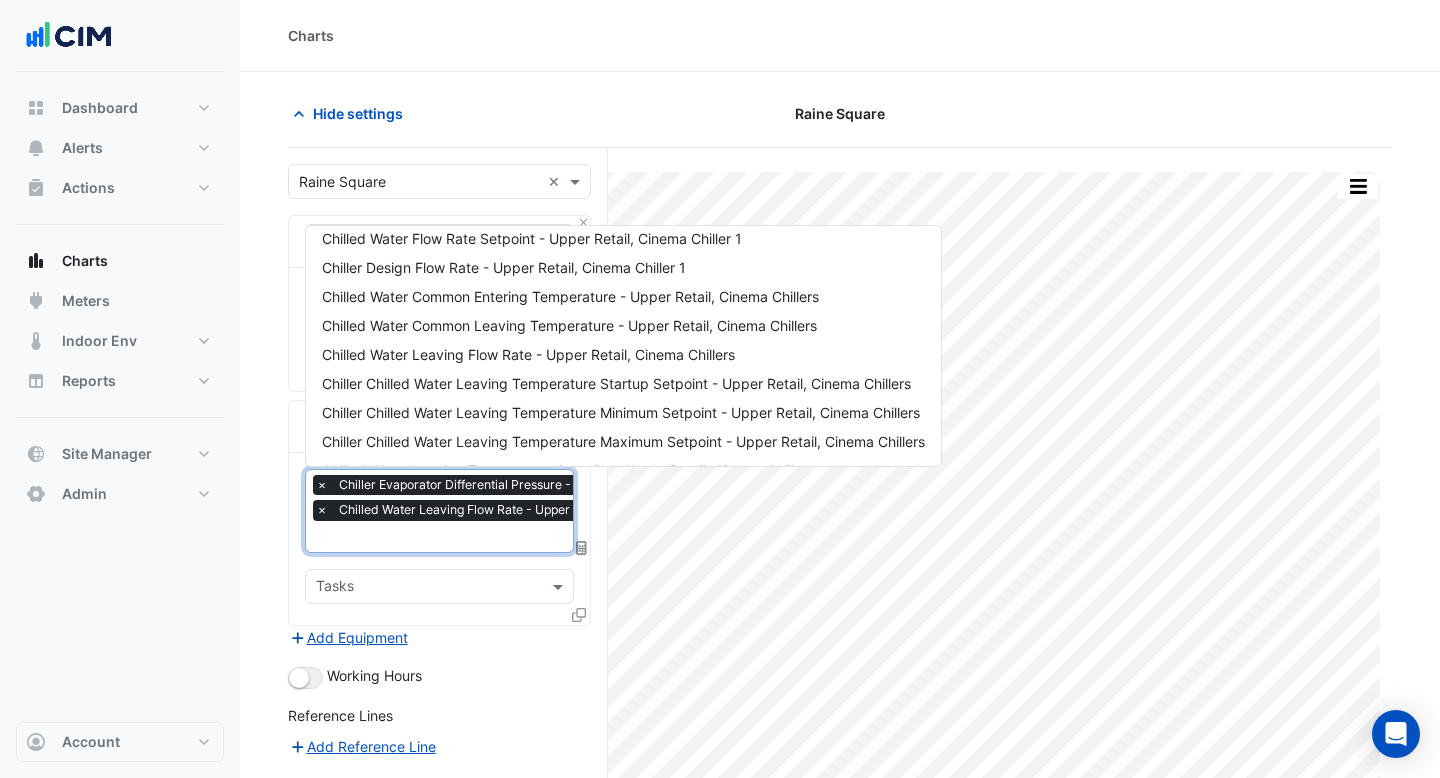scroll, scrollTop: 501, scrollLeft: 0, axis: vertical 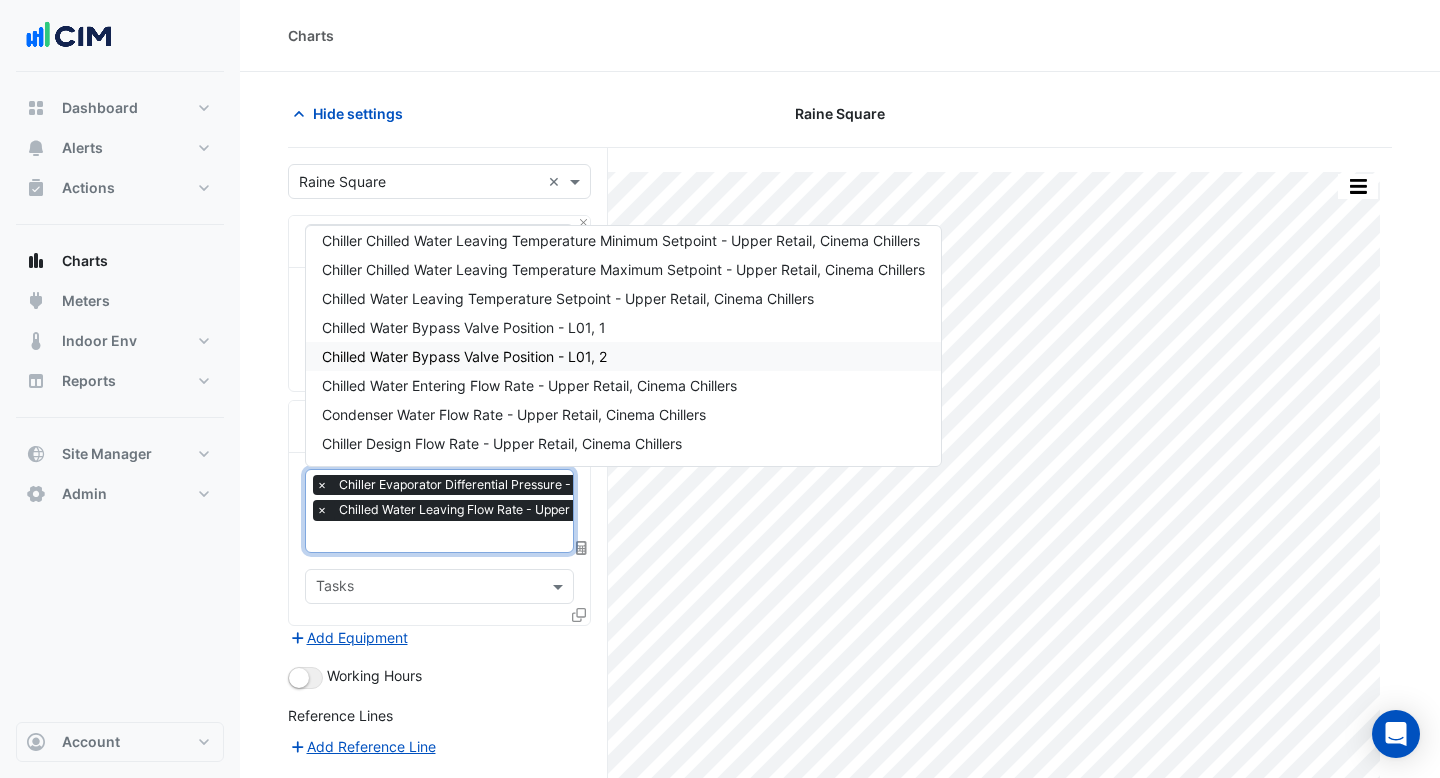 click on "Chilled Water Bypass Valve Position - L01, 2" at bounding box center [464, 356] 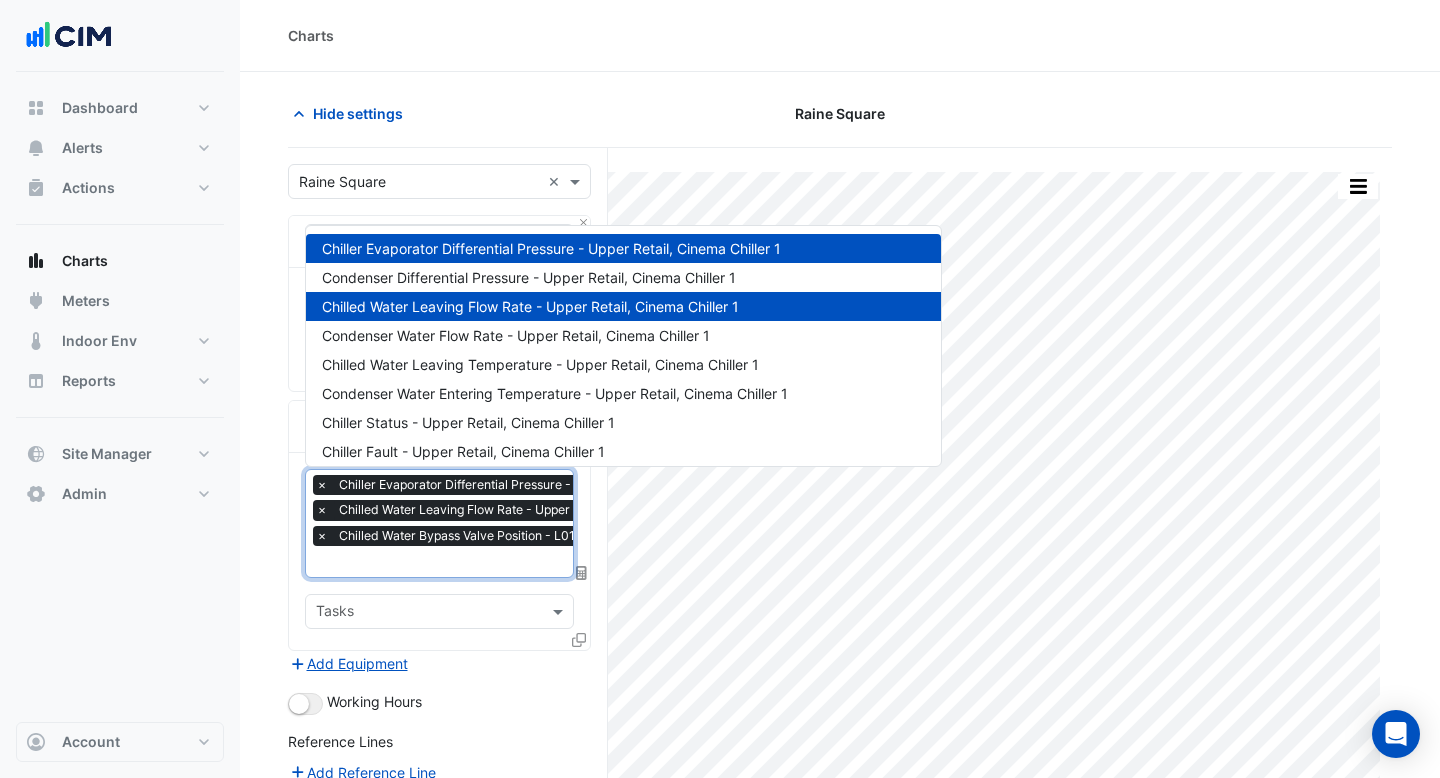 click at bounding box center [534, 563] 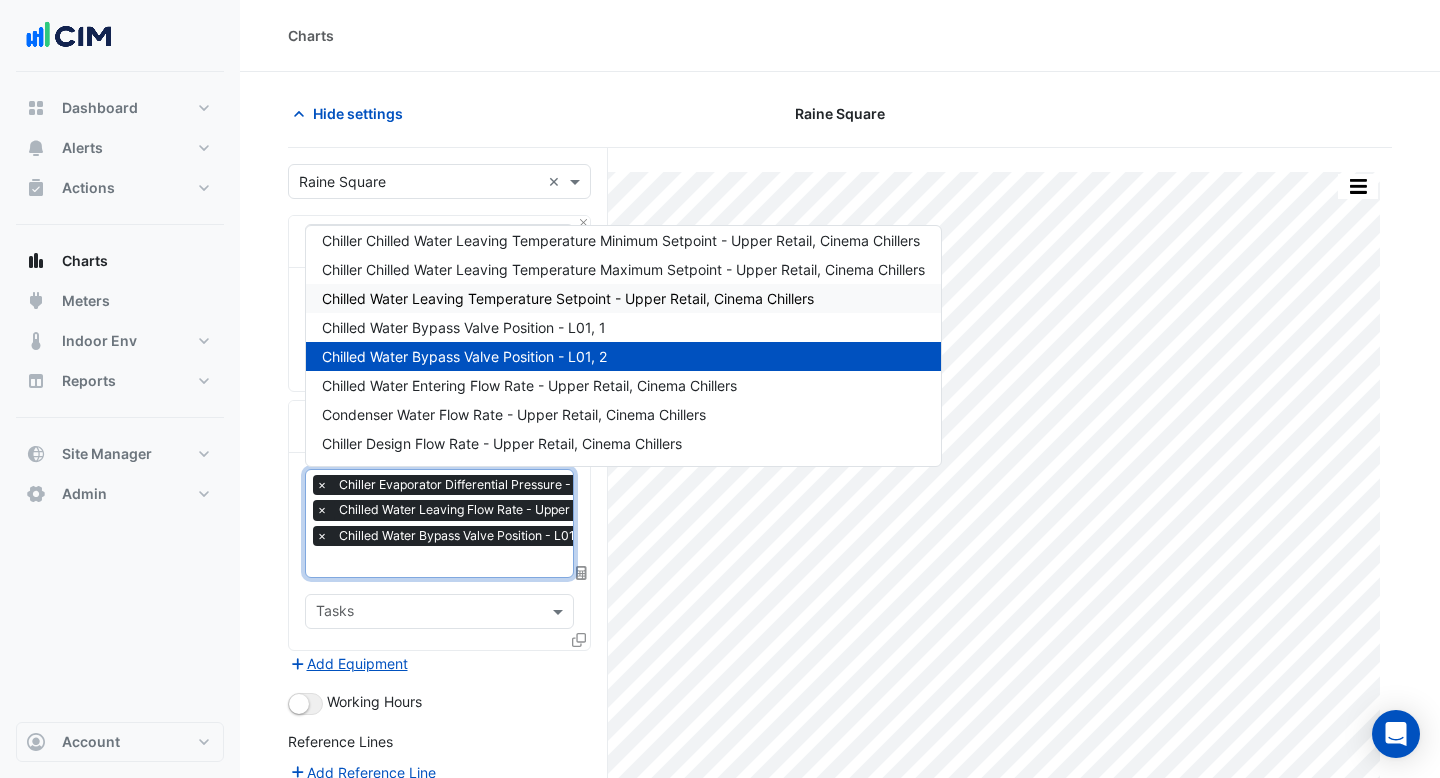 click on "Chilled Water Leaving Temperature Setpoint - Upper Retail, Cinema Chillers" at bounding box center [568, 298] 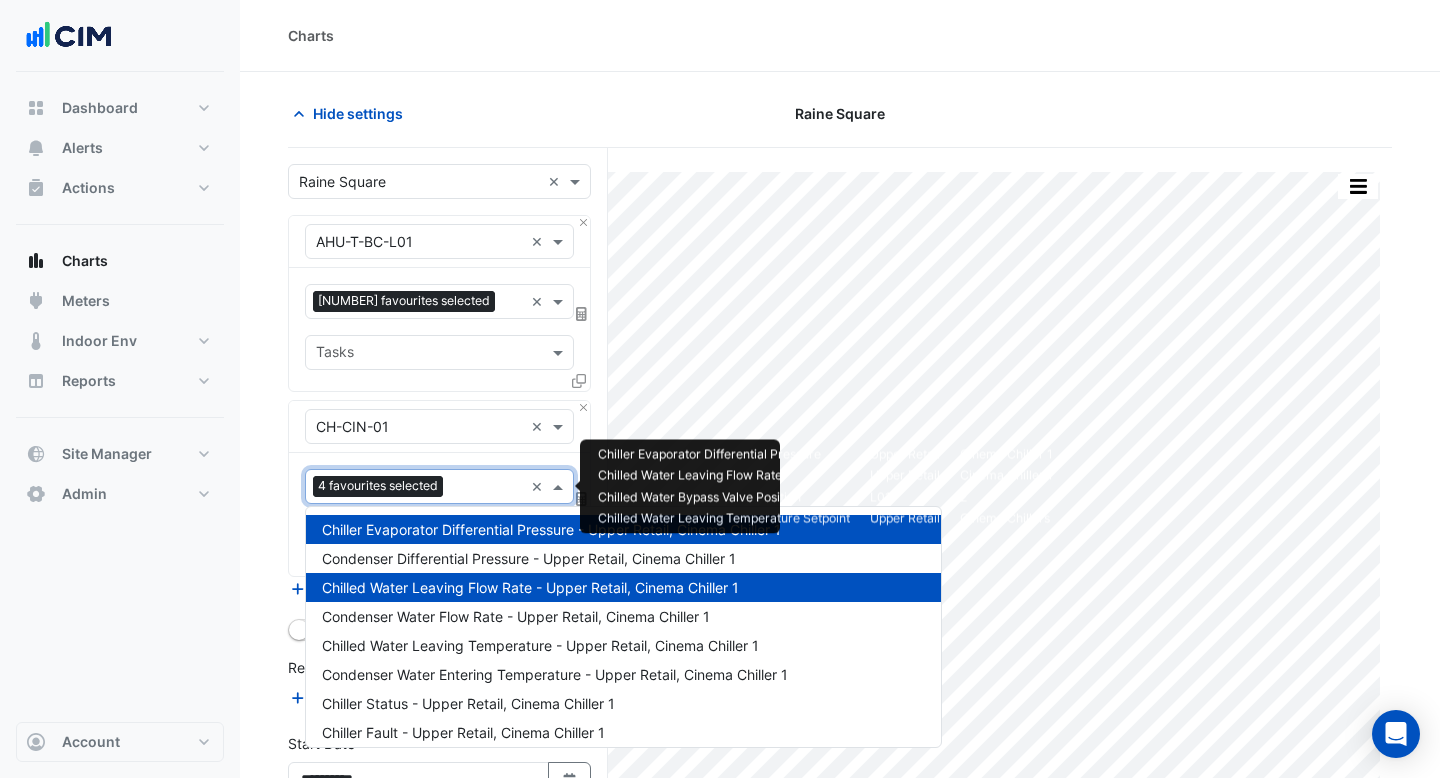 click at bounding box center (487, 488) 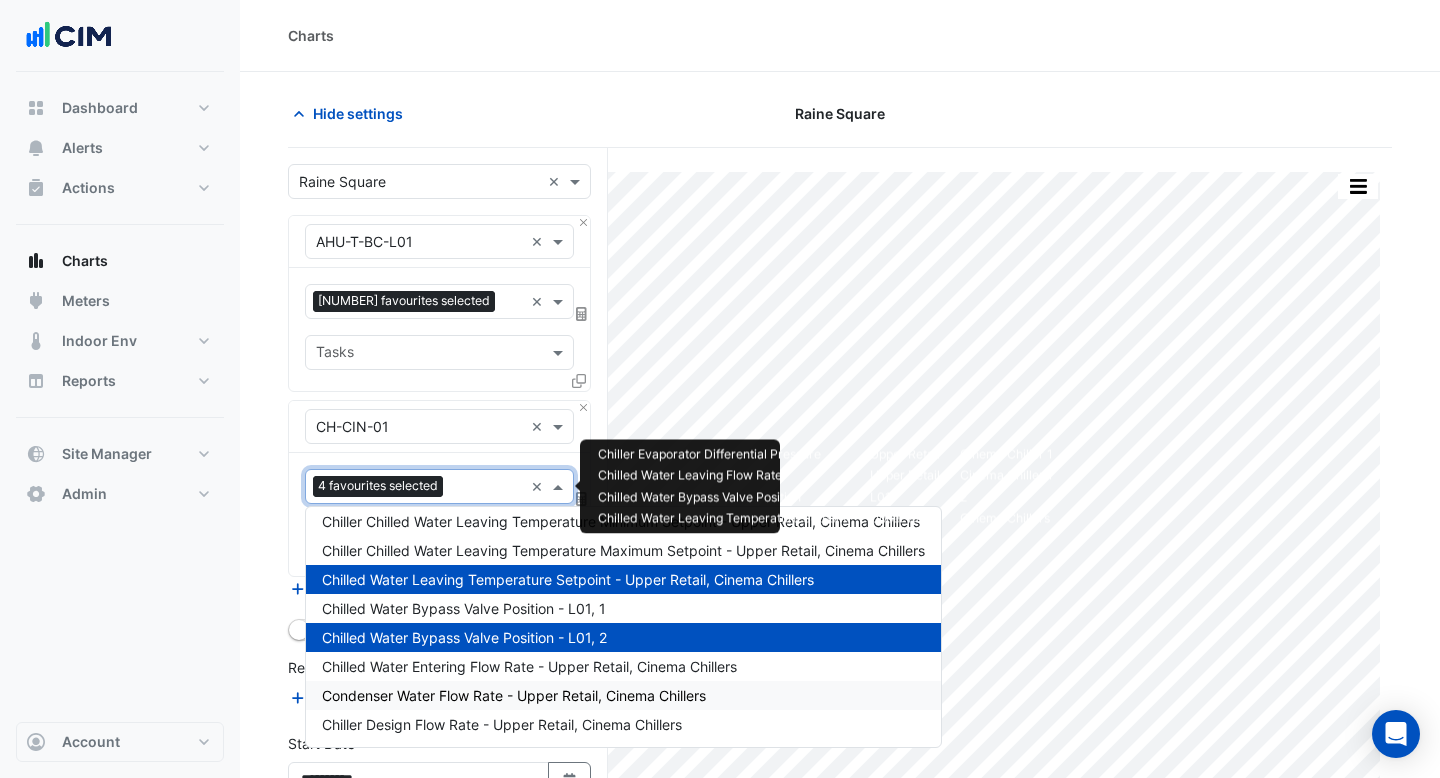 click on "Condenser Water Flow Rate - Upper Retail, Cinema Chillers" at bounding box center [514, 695] 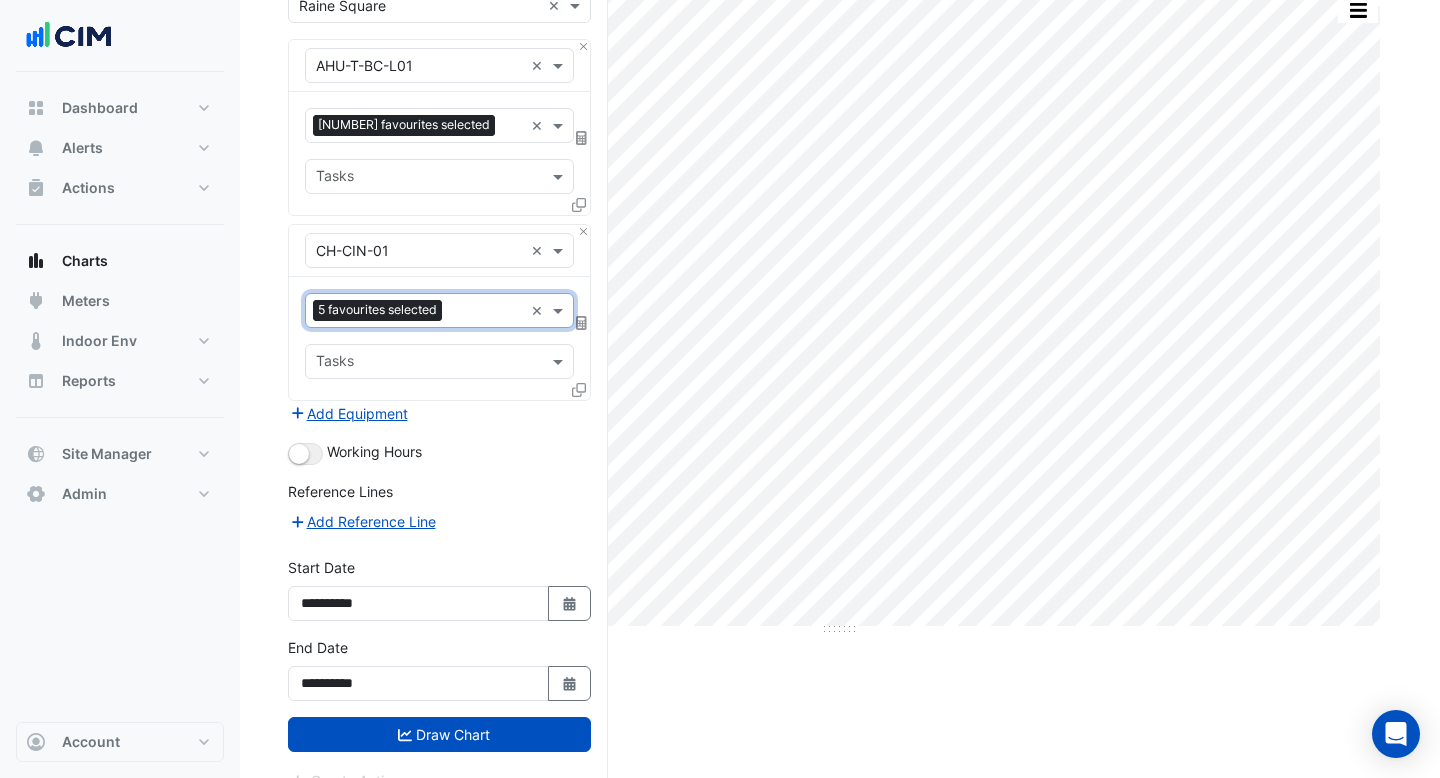 scroll, scrollTop: 204, scrollLeft: 0, axis: vertical 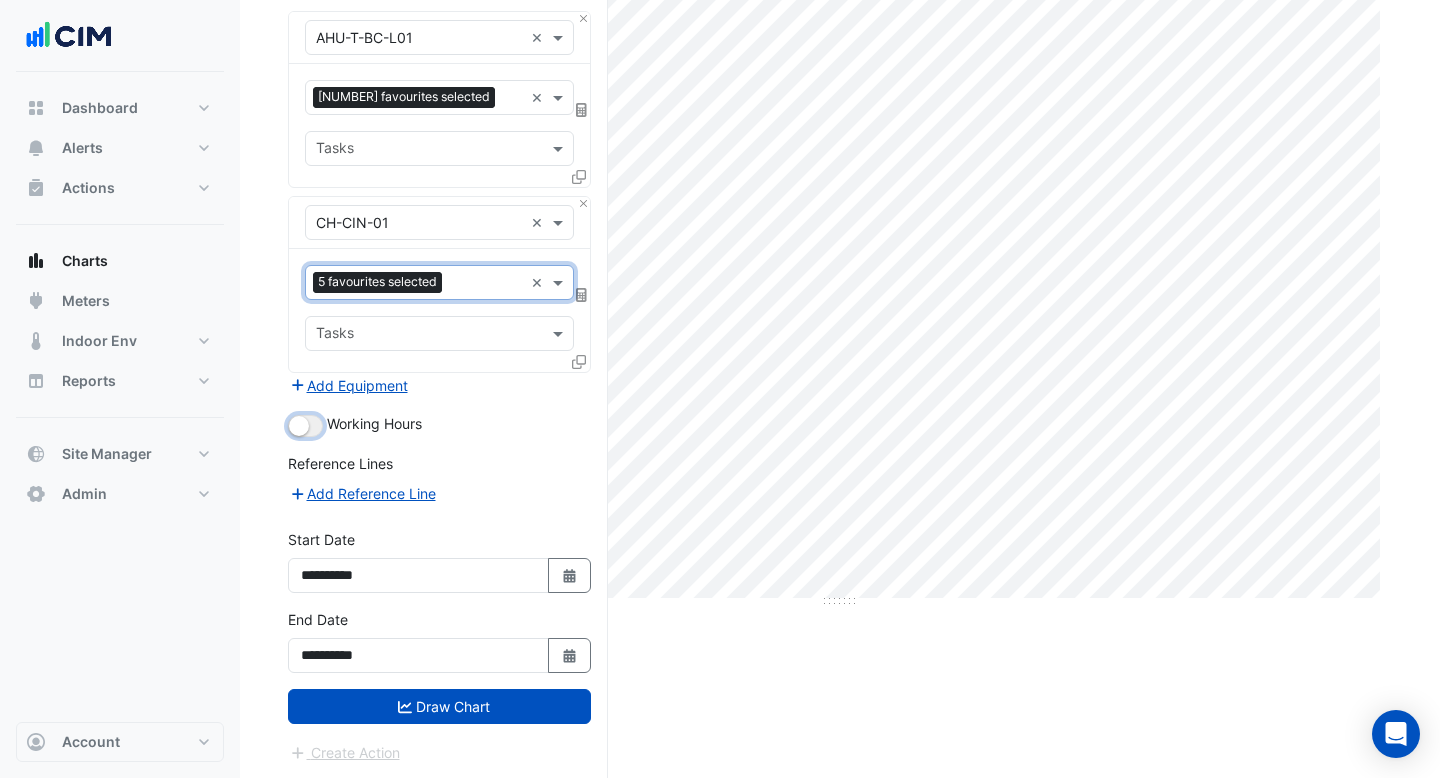 click at bounding box center (305, 426) 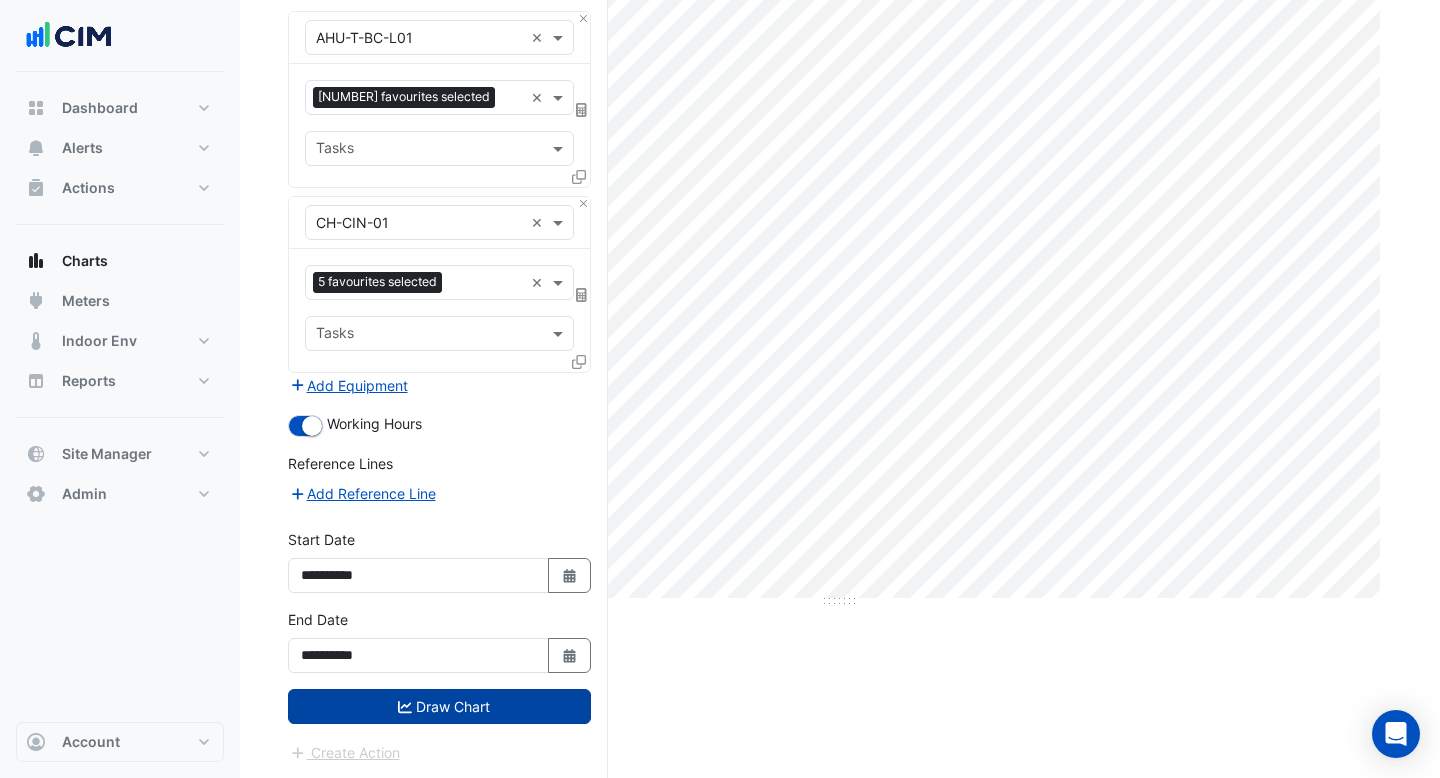 click on "Draw Chart" at bounding box center [439, 706] 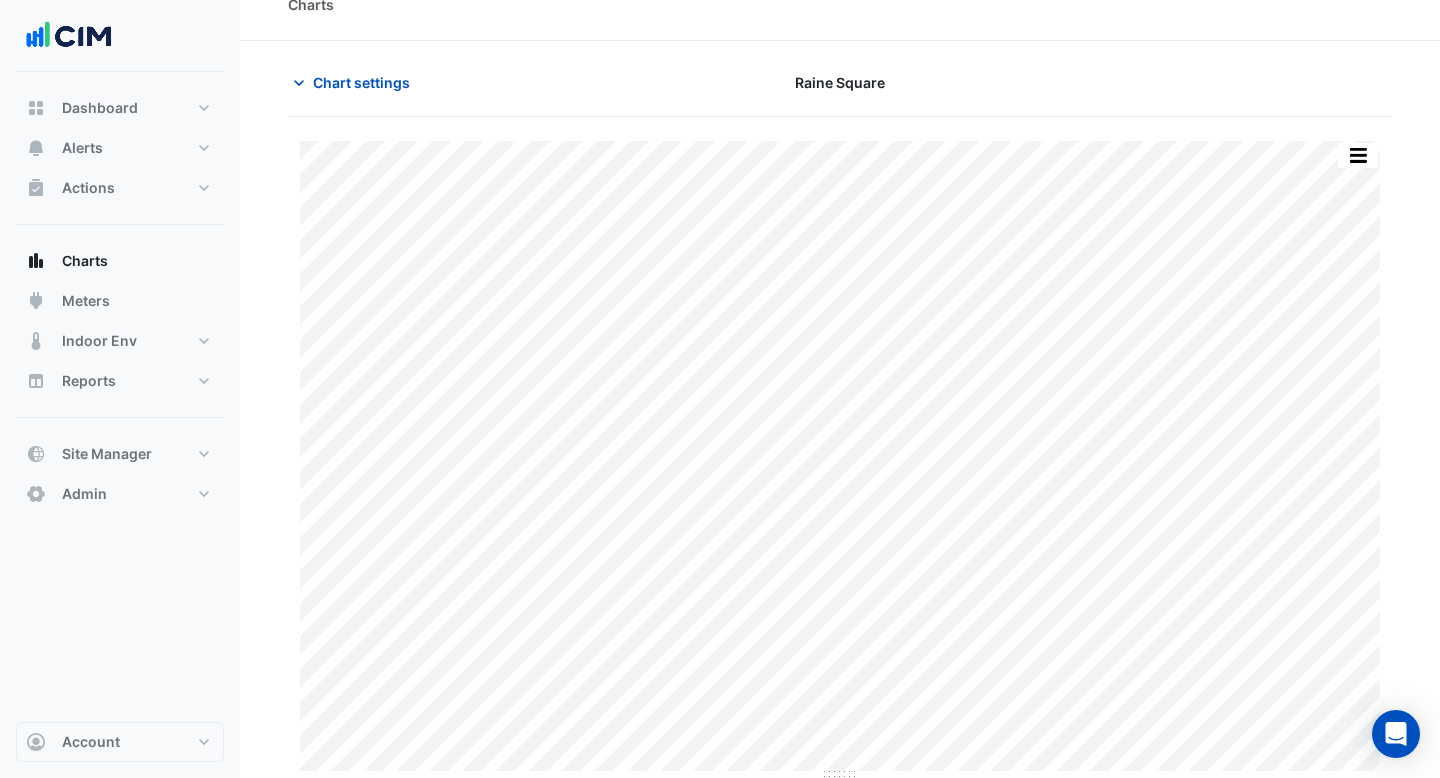 scroll, scrollTop: 34, scrollLeft: 0, axis: vertical 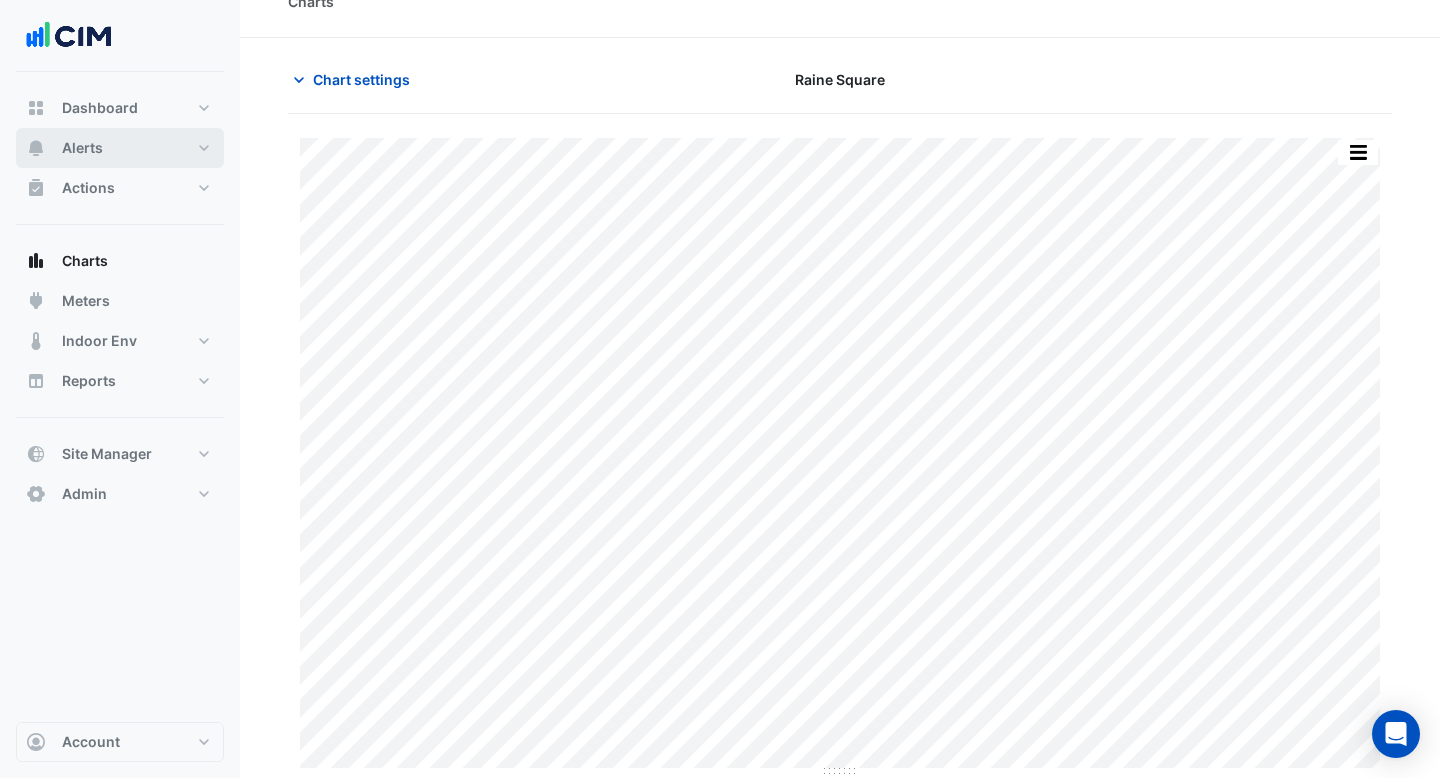 click on "Alerts" at bounding box center [82, 148] 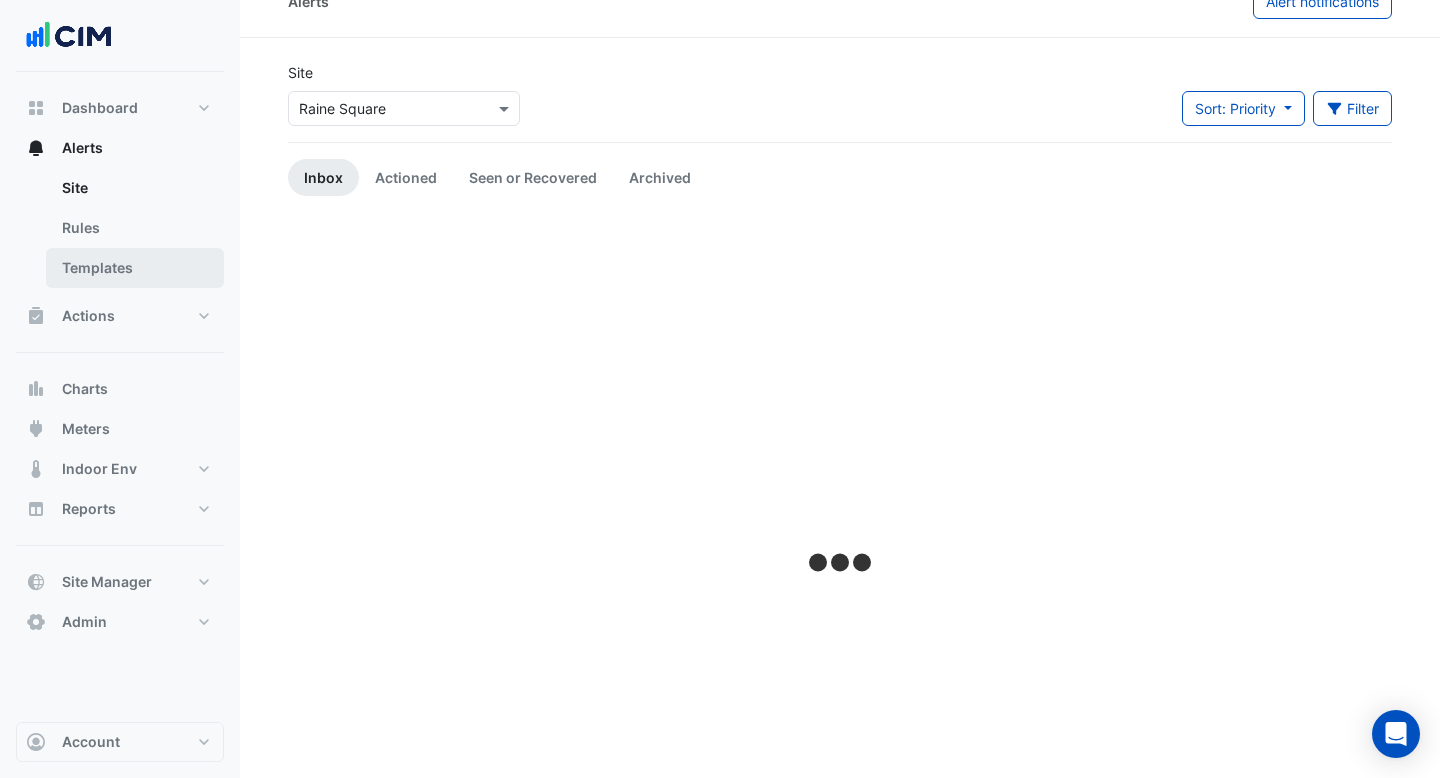 click on "Templates" at bounding box center [135, 268] 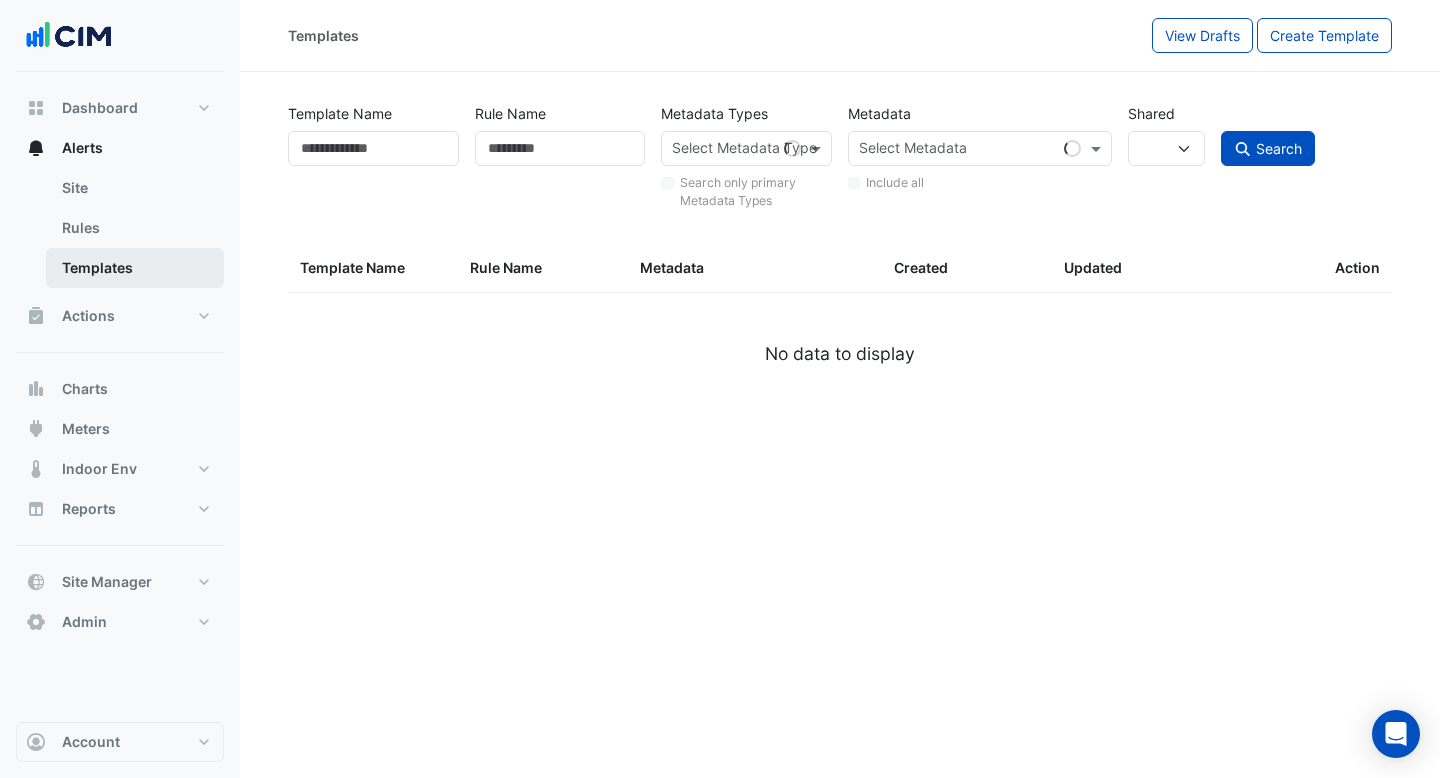 scroll, scrollTop: 0, scrollLeft: 0, axis: both 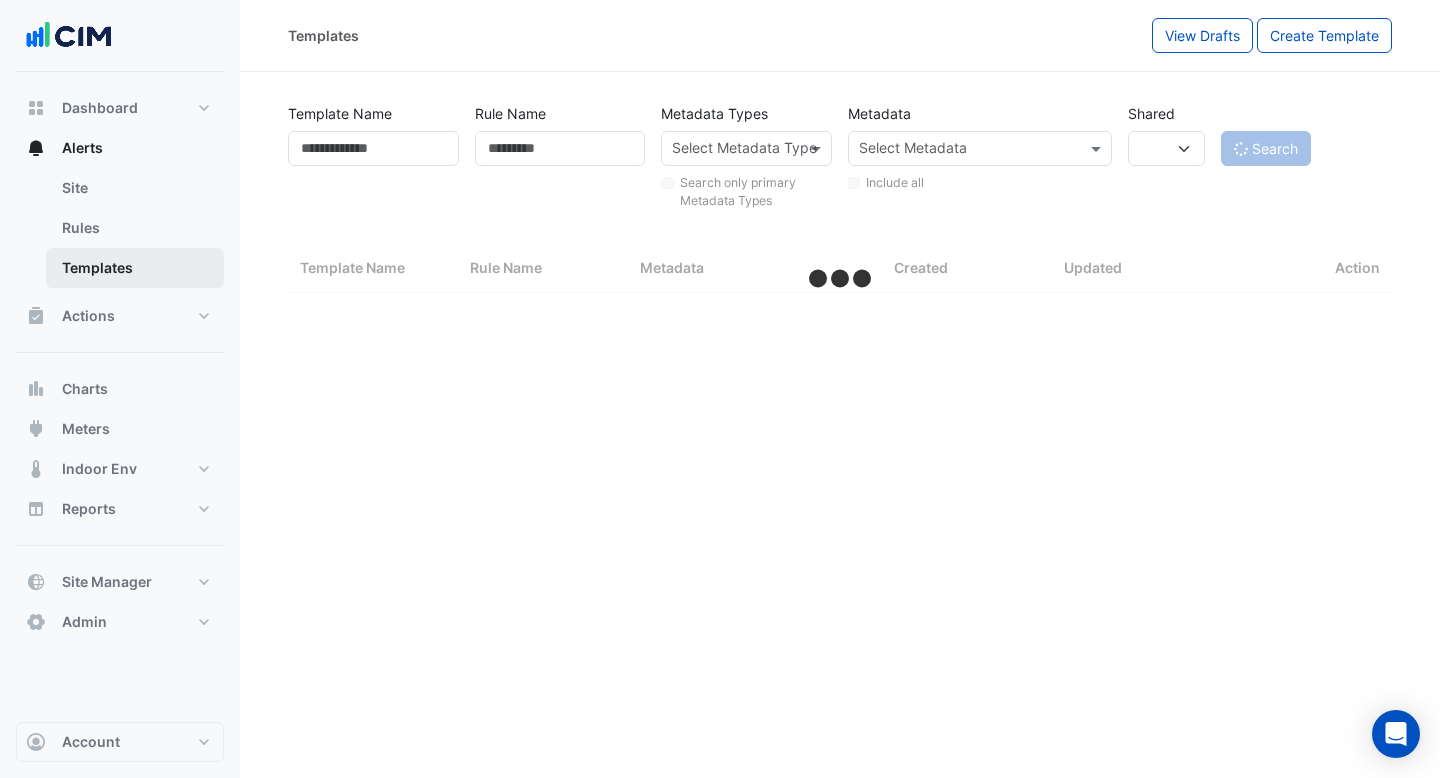 select on "***" 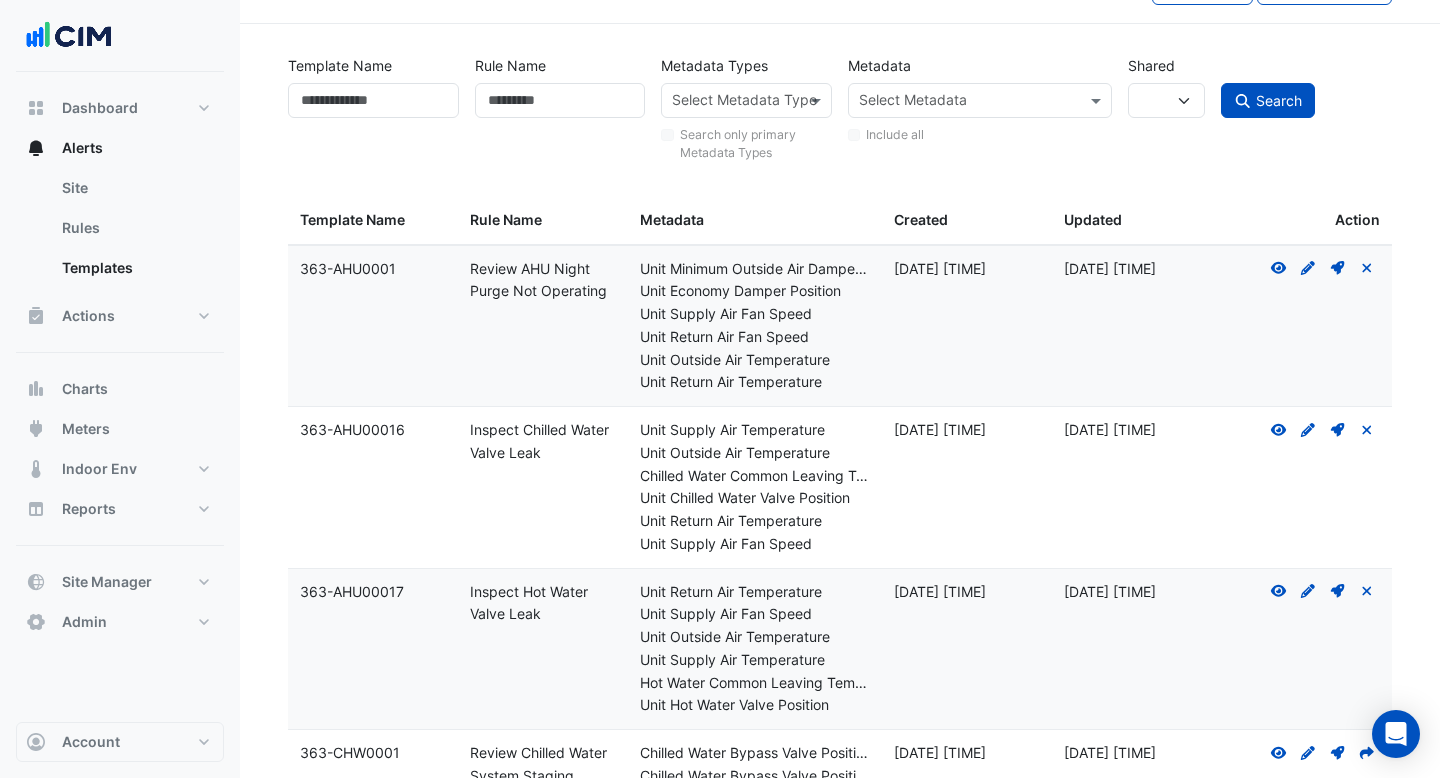 scroll, scrollTop: 95, scrollLeft: 0, axis: vertical 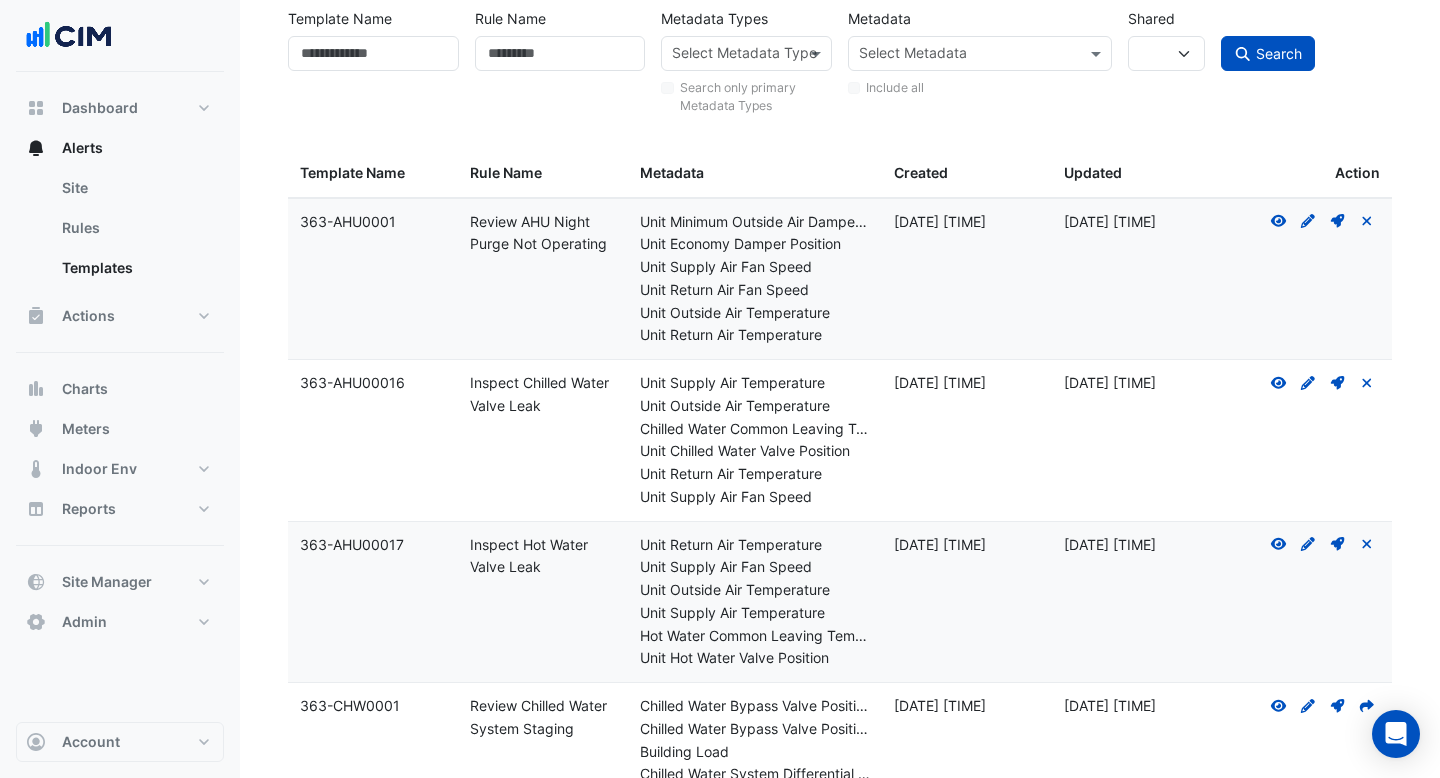 drag, startPoint x: 540, startPoint y: 408, endPoint x: 464, endPoint y: 378, distance: 81.706795 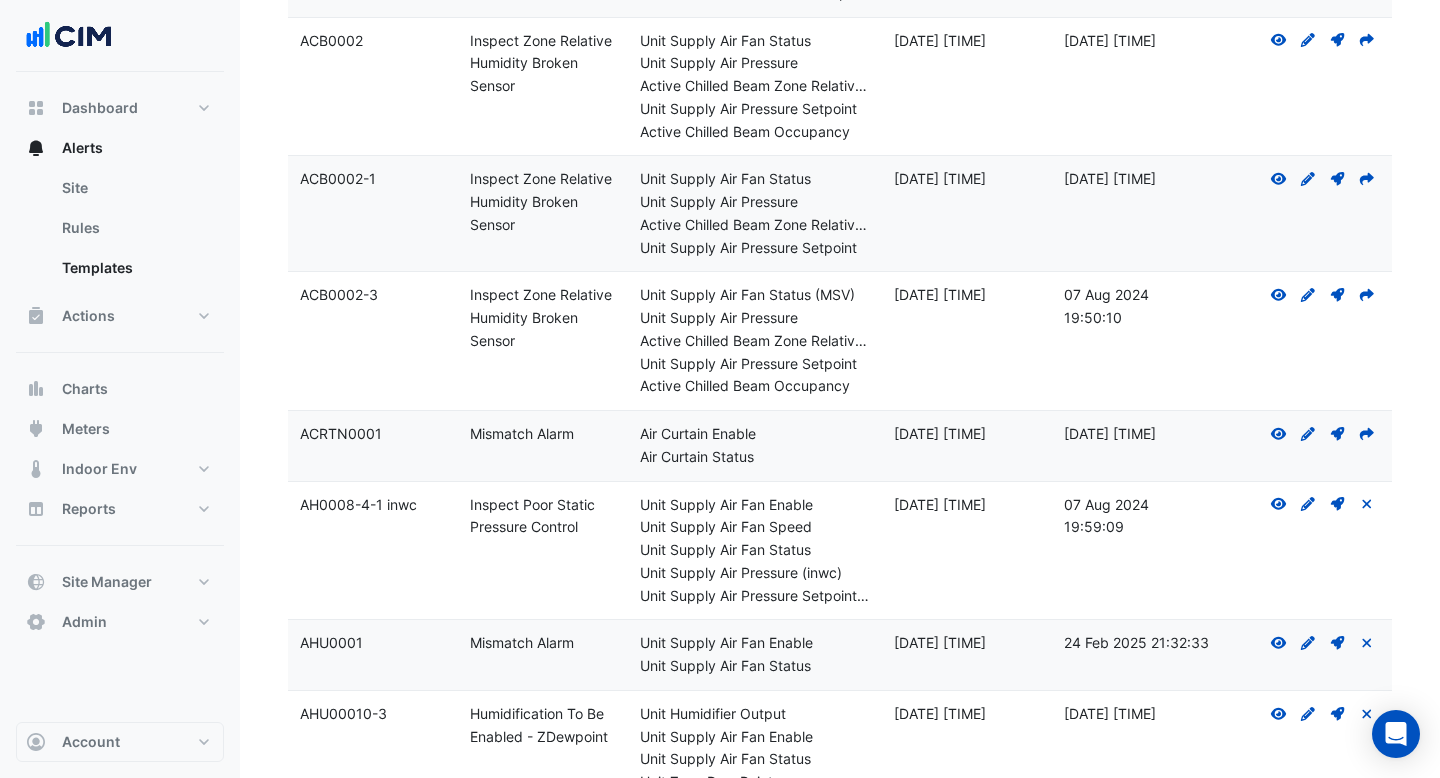 scroll, scrollTop: 1594, scrollLeft: 0, axis: vertical 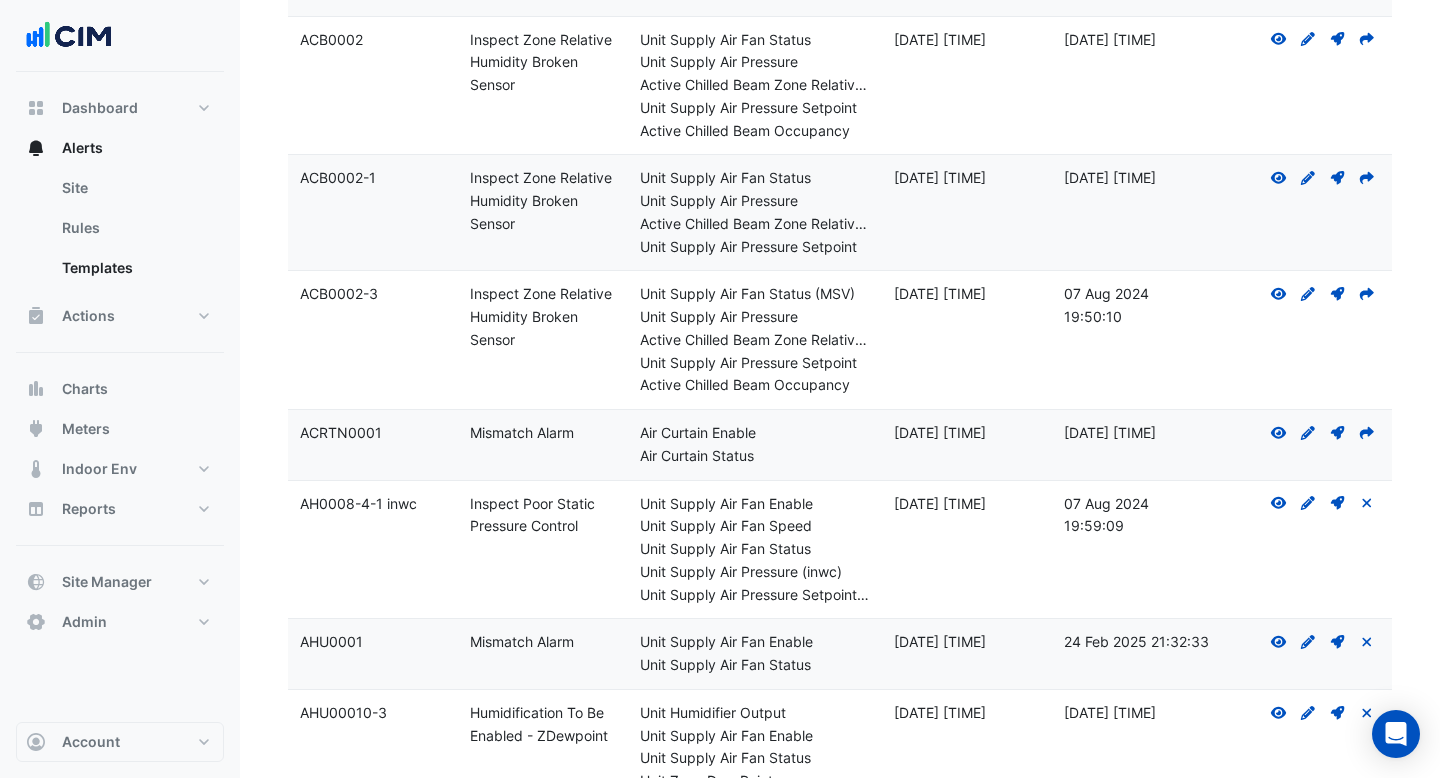 drag, startPoint x: 587, startPoint y: 532, endPoint x: 472, endPoint y: 510, distance: 117.08544 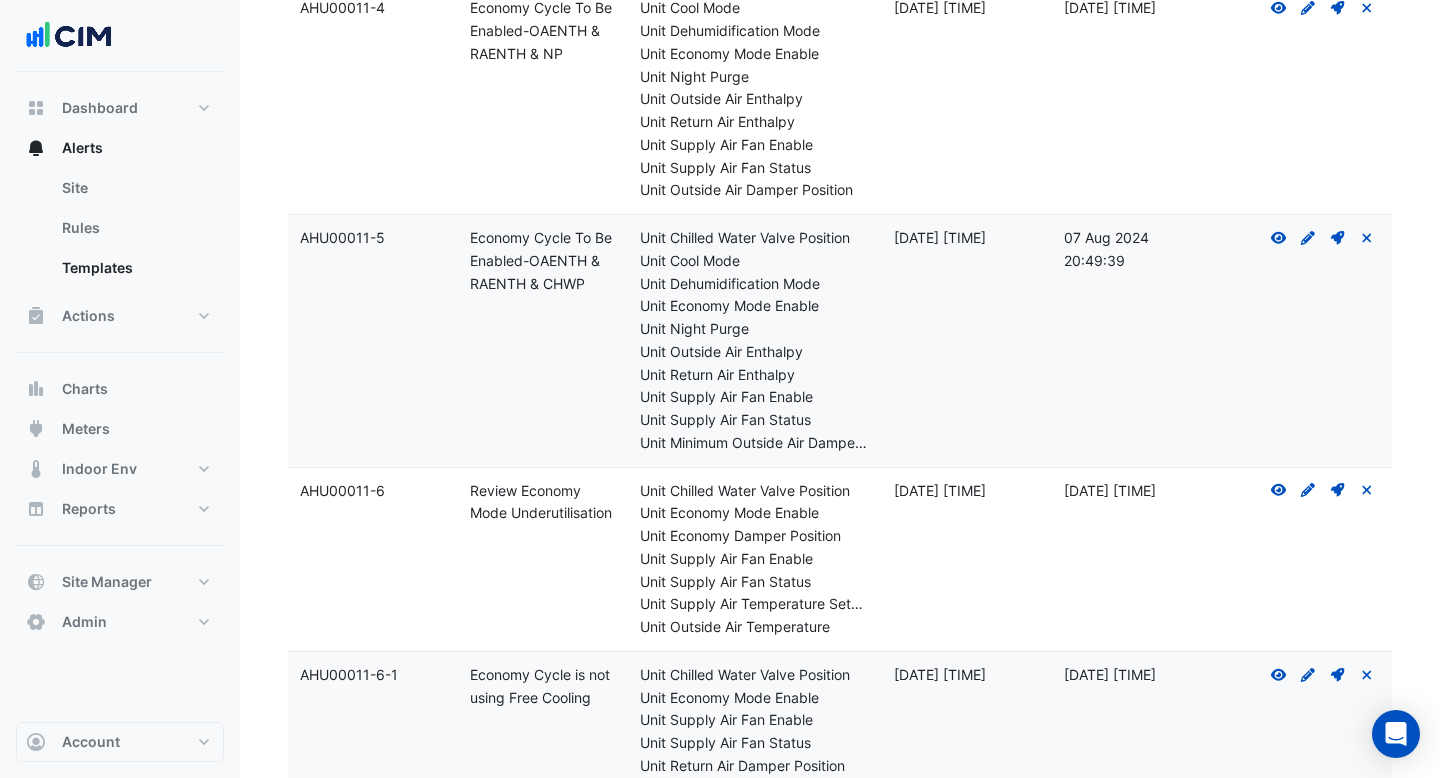 scroll, scrollTop: 7402, scrollLeft: 0, axis: vertical 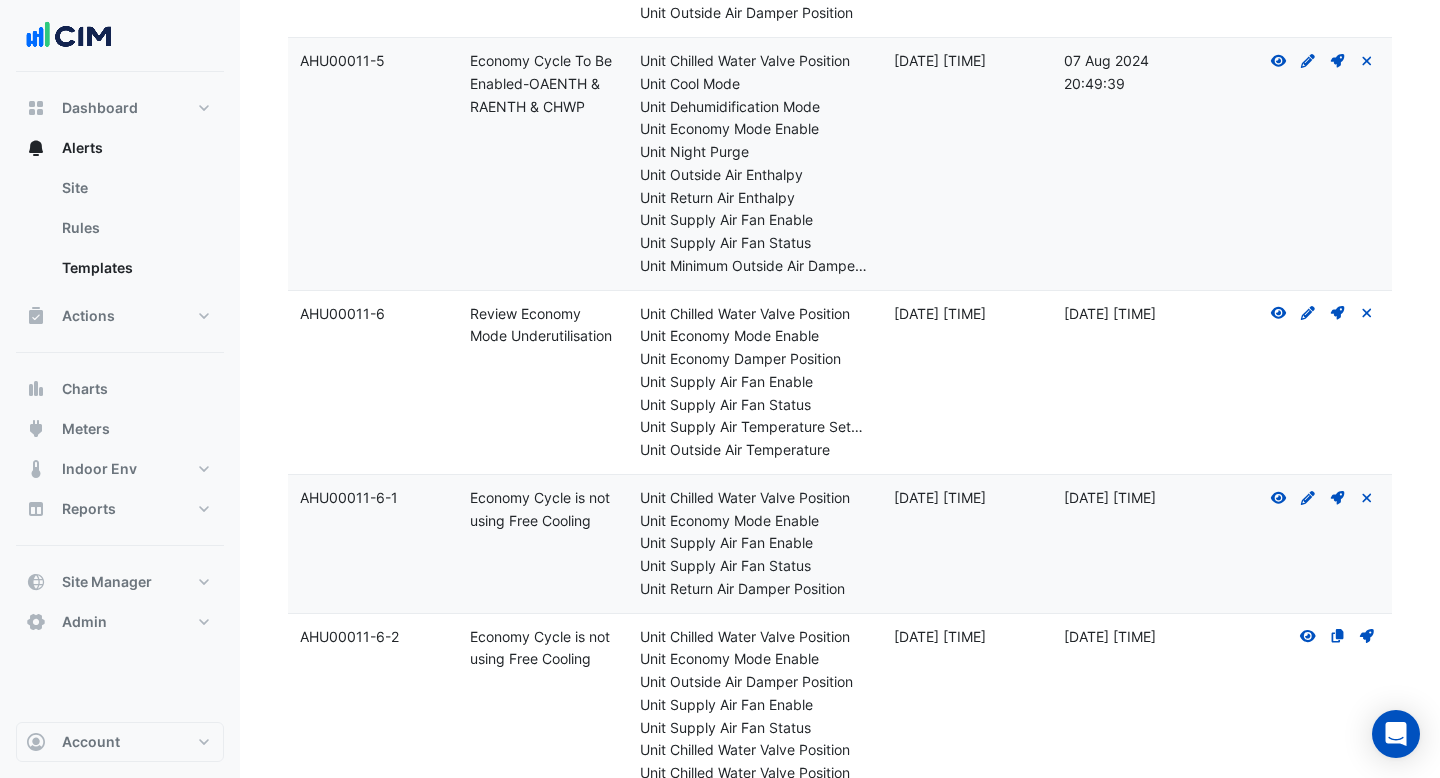 drag, startPoint x: 598, startPoint y: 523, endPoint x: 459, endPoint y: 504, distance: 140.29256 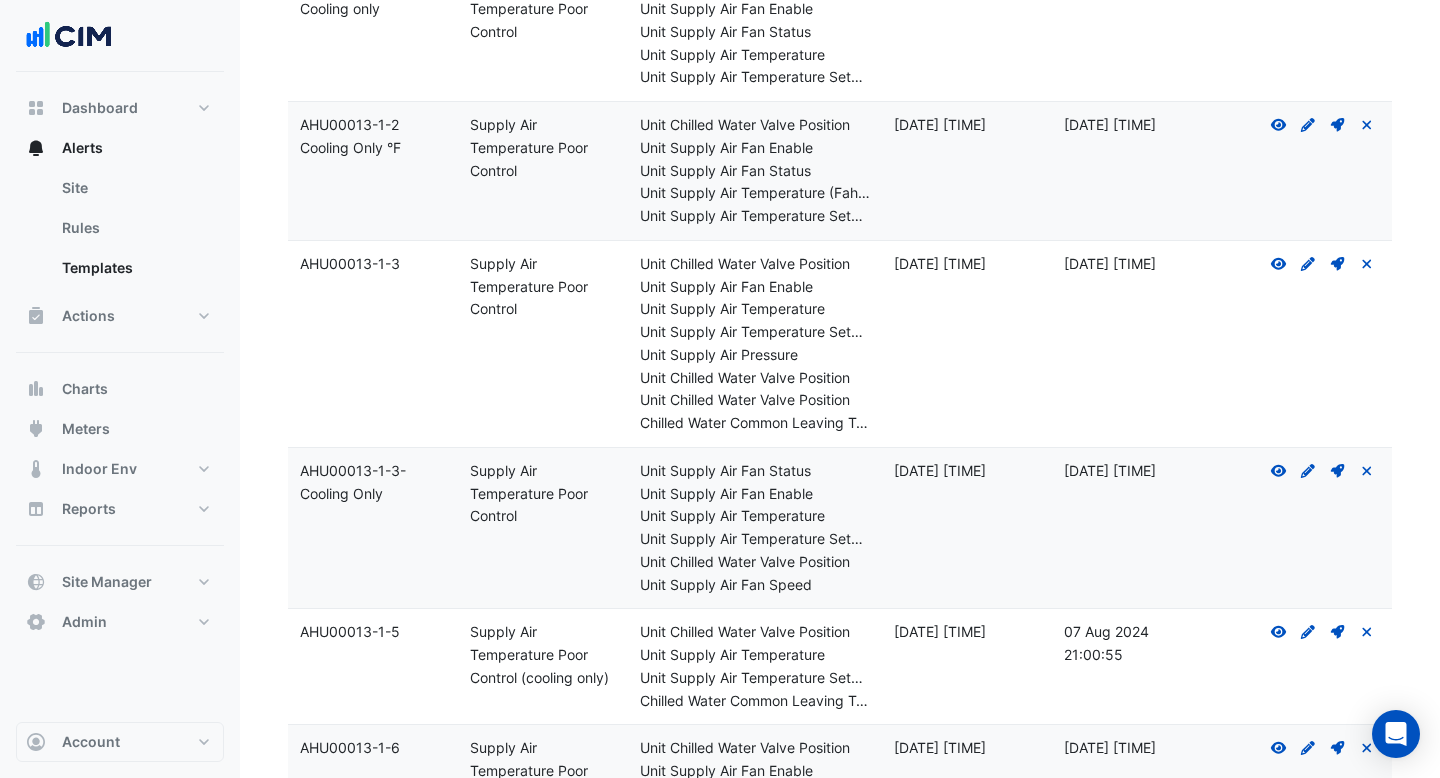 scroll, scrollTop: 12693, scrollLeft: 0, axis: vertical 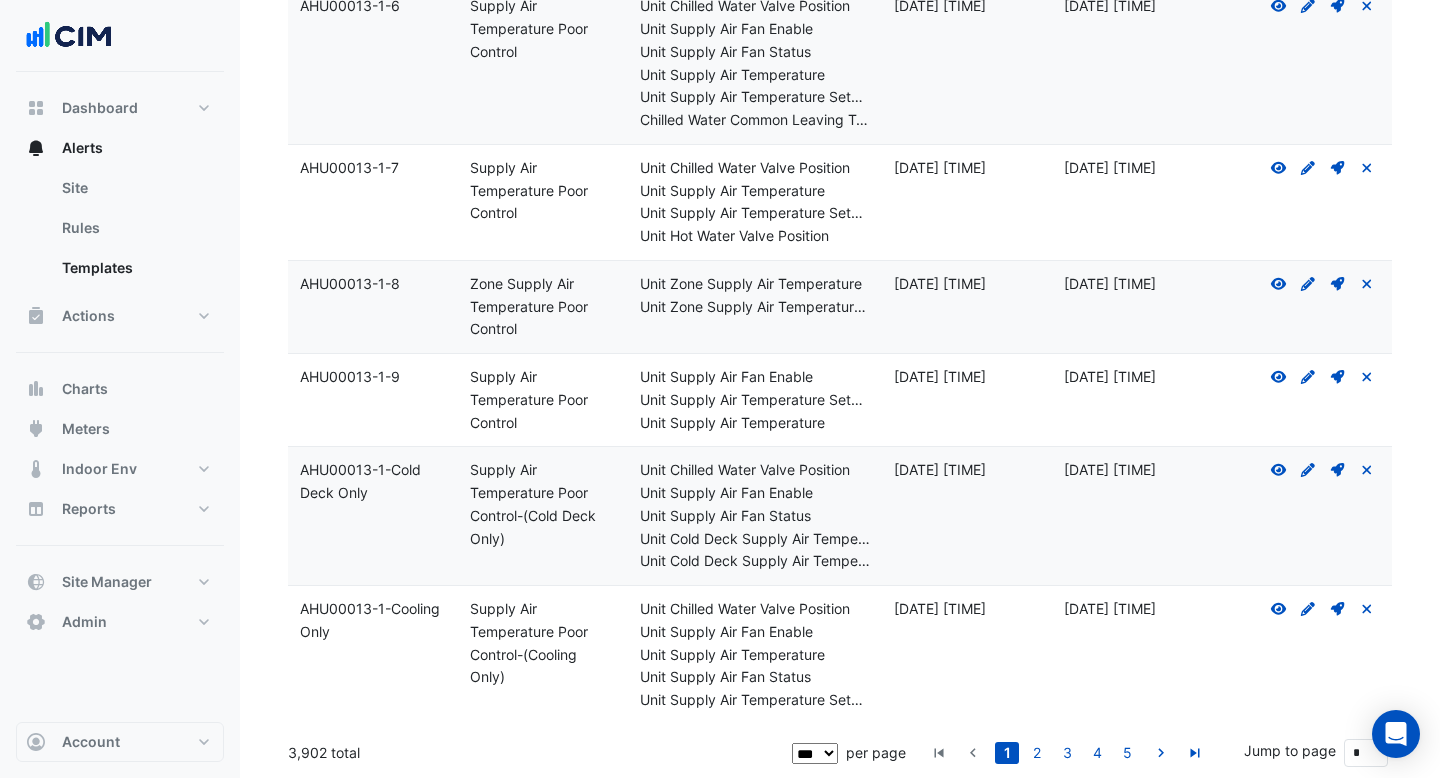 drag, startPoint x: 360, startPoint y: 748, endPoint x: 290, endPoint y: 749, distance: 70.00714 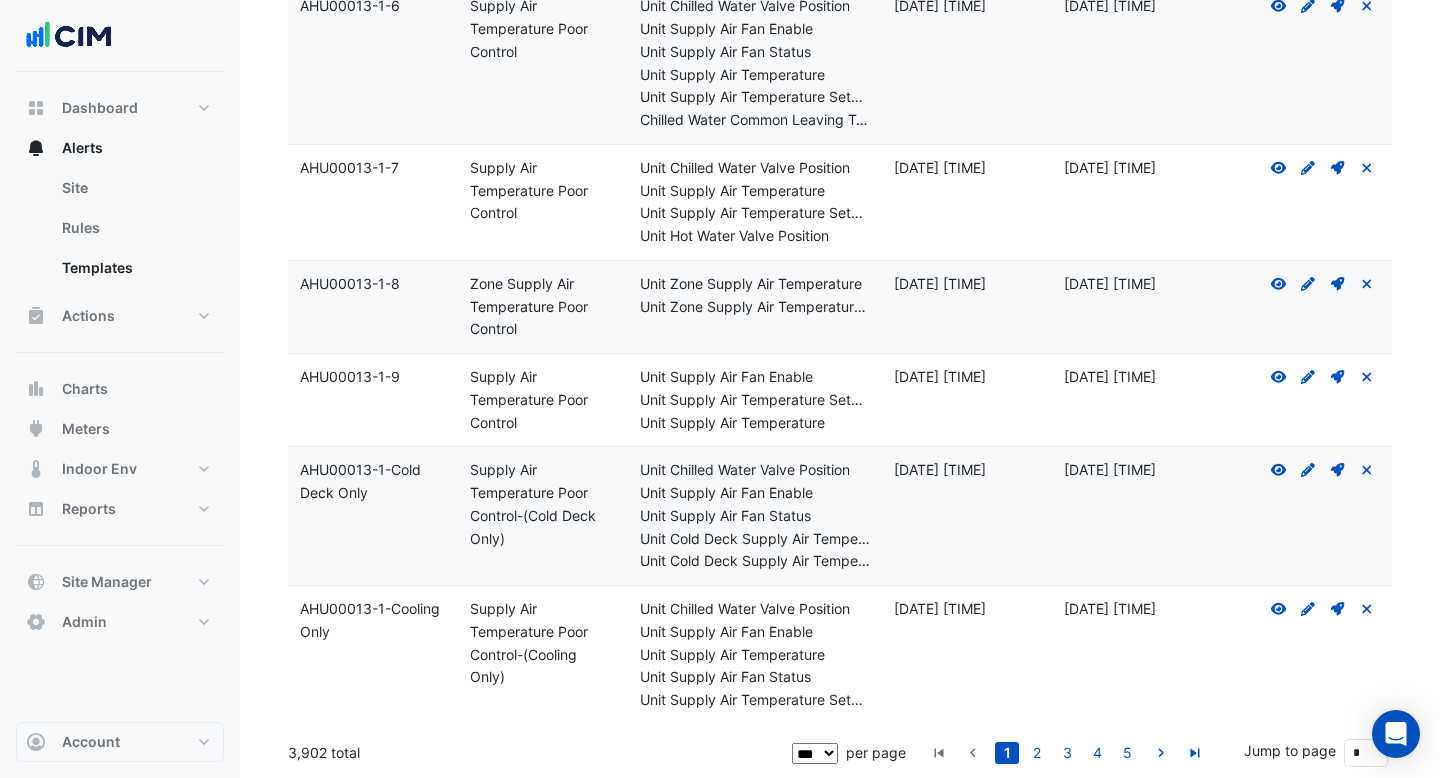 drag, startPoint x: 529, startPoint y: 325, endPoint x: 476, endPoint y: 295, distance: 60.90156 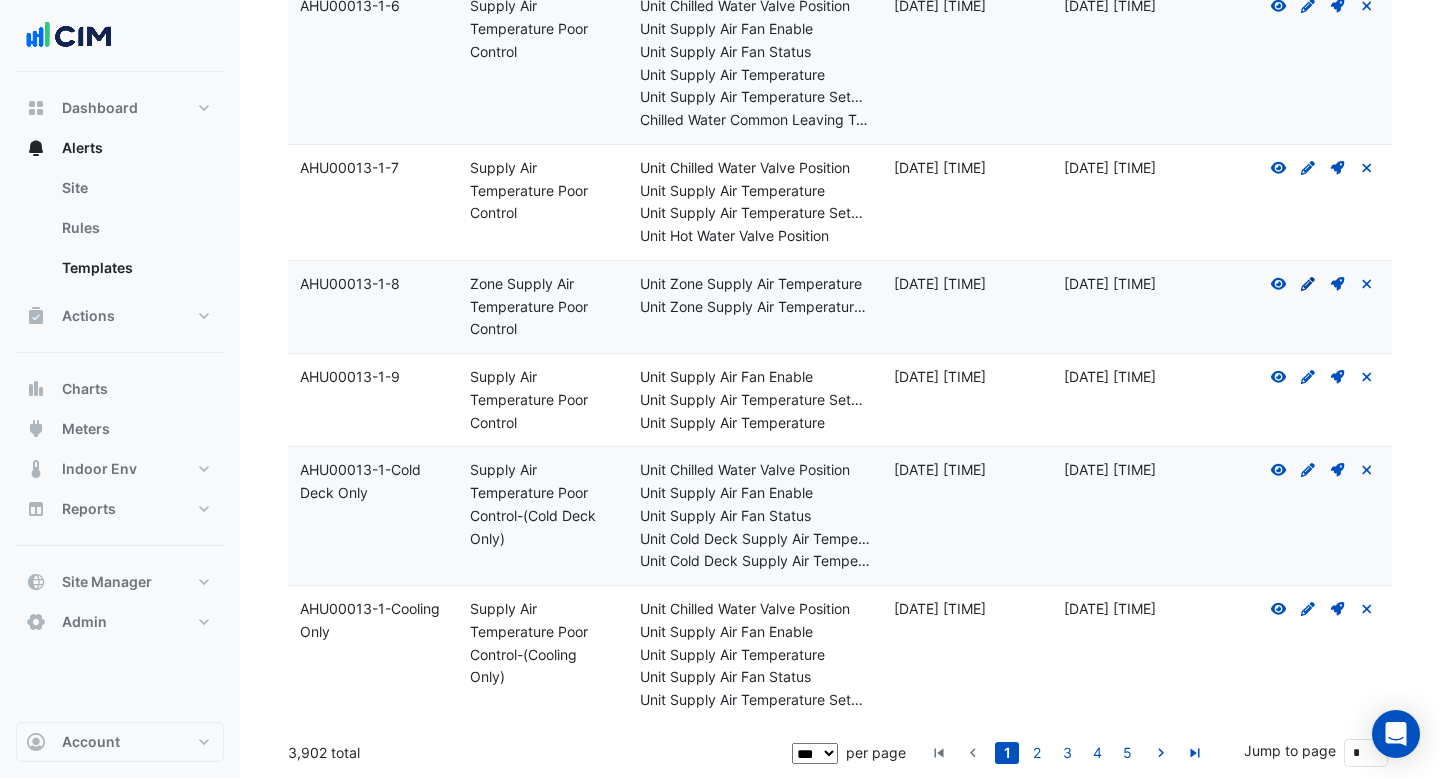 click 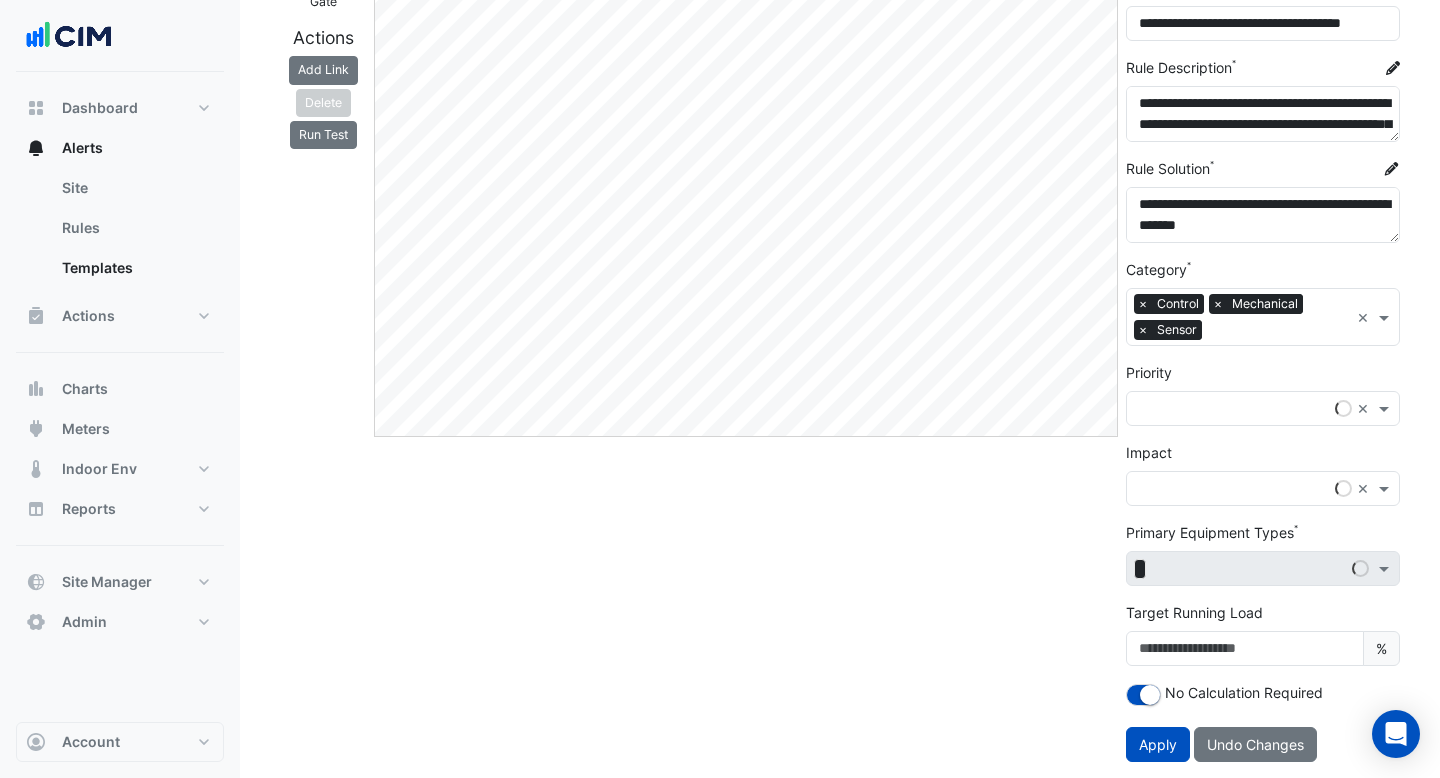 scroll, scrollTop: 0, scrollLeft: 0, axis: both 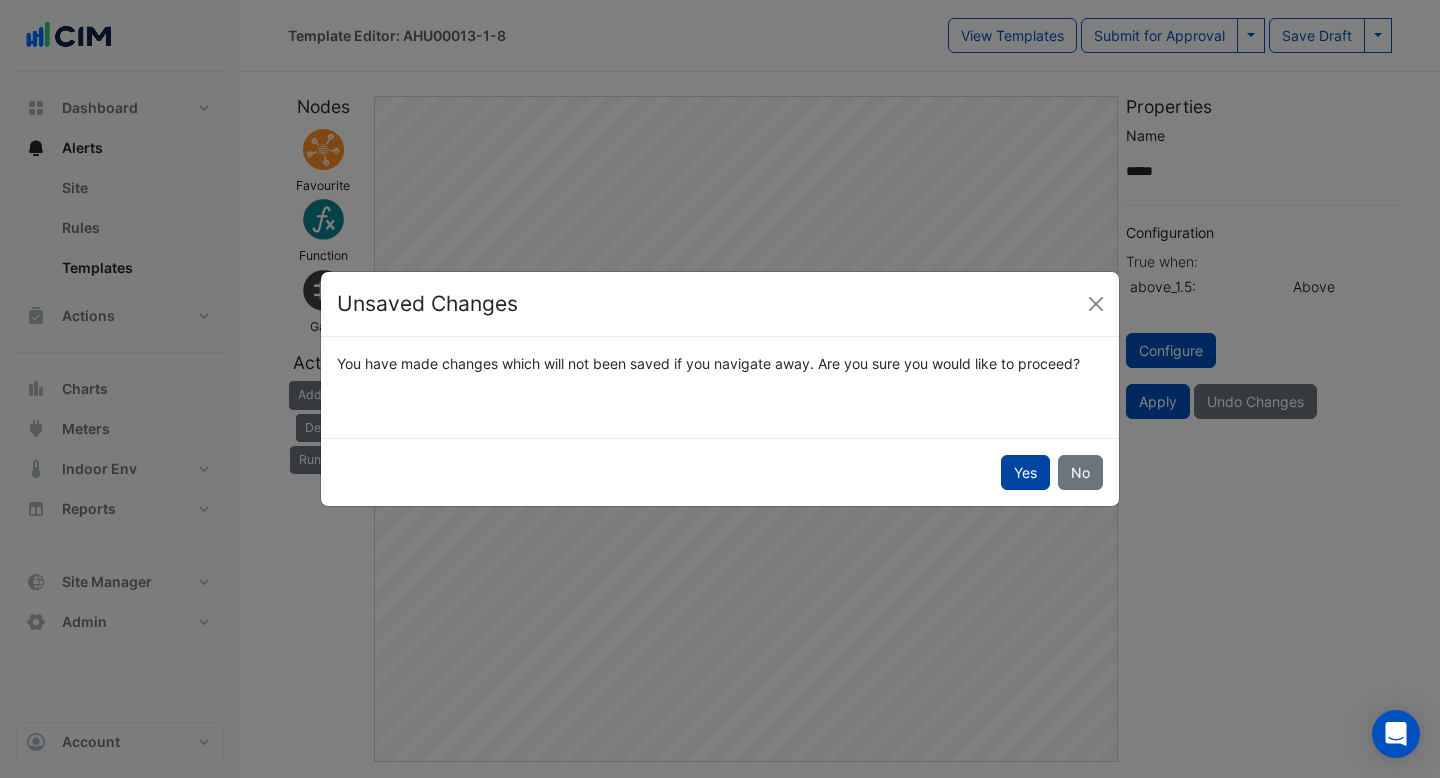 click on "Yes" 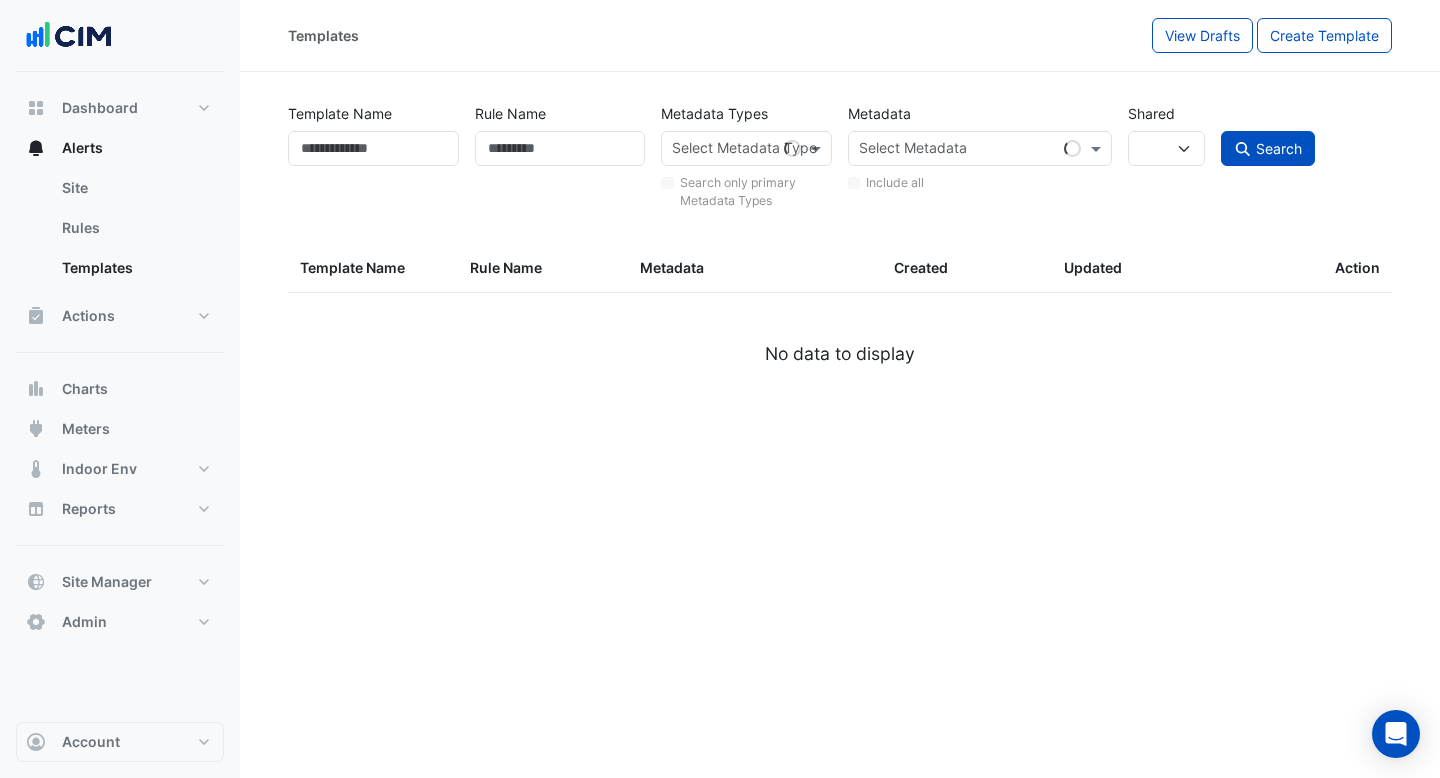 select 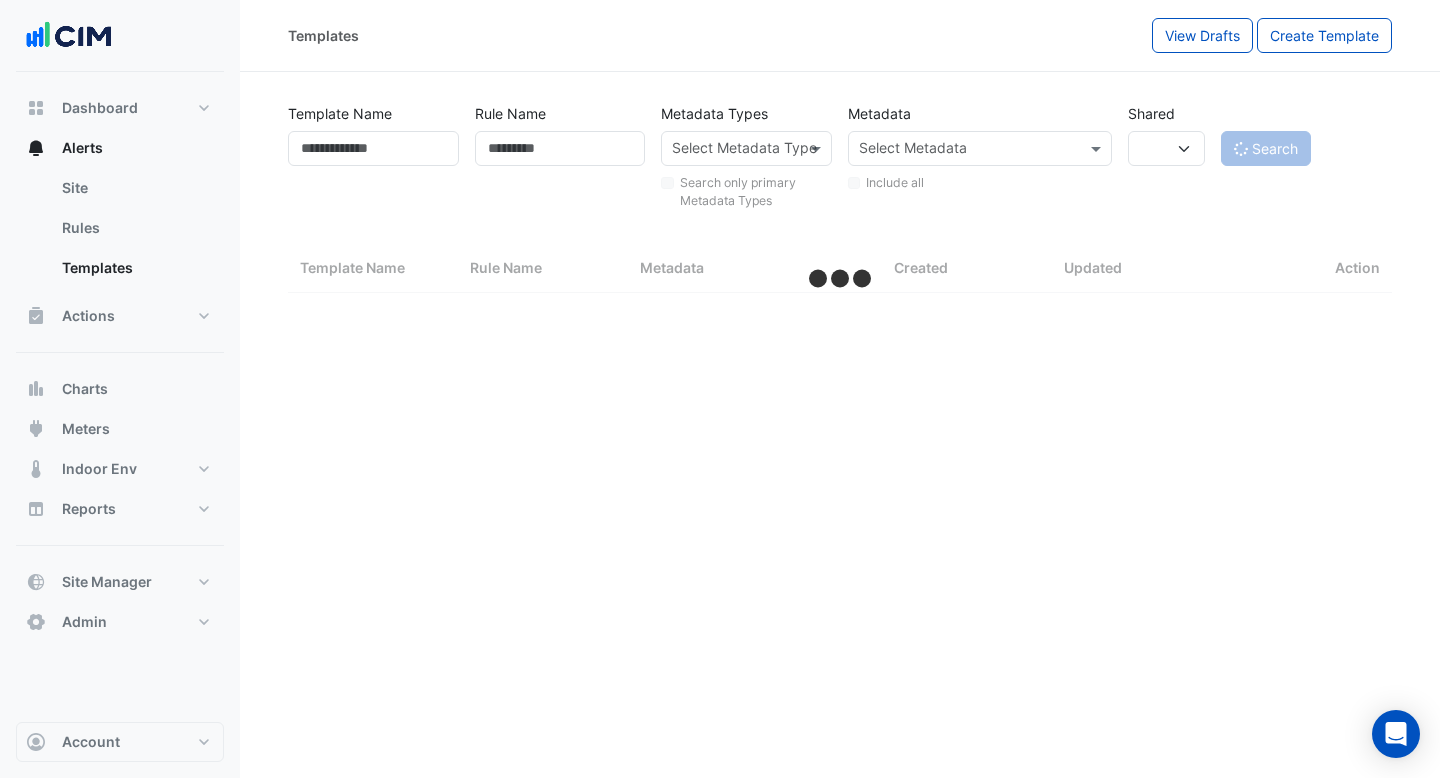 select on "***" 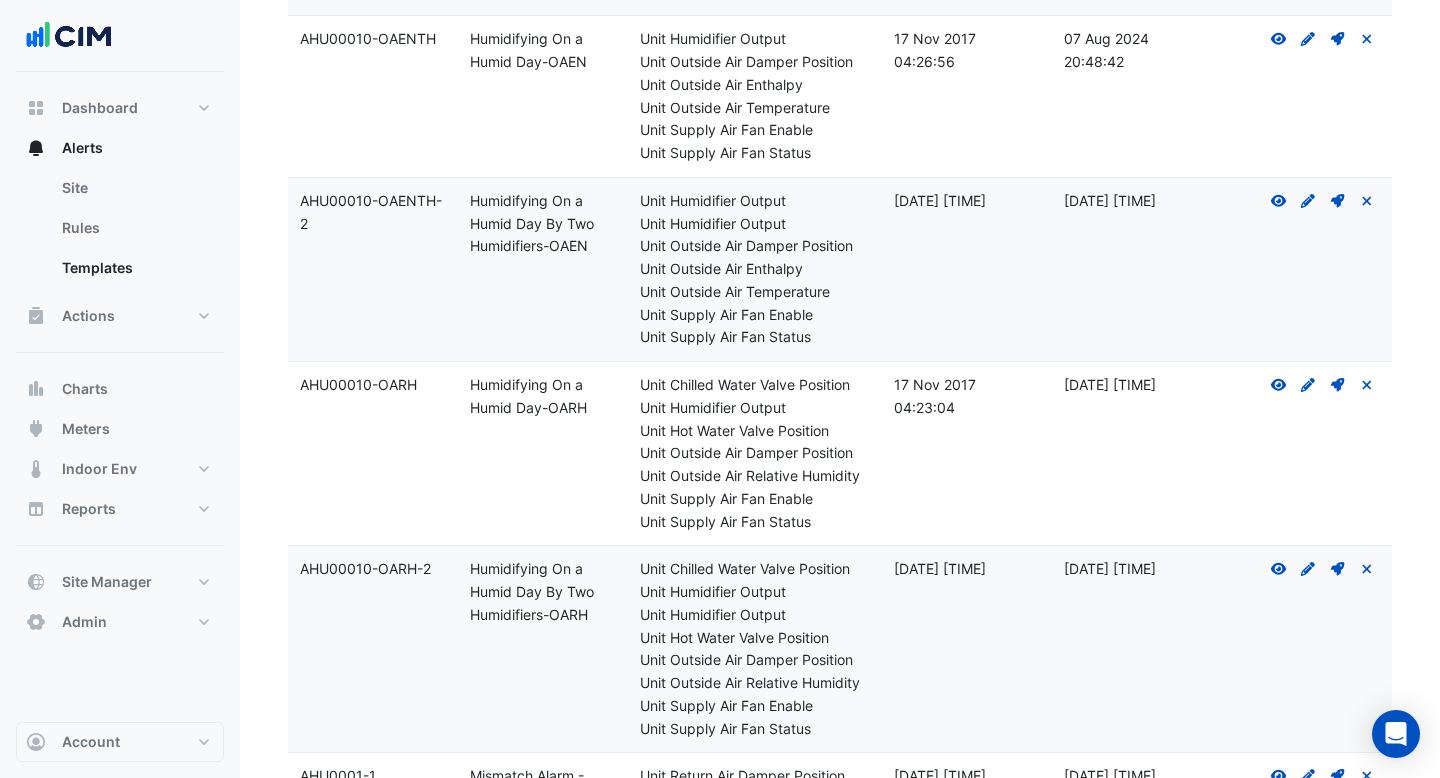scroll, scrollTop: 2528, scrollLeft: 0, axis: vertical 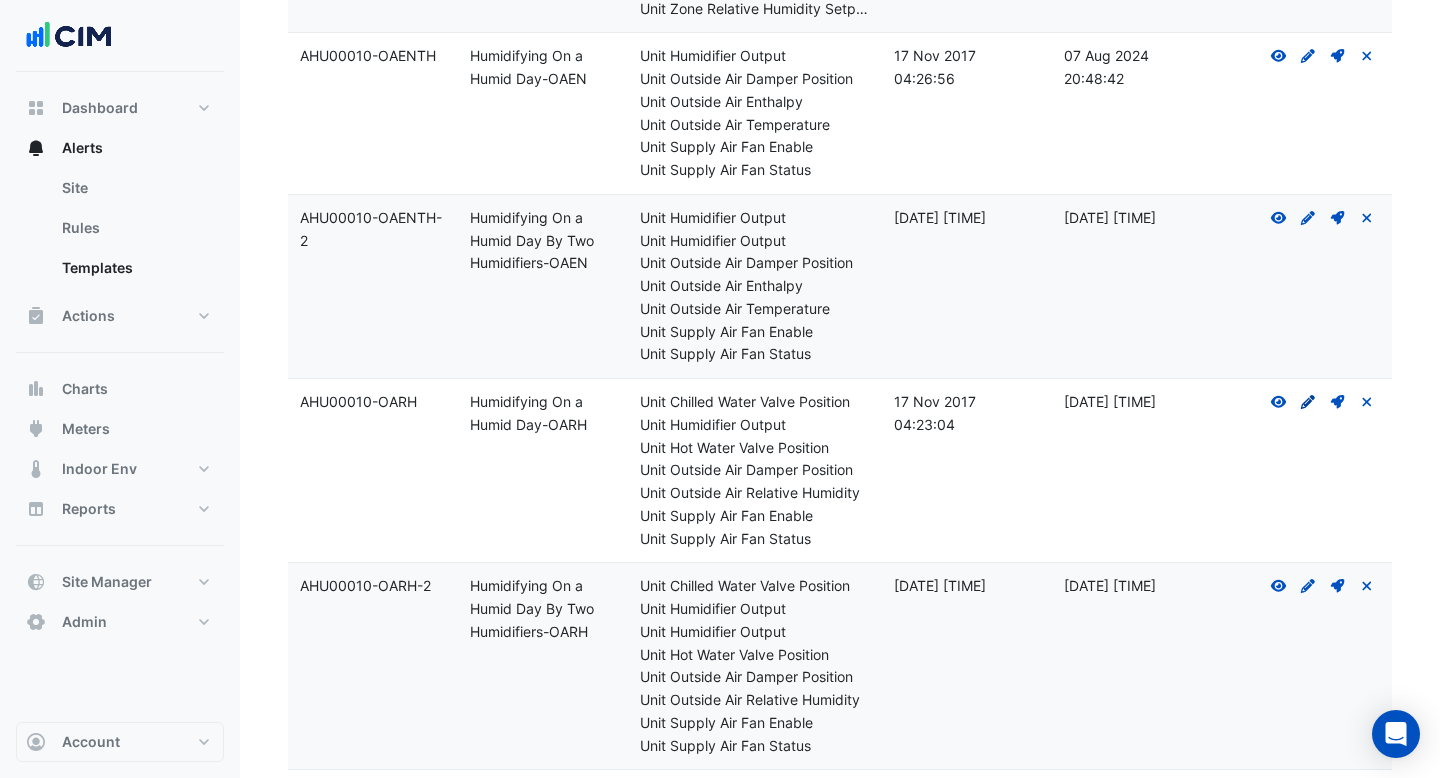 click 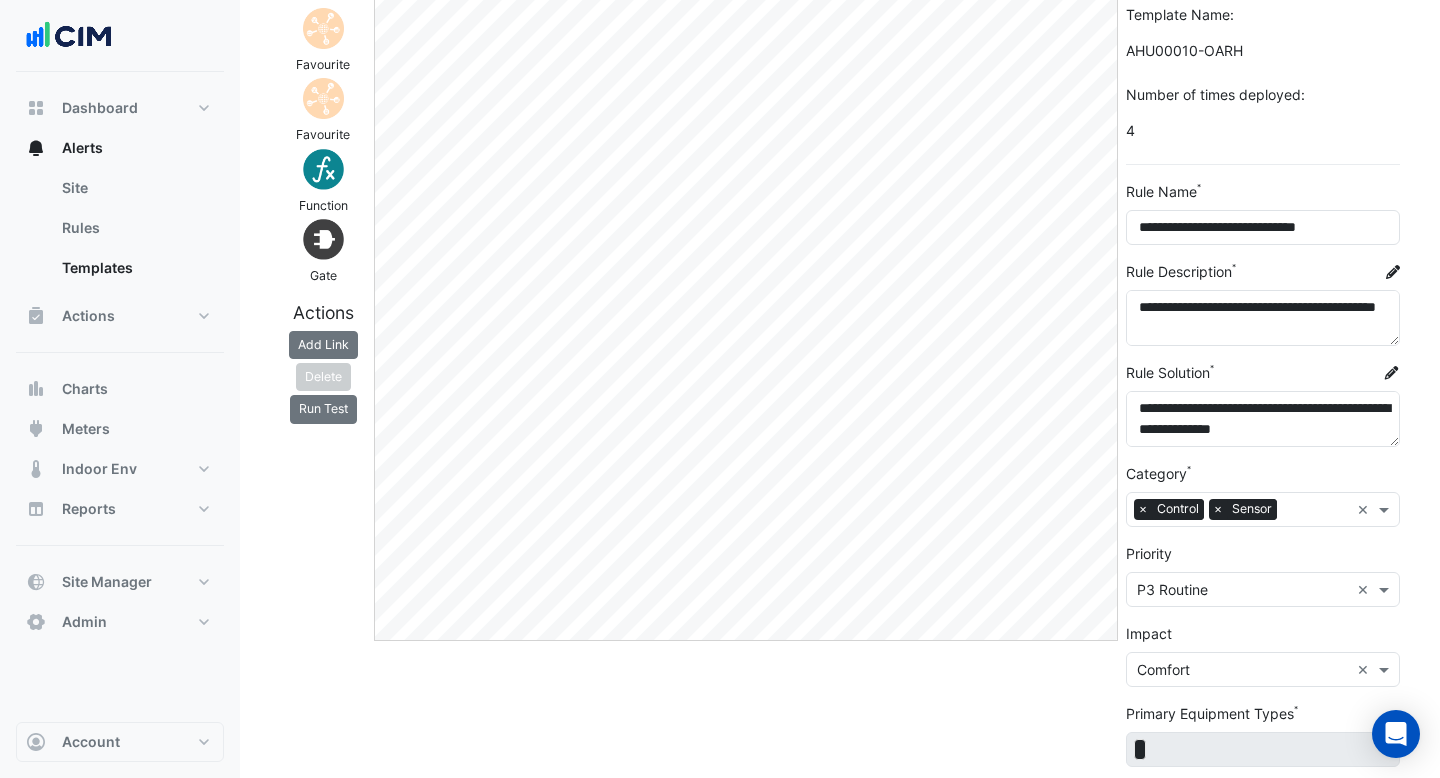 scroll, scrollTop: 119, scrollLeft: 0, axis: vertical 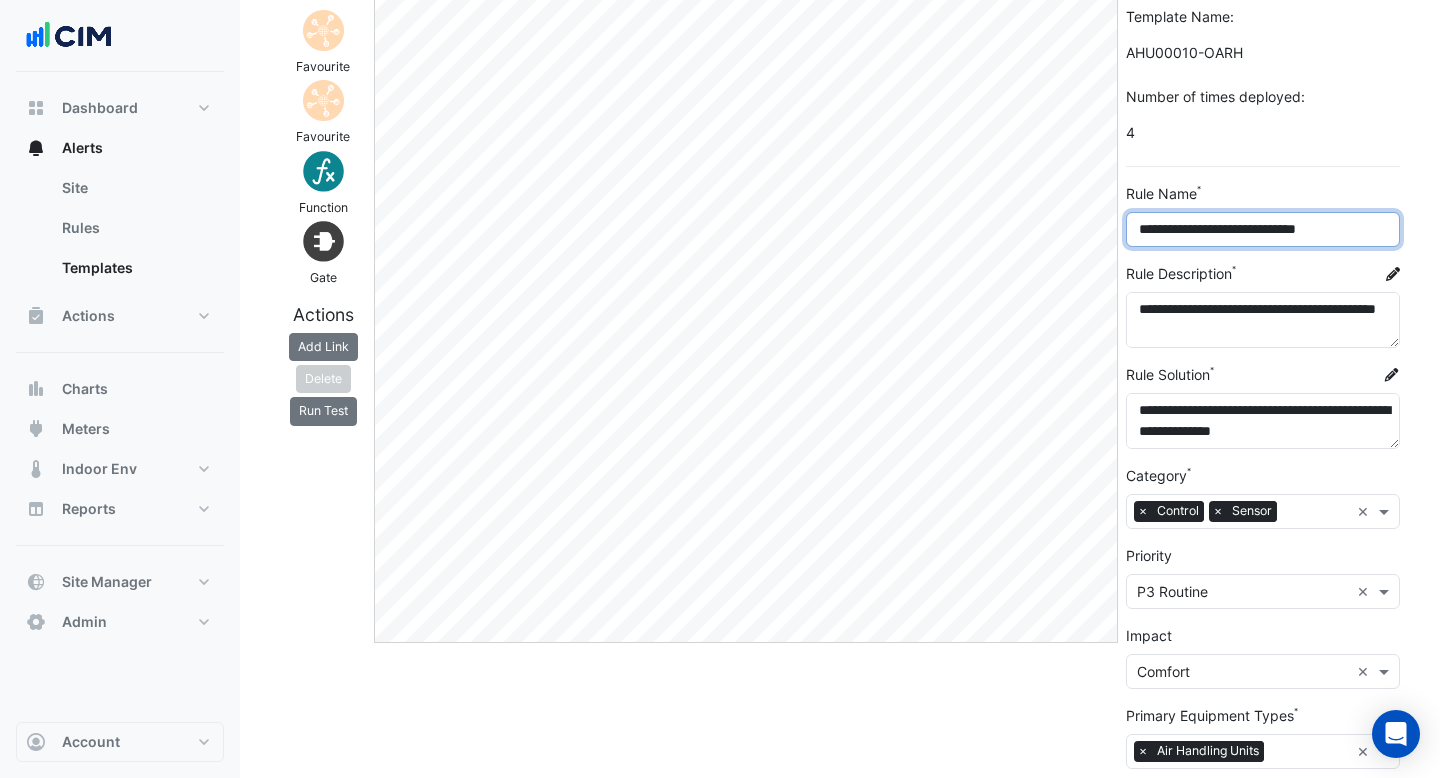 click on "**********" at bounding box center (1263, 229) 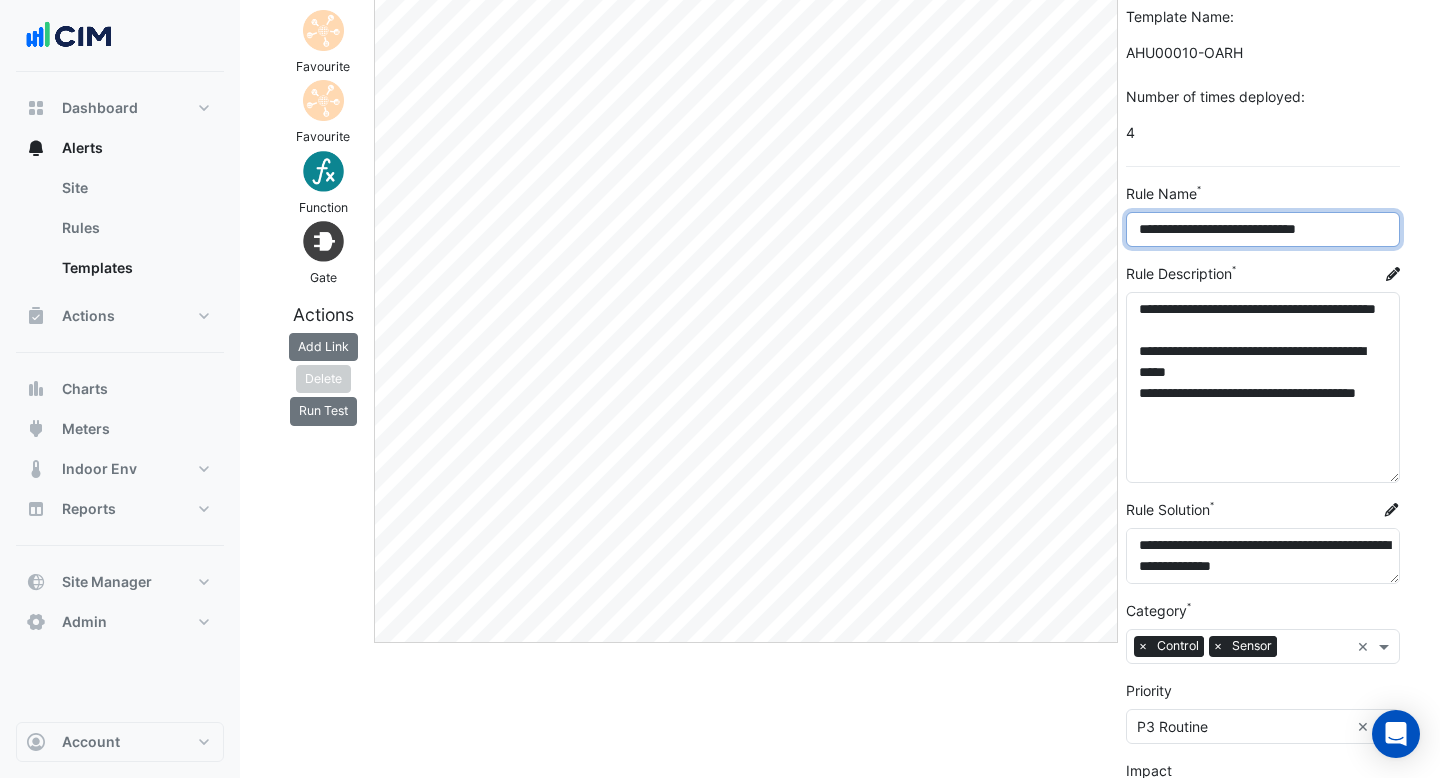drag, startPoint x: 1391, startPoint y: 342, endPoint x: 1399, endPoint y: 477, distance: 135.23683 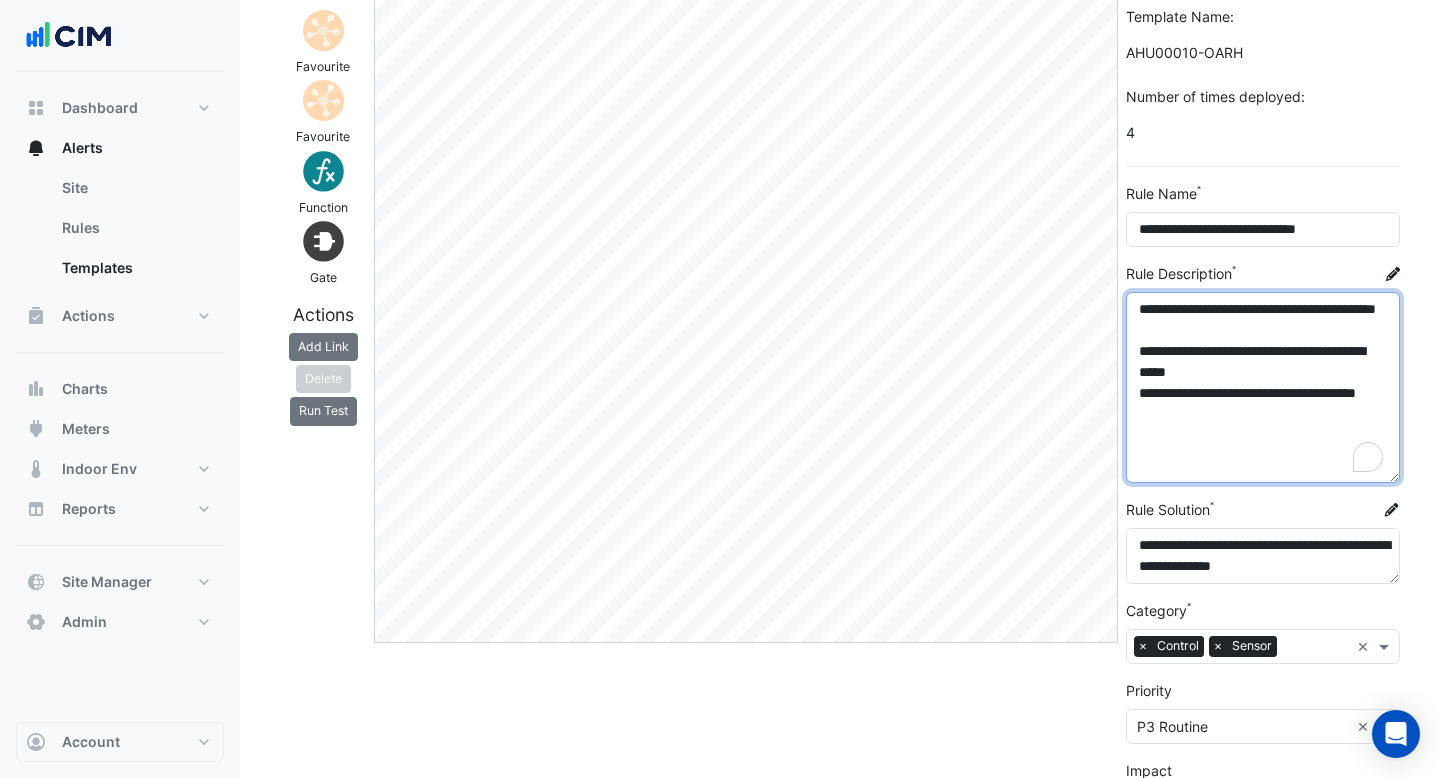 drag, startPoint x: 1242, startPoint y: 398, endPoint x: 1140, endPoint y: 369, distance: 106.04244 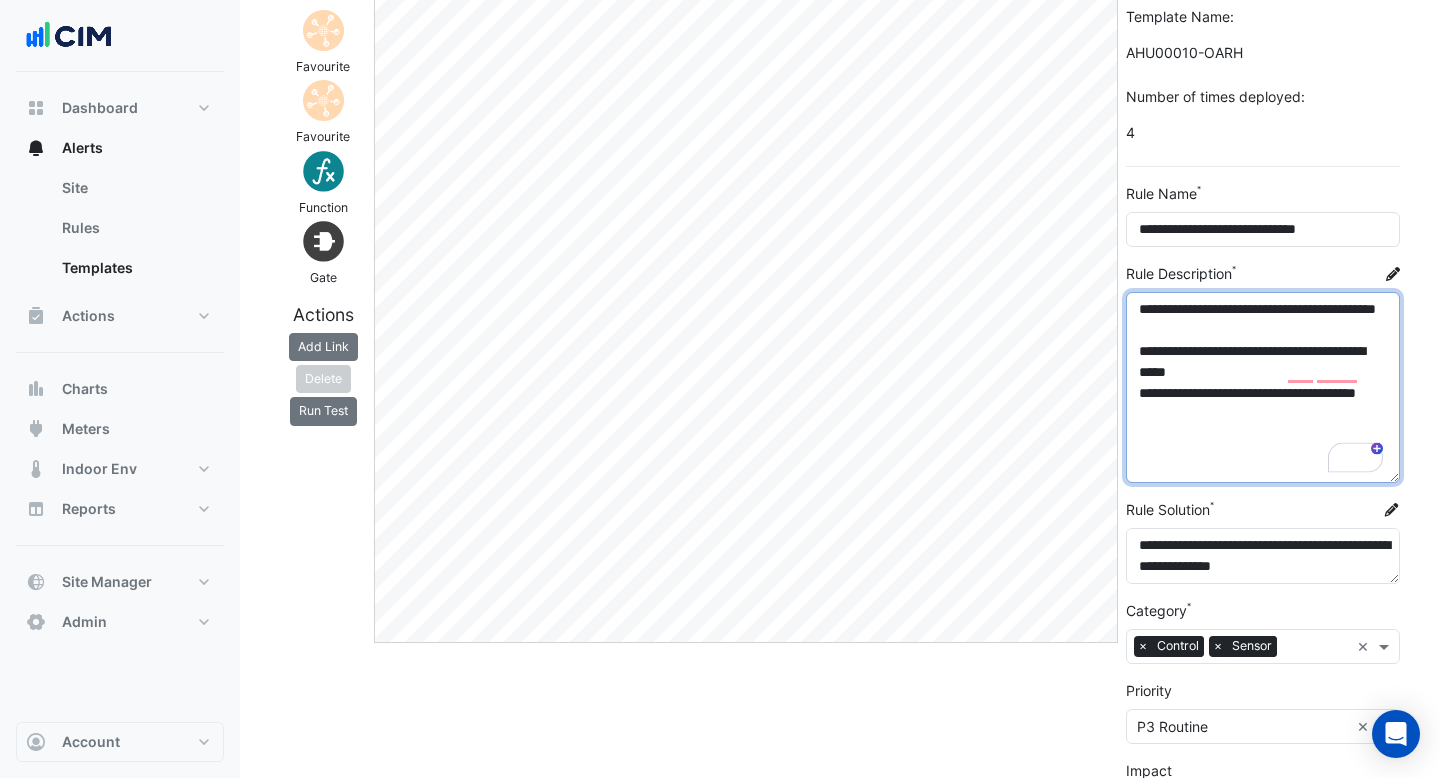 drag, startPoint x: 1171, startPoint y: 433, endPoint x: 1152, endPoint y: 413, distance: 27.58623 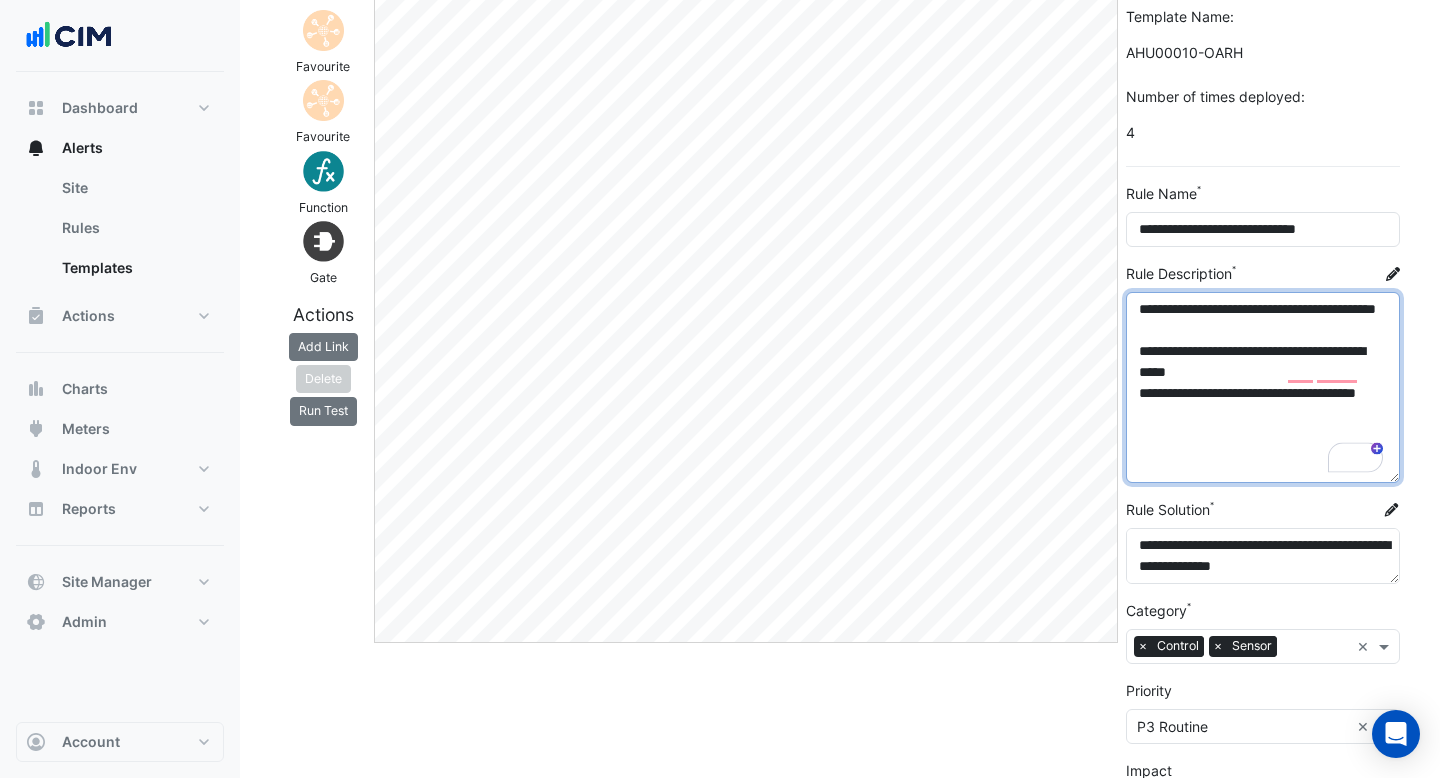 click on "**********" at bounding box center [1263, 387] 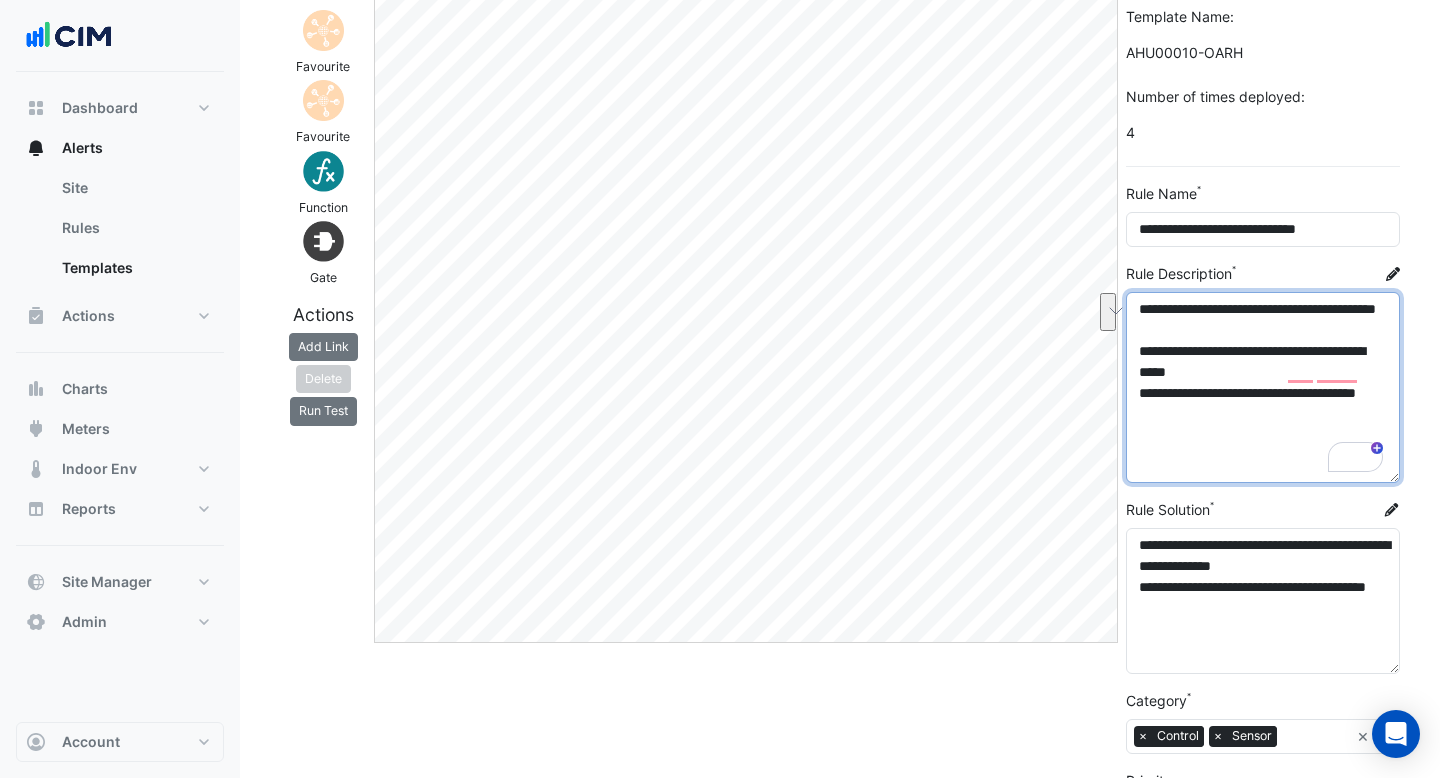 drag, startPoint x: 1396, startPoint y: 582, endPoint x: 1397, endPoint y: 671, distance: 89.005615 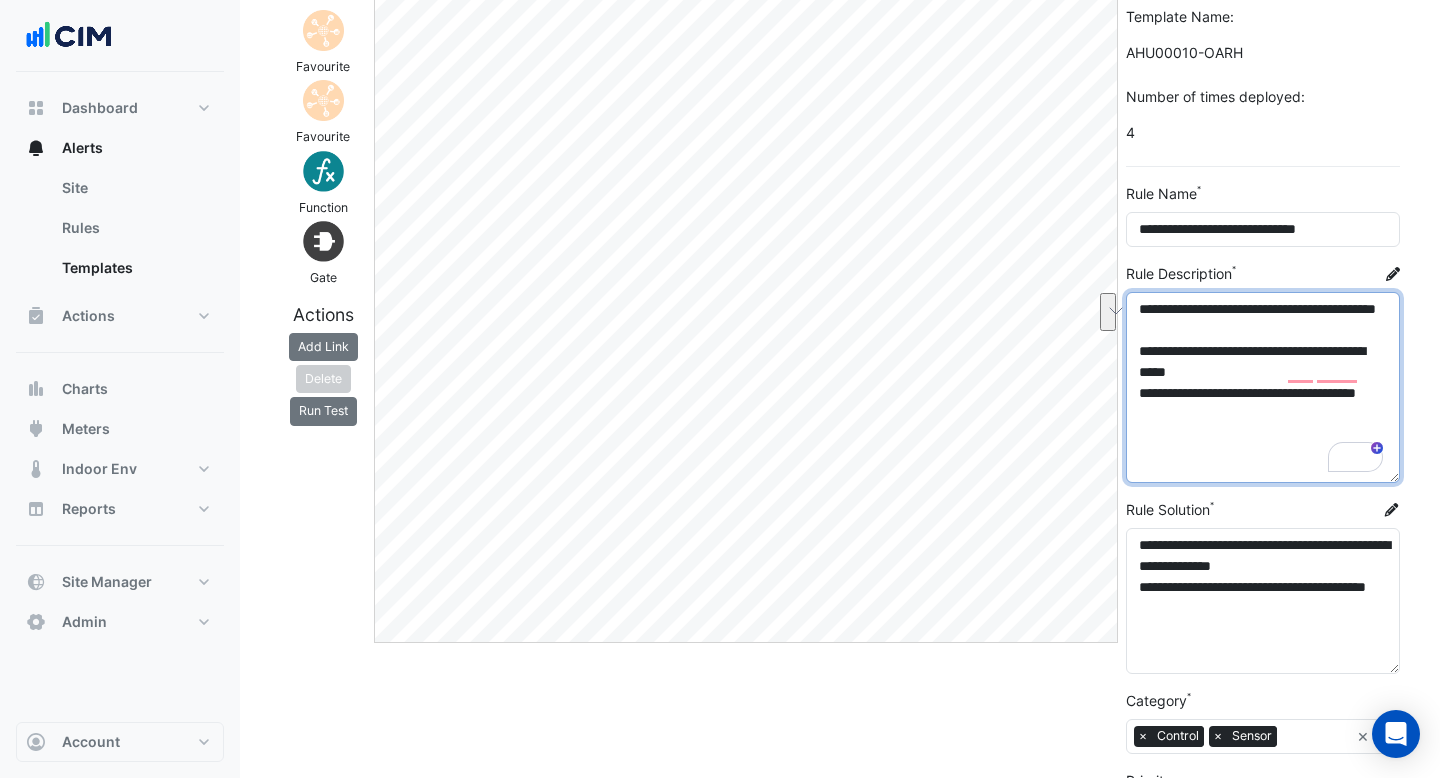 click on "**********" at bounding box center (1263, 601) 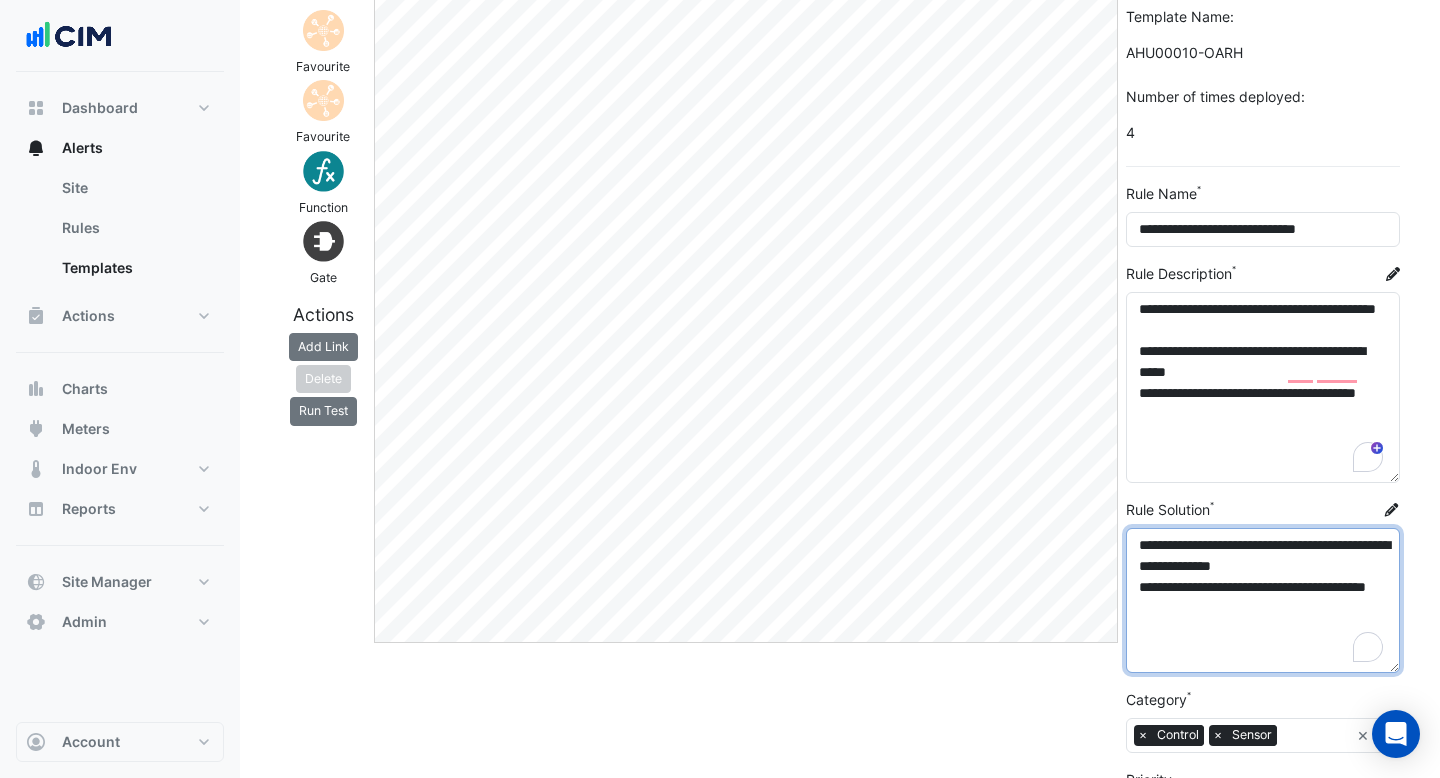 drag, startPoint x: 1316, startPoint y: 566, endPoint x: 1206, endPoint y: 551, distance: 111.01801 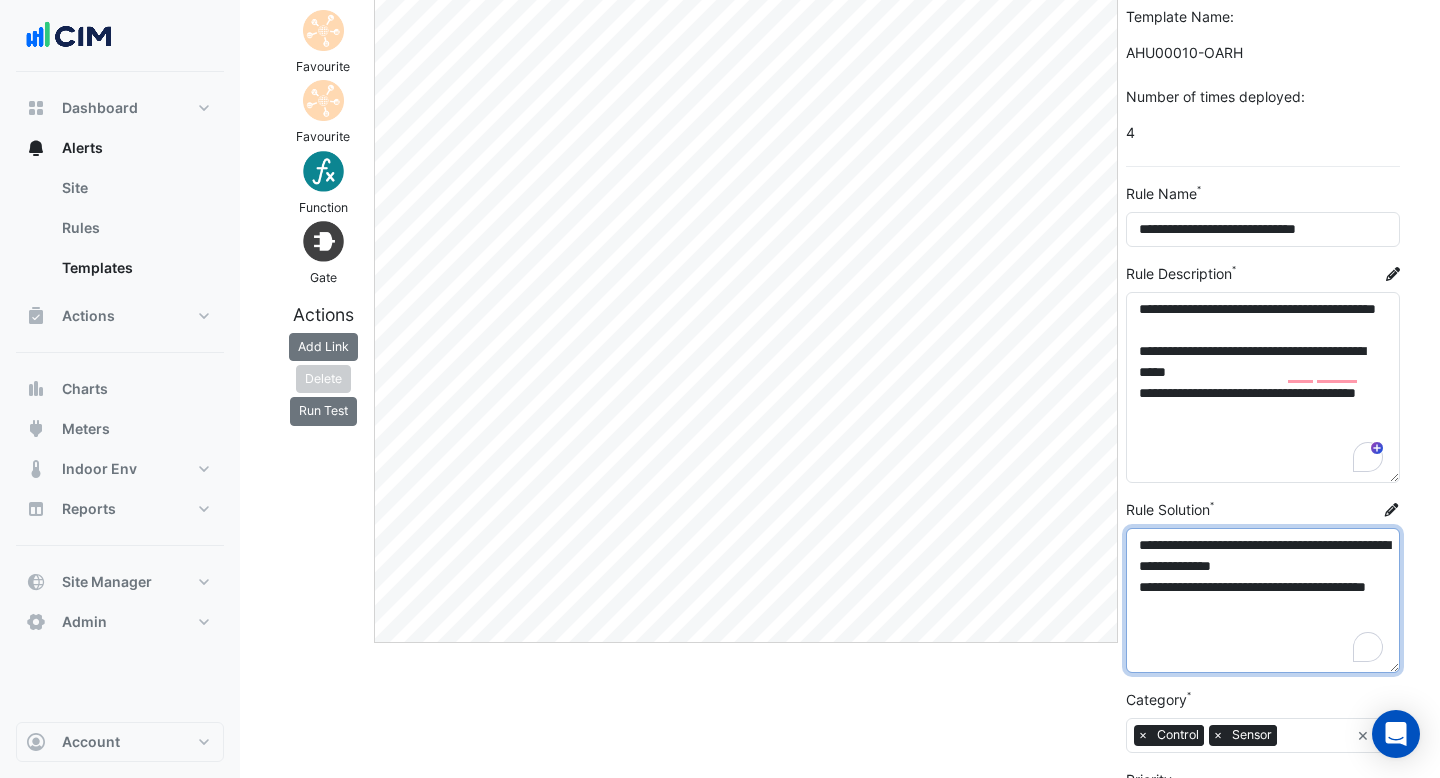 click on "**********" at bounding box center (1263, 600) 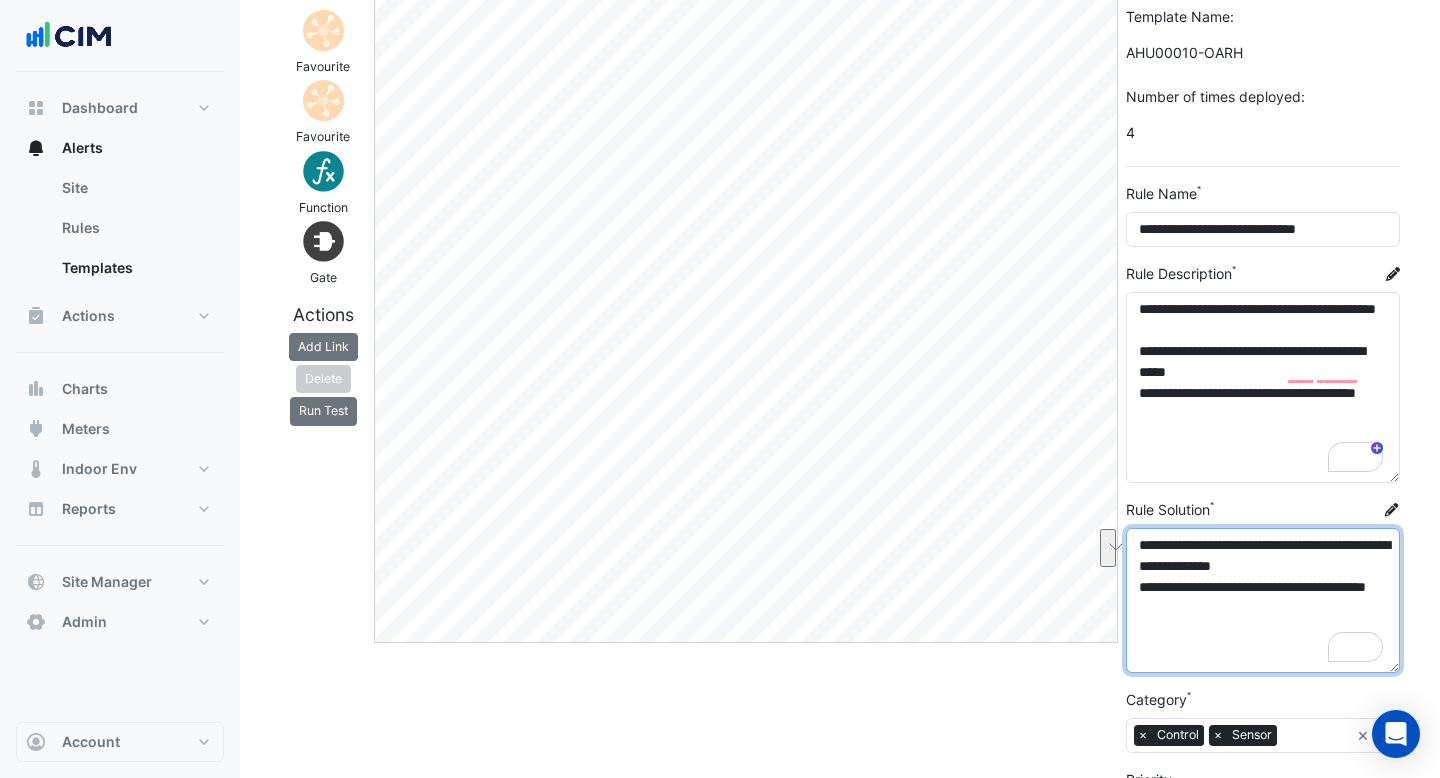 drag, startPoint x: 1200, startPoint y: 614, endPoint x: 1183, endPoint y: 586, distance: 32.75668 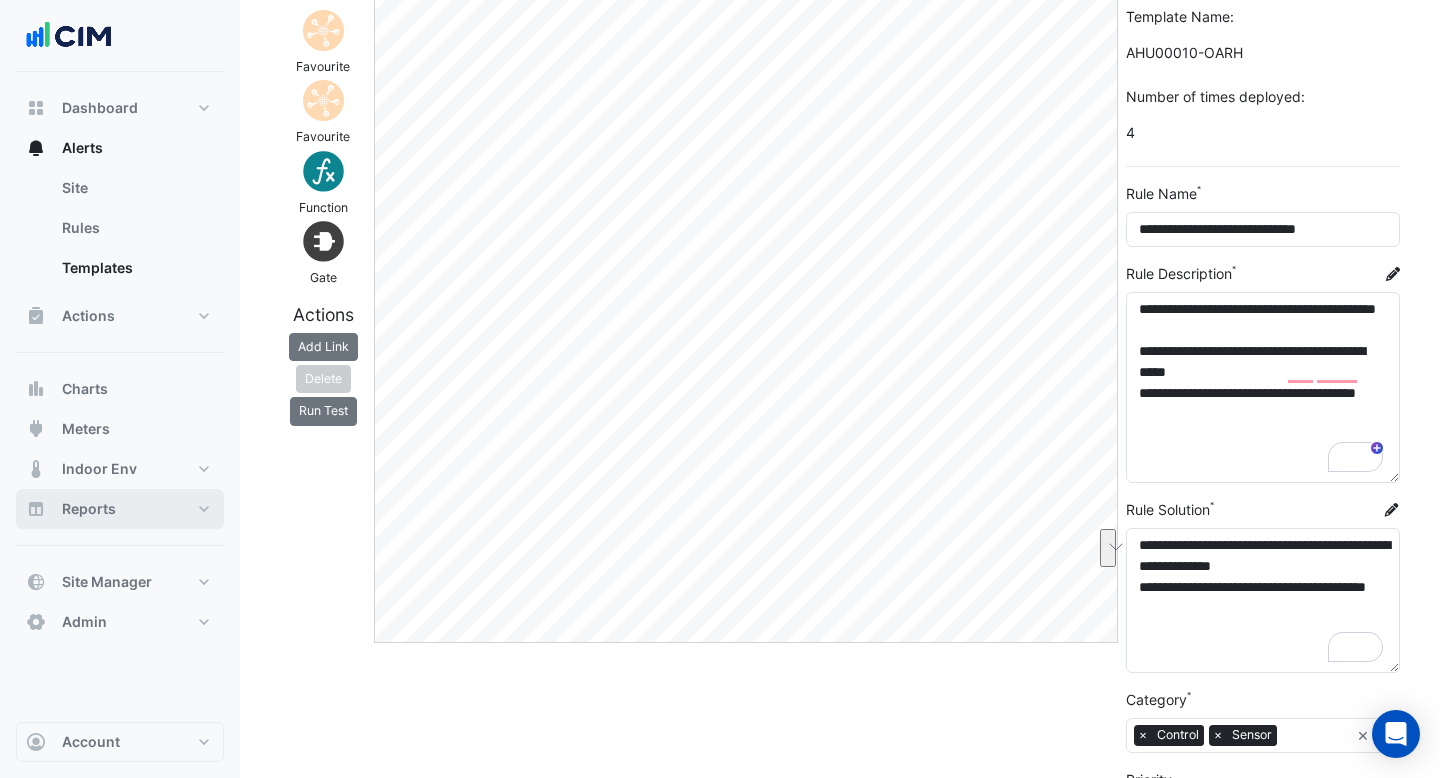 click on "Reports" at bounding box center (89, 509) 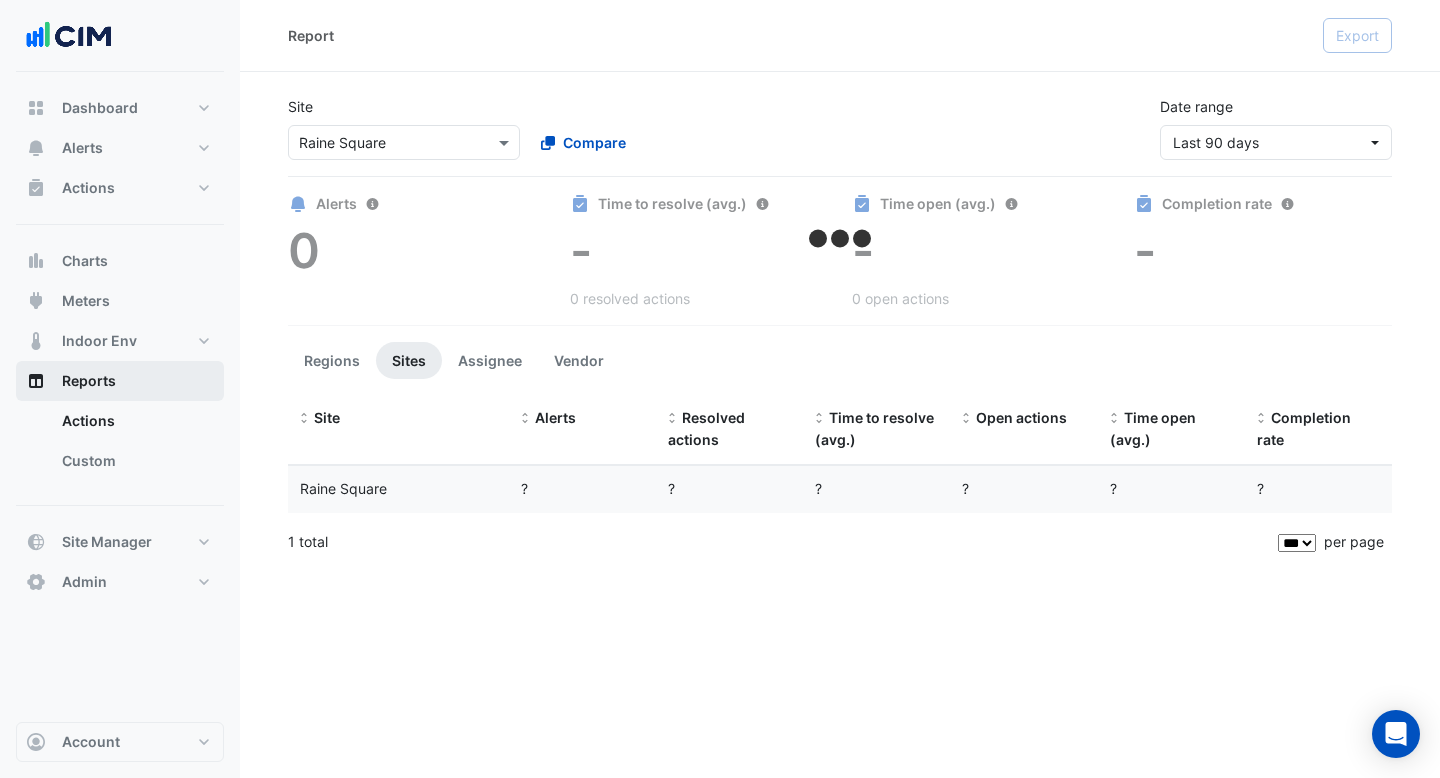 scroll, scrollTop: 0, scrollLeft: 0, axis: both 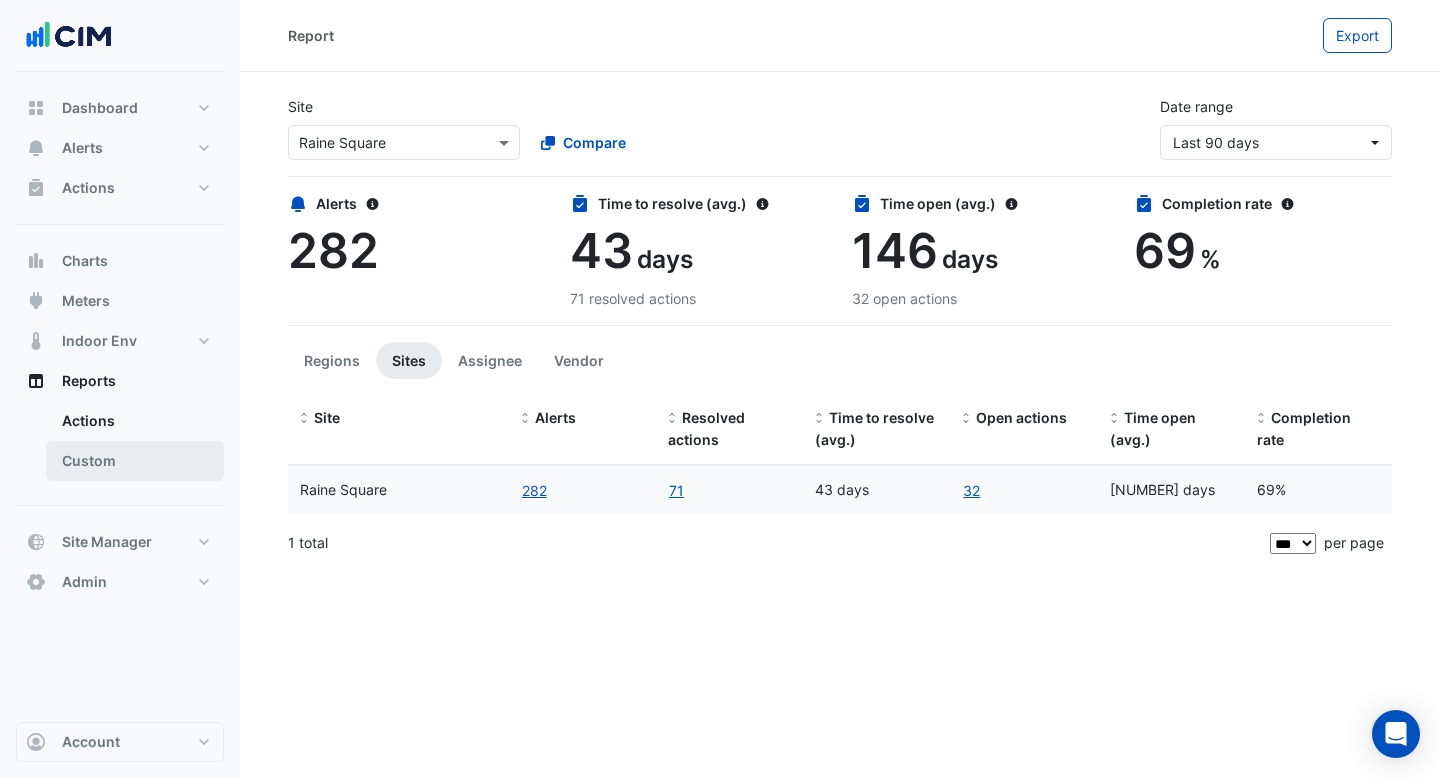click on "Custom" at bounding box center (135, 461) 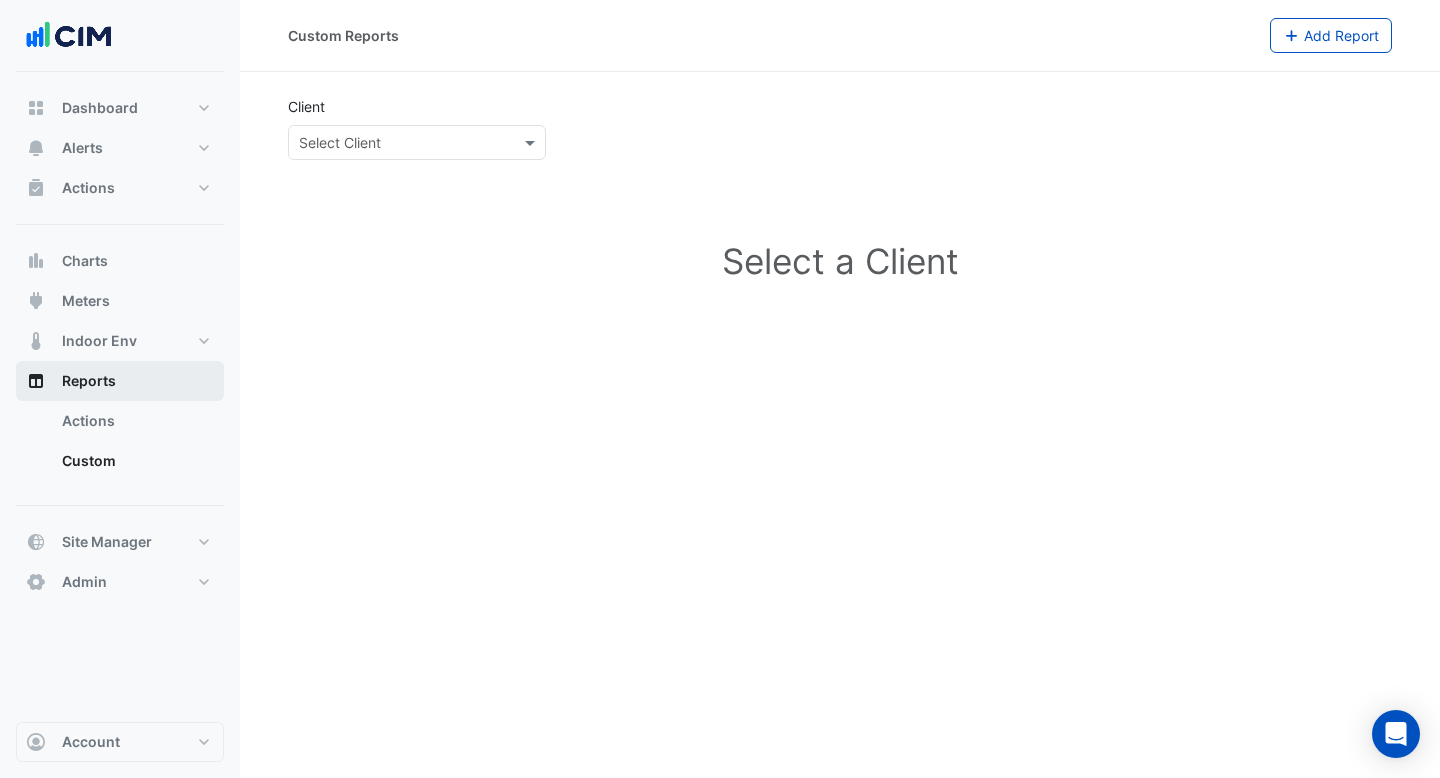click on "Reports" at bounding box center (89, 381) 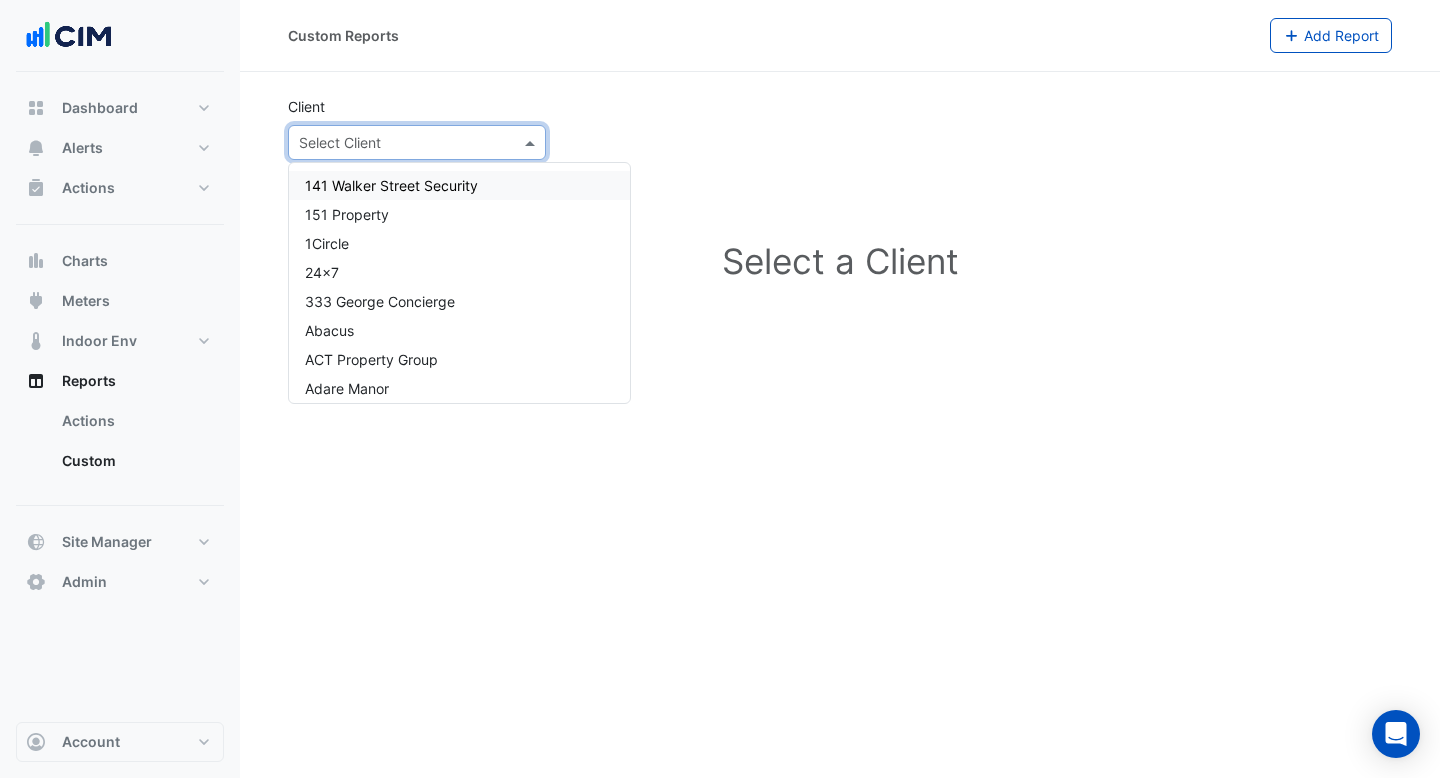 click at bounding box center [397, 143] 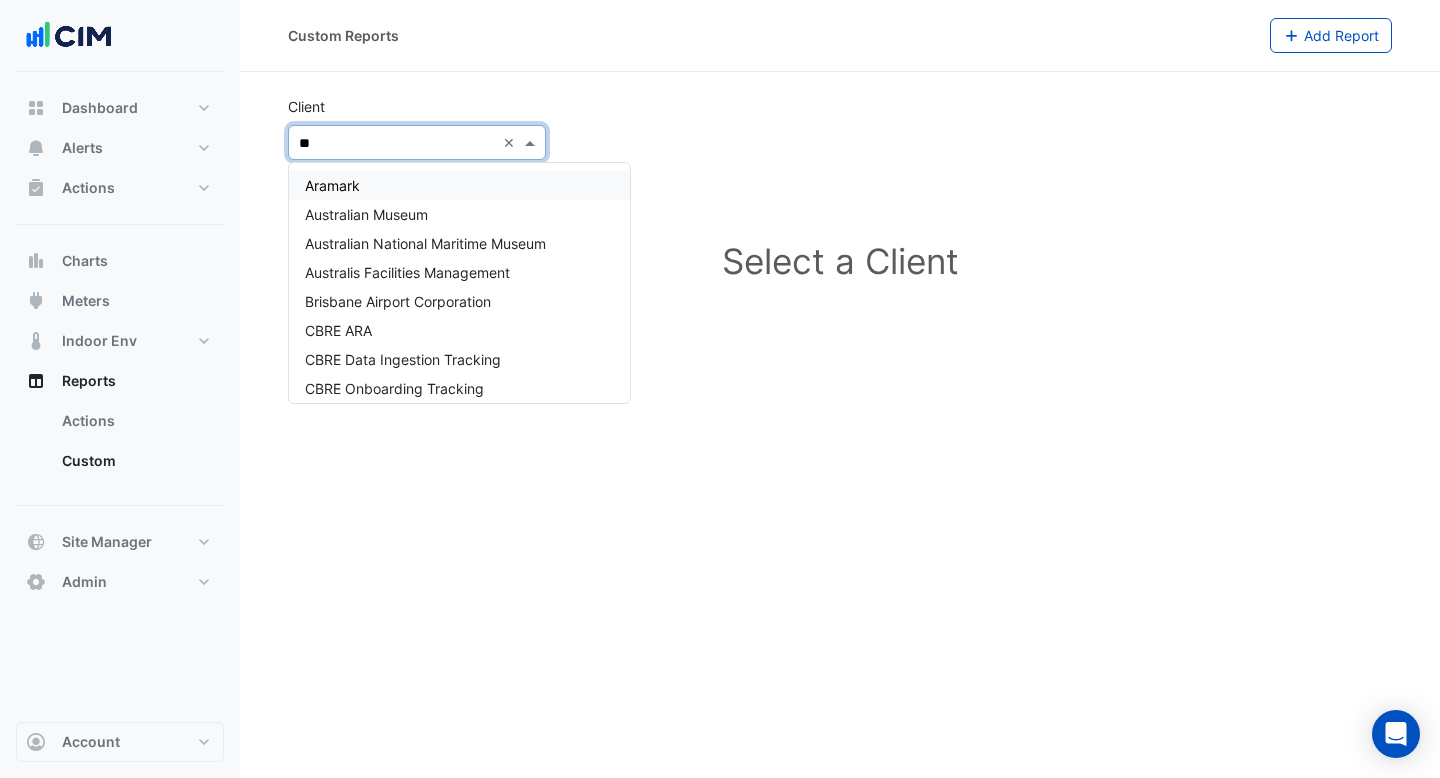 type on "*" 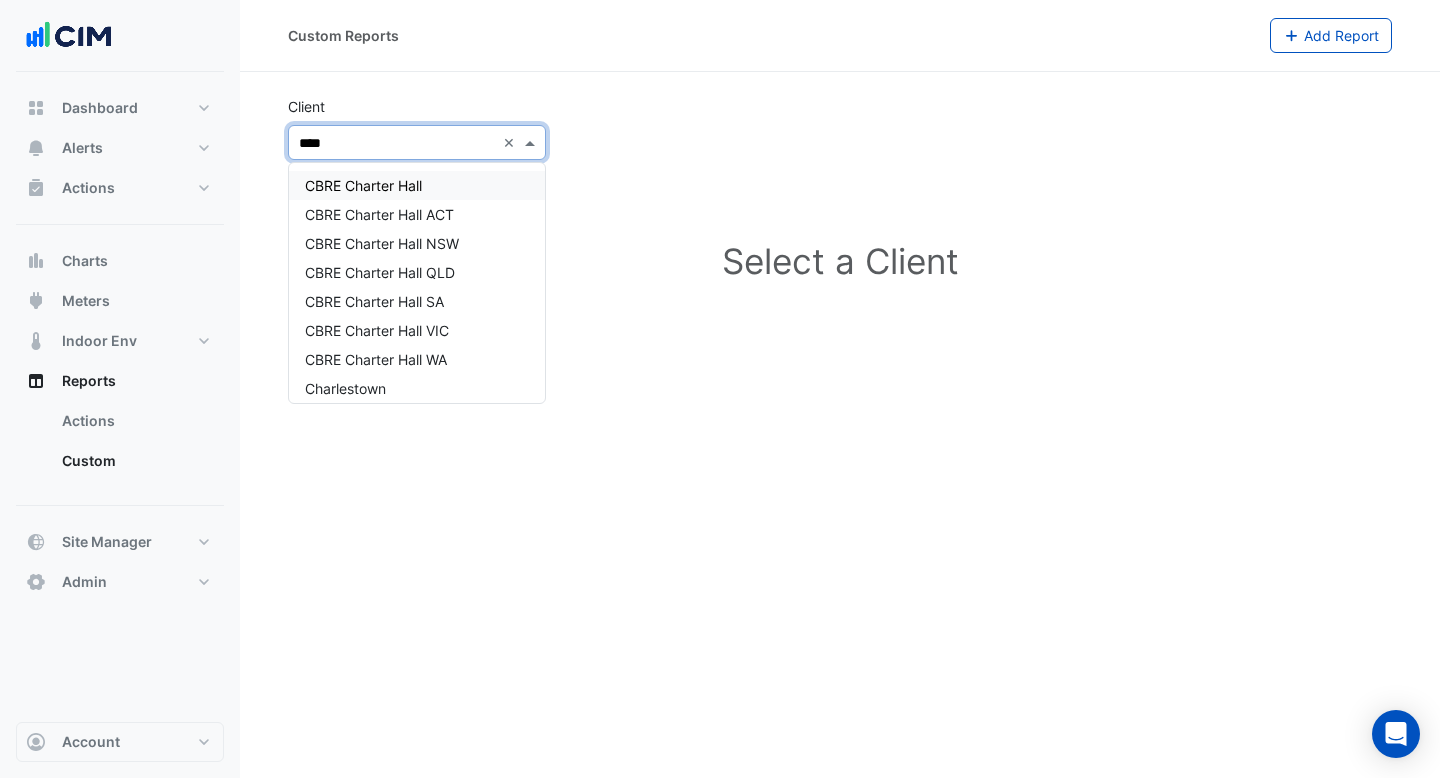 type on "*****" 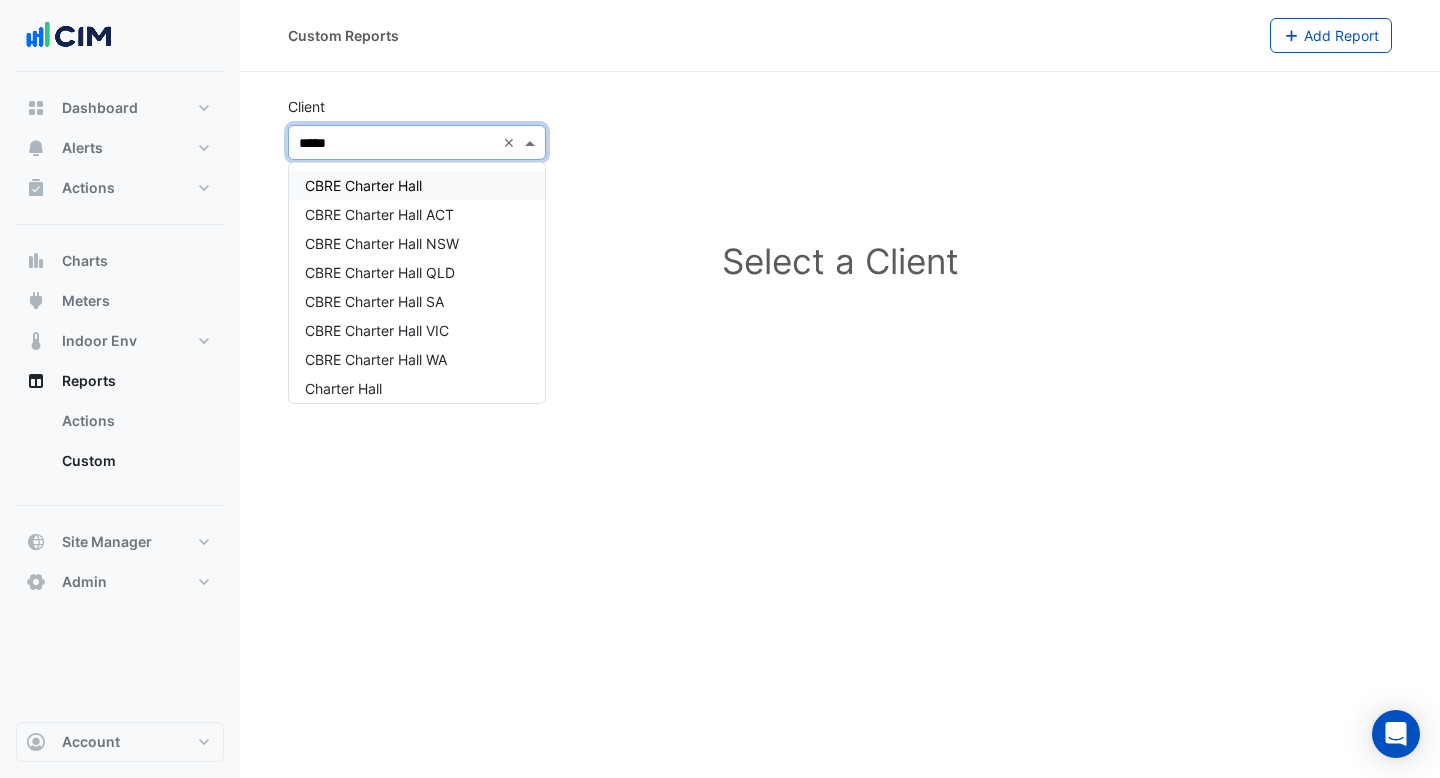 click on "CBRE Charter Hall" at bounding box center (417, 185) 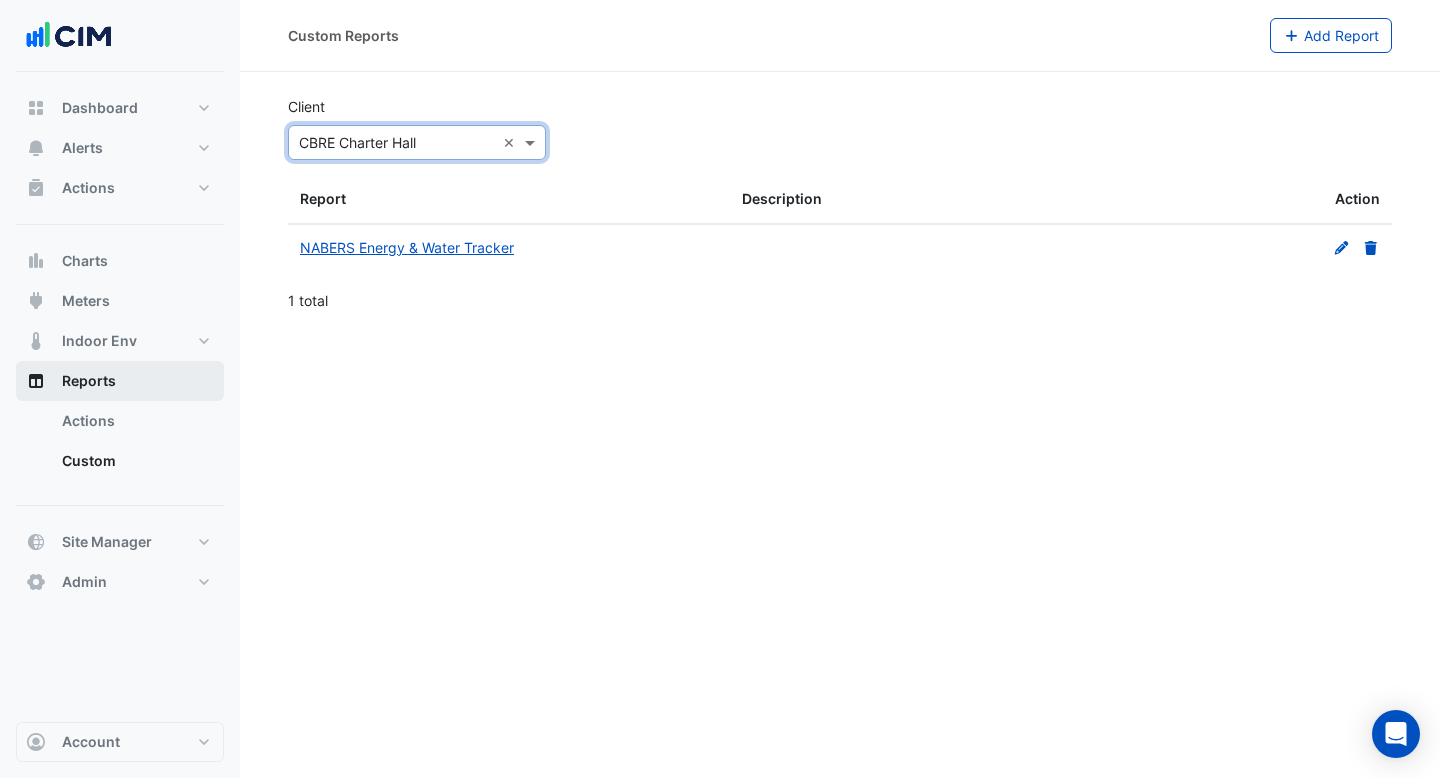 click on "Reports" at bounding box center (89, 381) 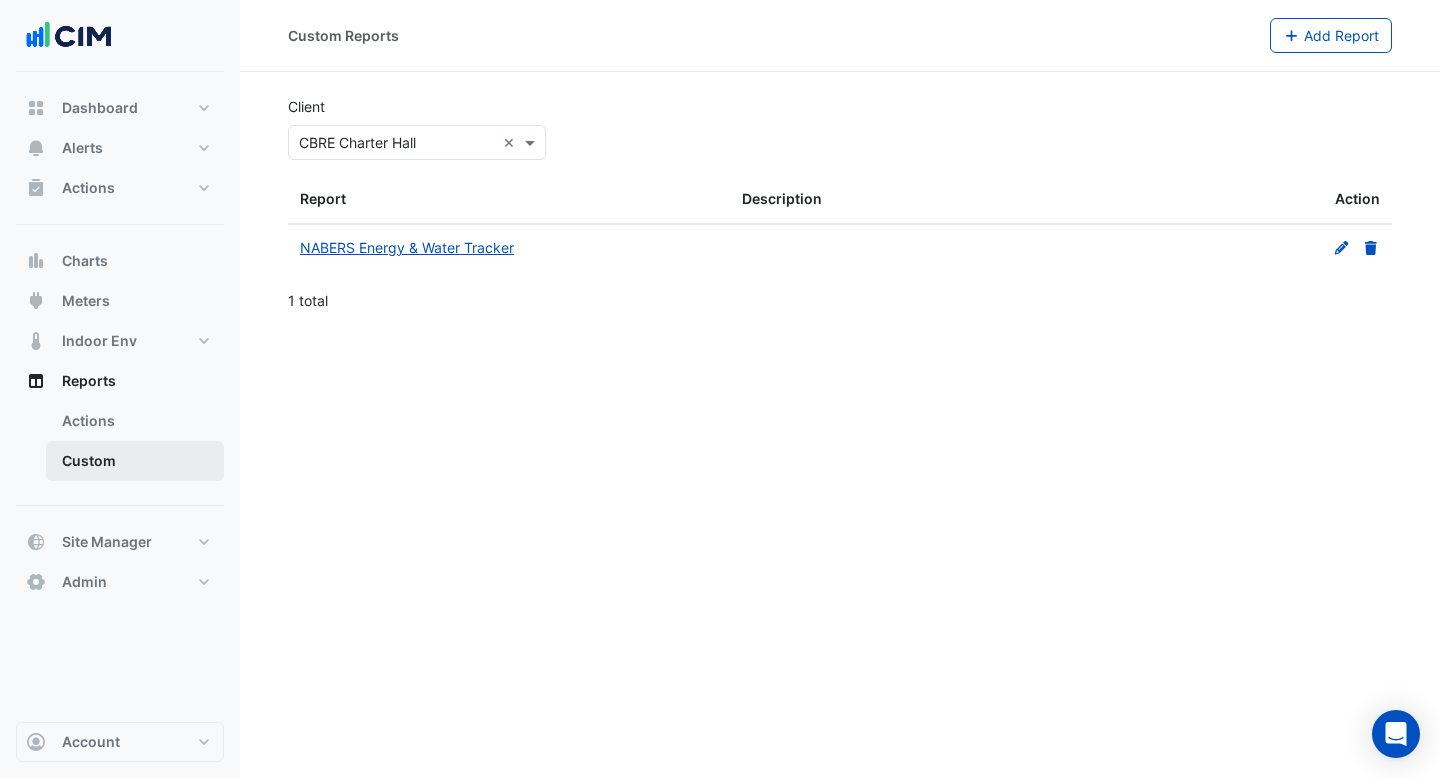 click on "Custom" at bounding box center (135, 461) 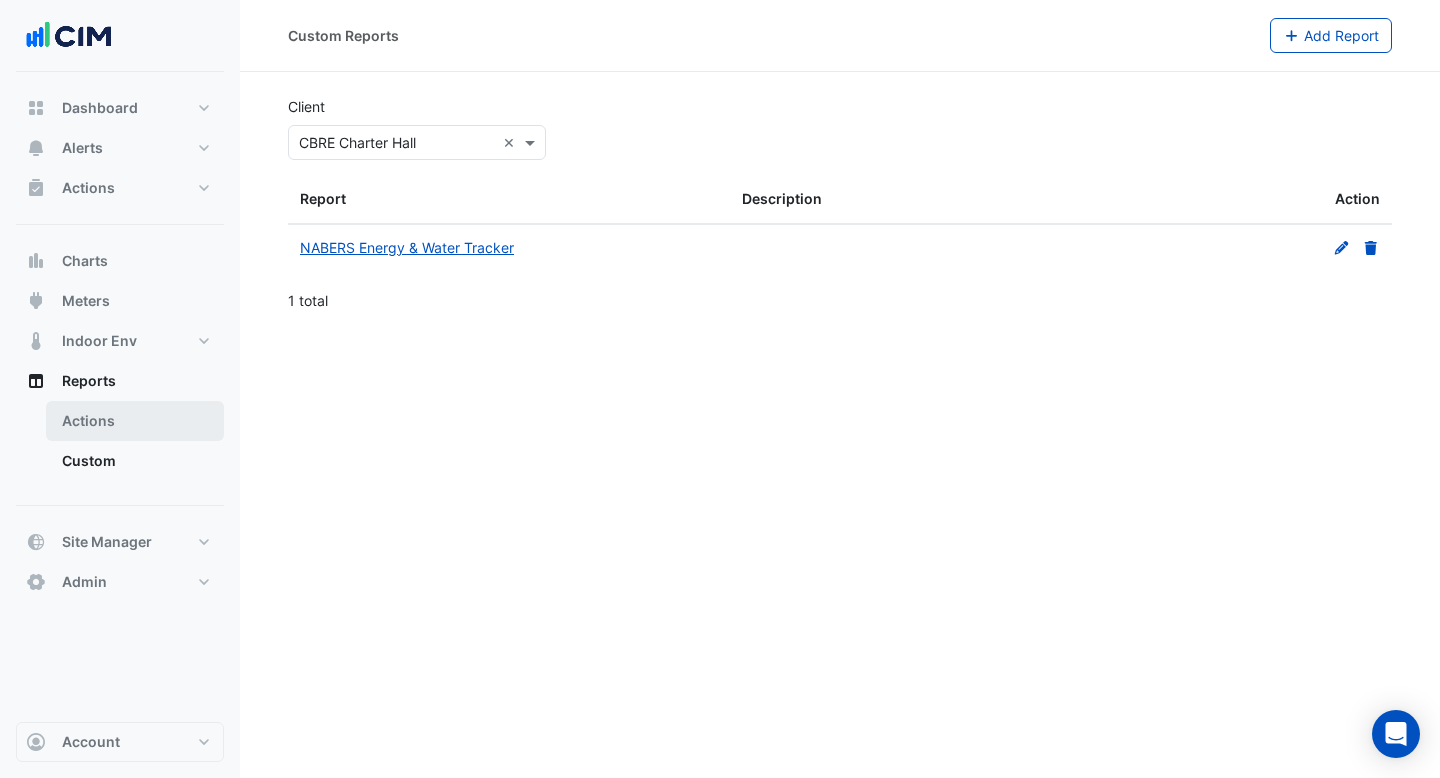 click on "Actions" at bounding box center [135, 421] 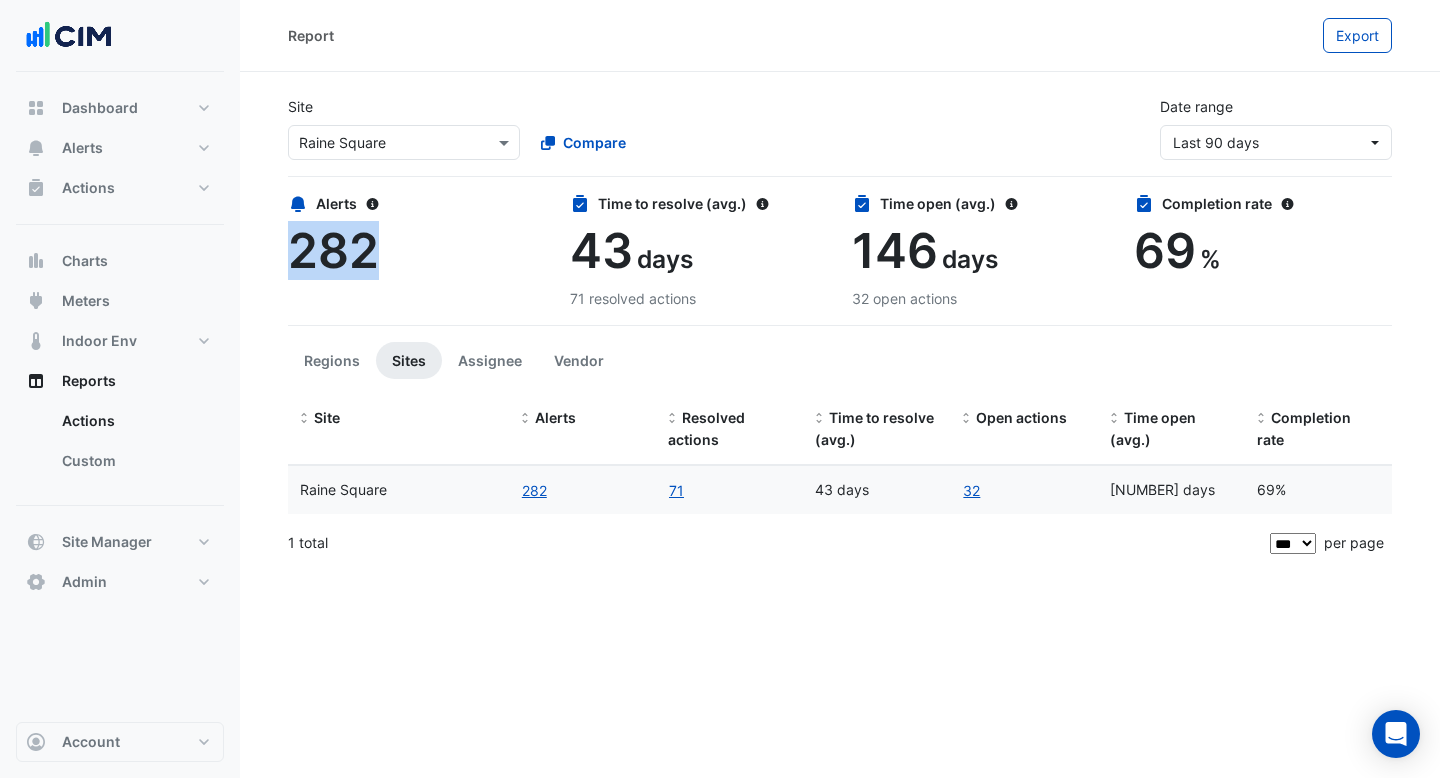 drag, startPoint x: 367, startPoint y: 251, endPoint x: 279, endPoint y: 249, distance: 88.02273 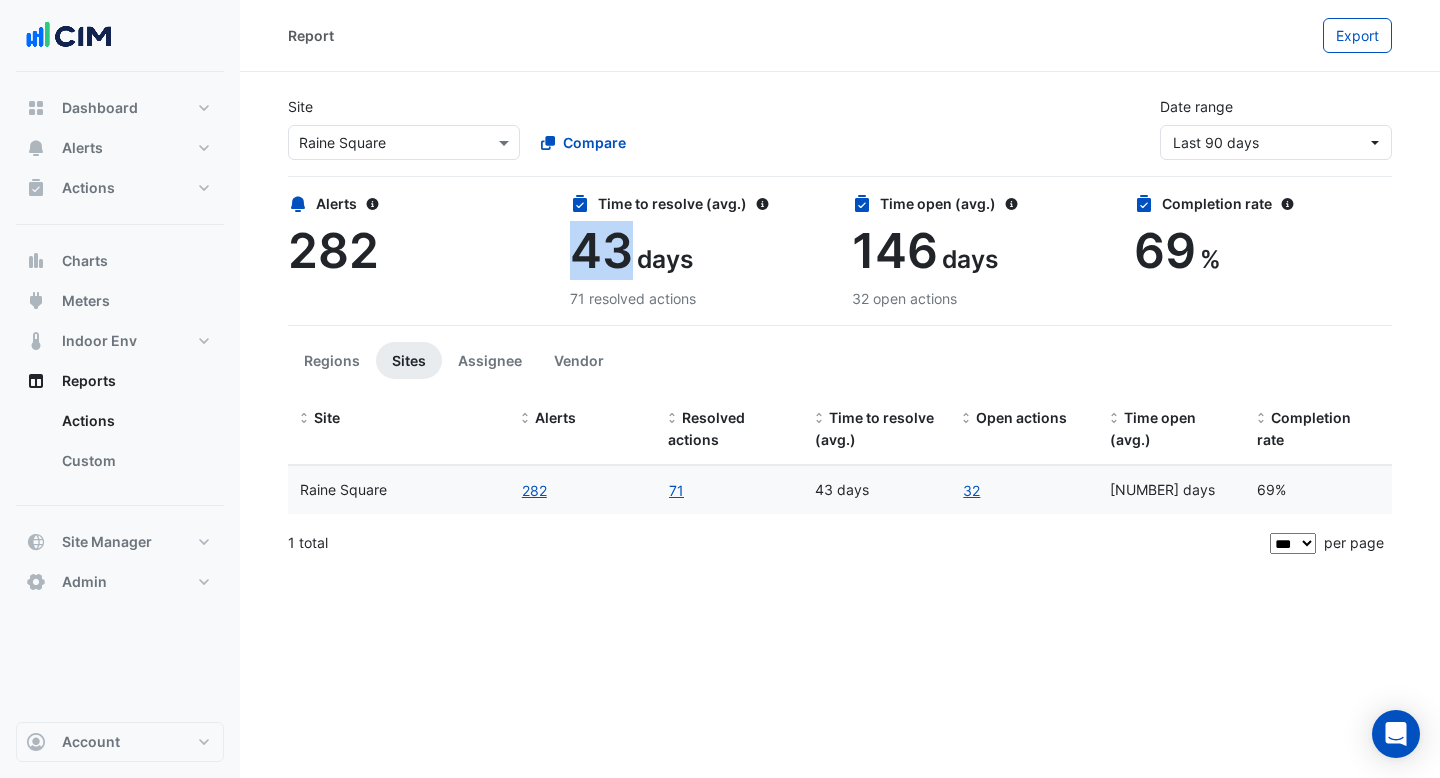 drag, startPoint x: 627, startPoint y: 245, endPoint x: 579, endPoint y: 244, distance: 48.010414 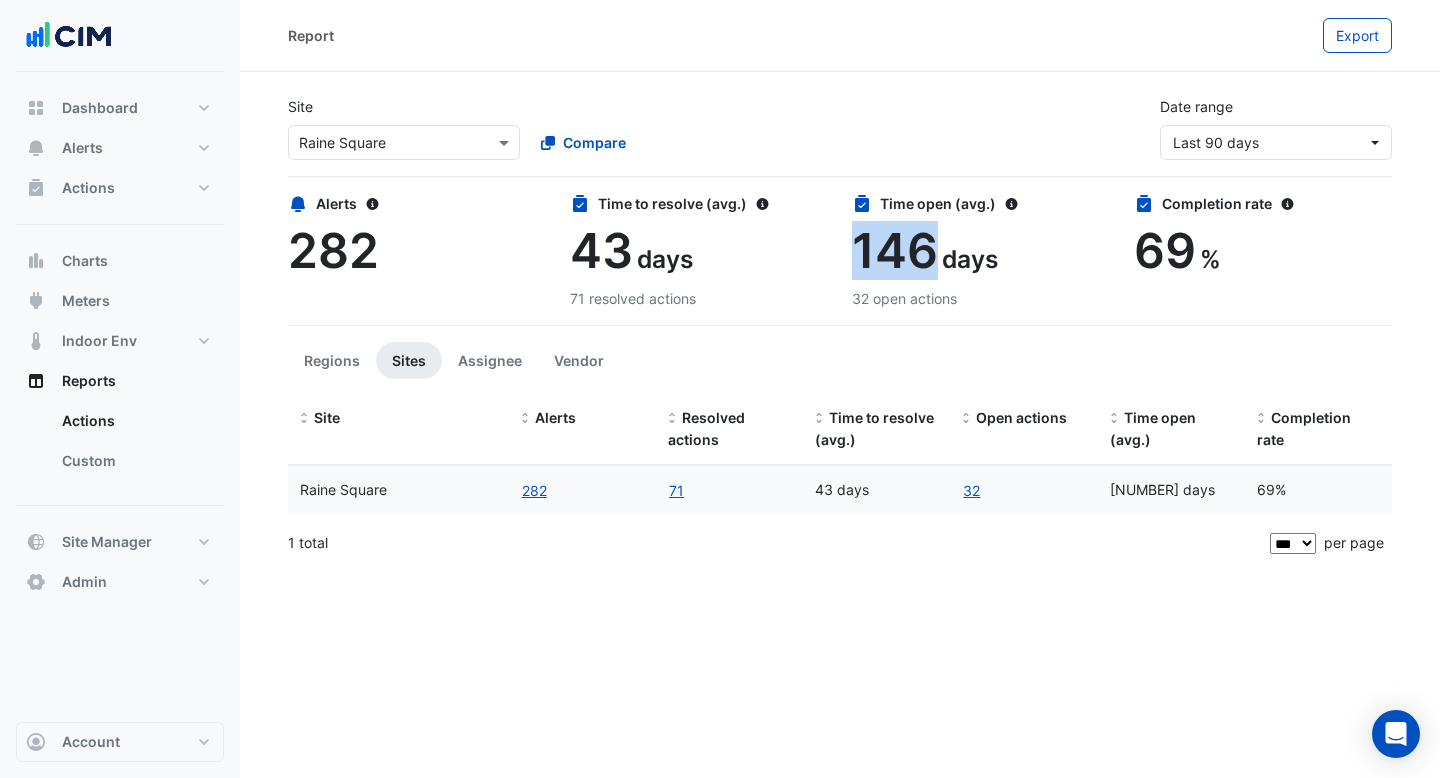 drag, startPoint x: 937, startPoint y: 263, endPoint x: 850, endPoint y: 259, distance: 87.0919 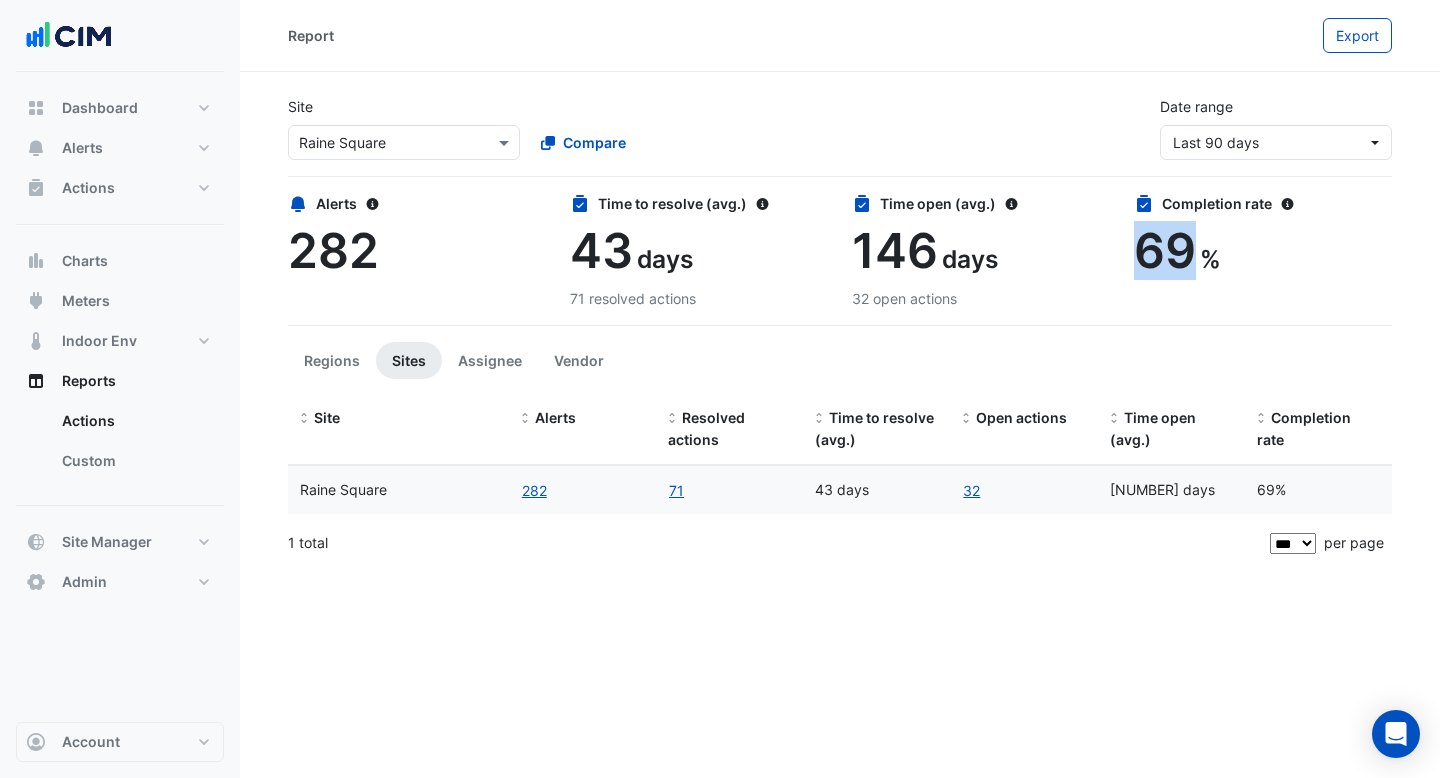 drag, startPoint x: 1187, startPoint y: 244, endPoint x: 1141, endPoint y: 244, distance: 46 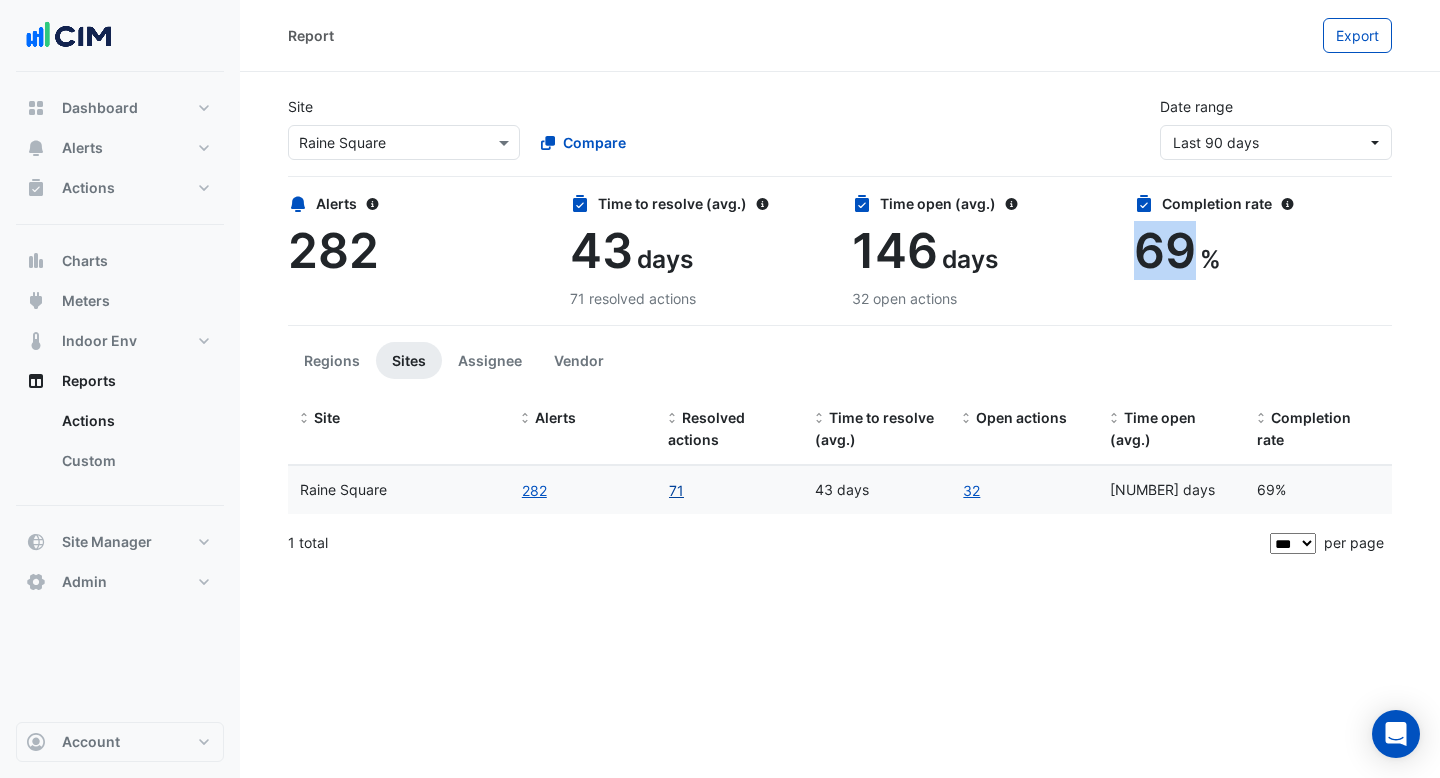 click on "71" 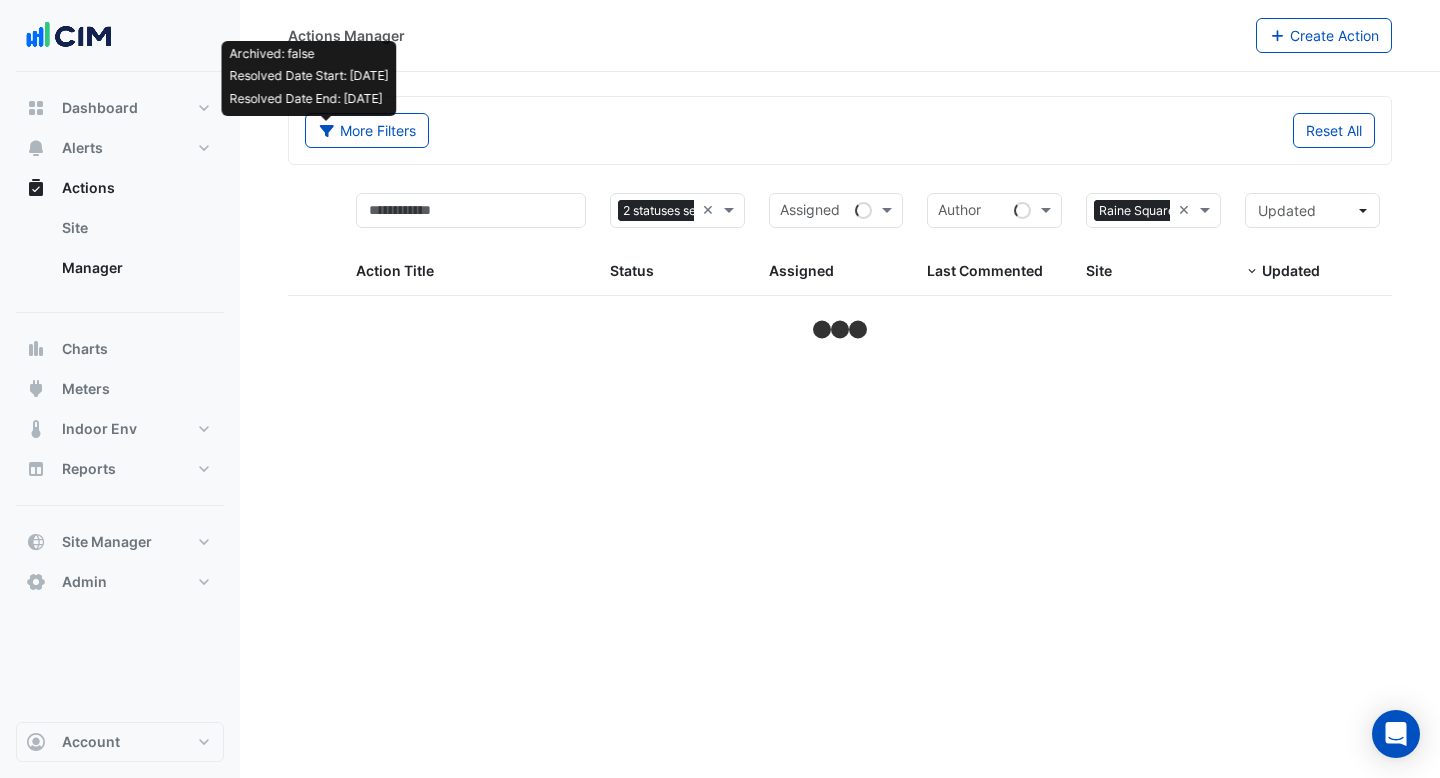 select on "***" 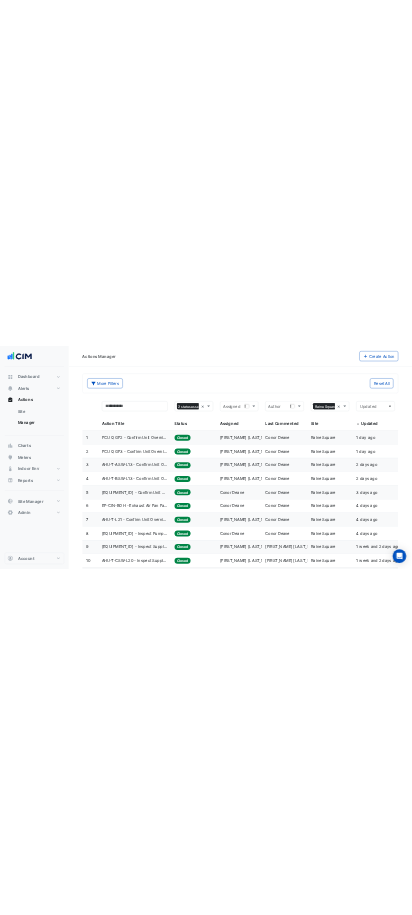 scroll, scrollTop: 252, scrollLeft: 0, axis: vertical 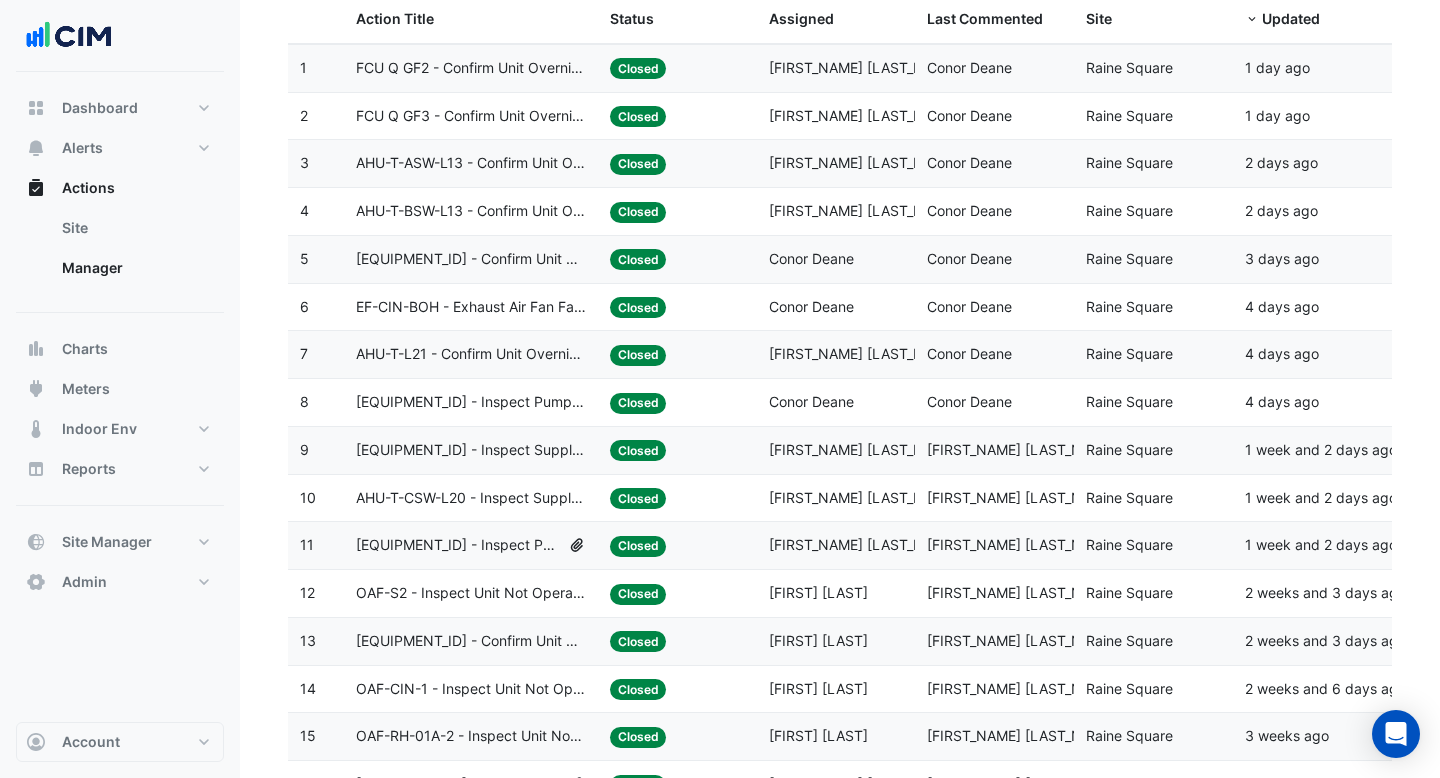 click on "[EQUIPMENT_ID] - Inspect Pump Fault" 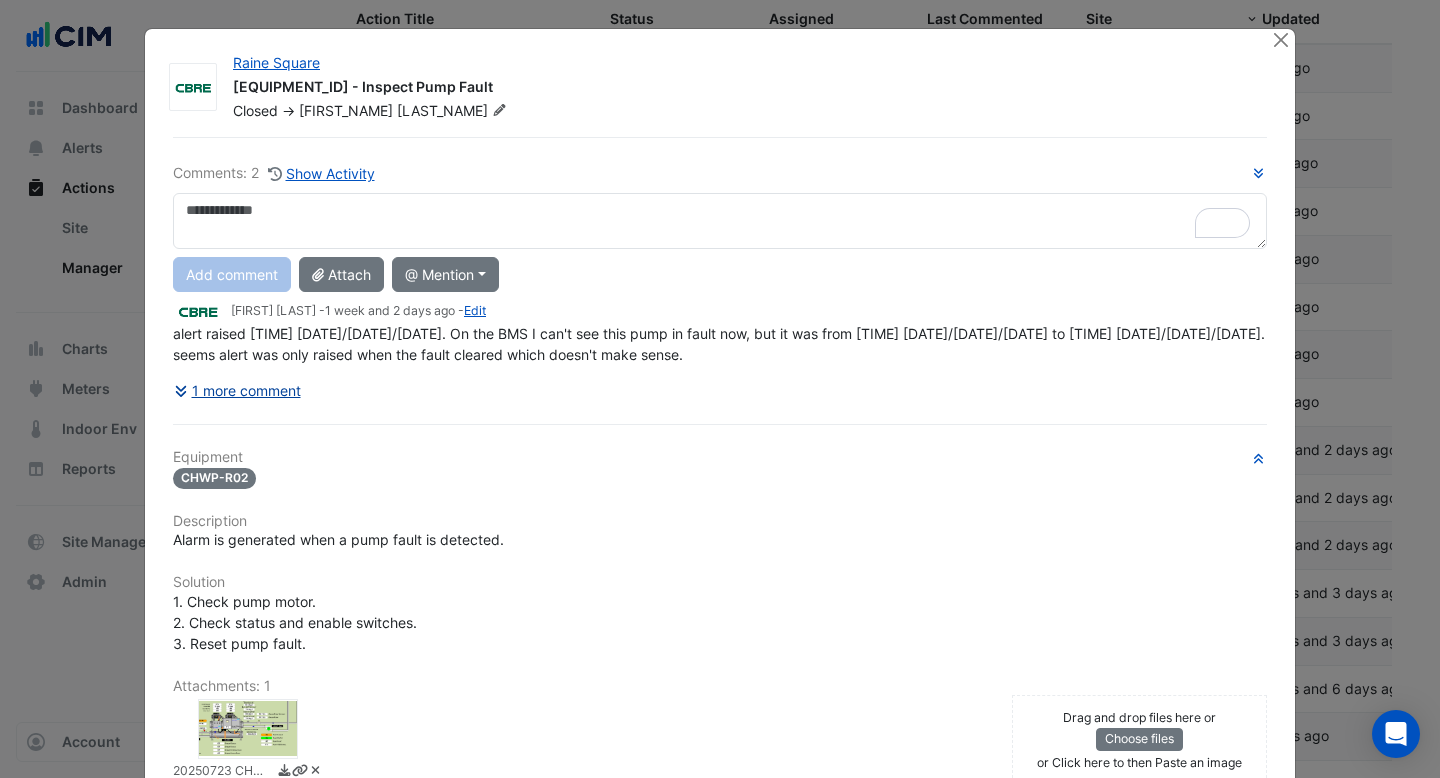 click on "1 more comment" 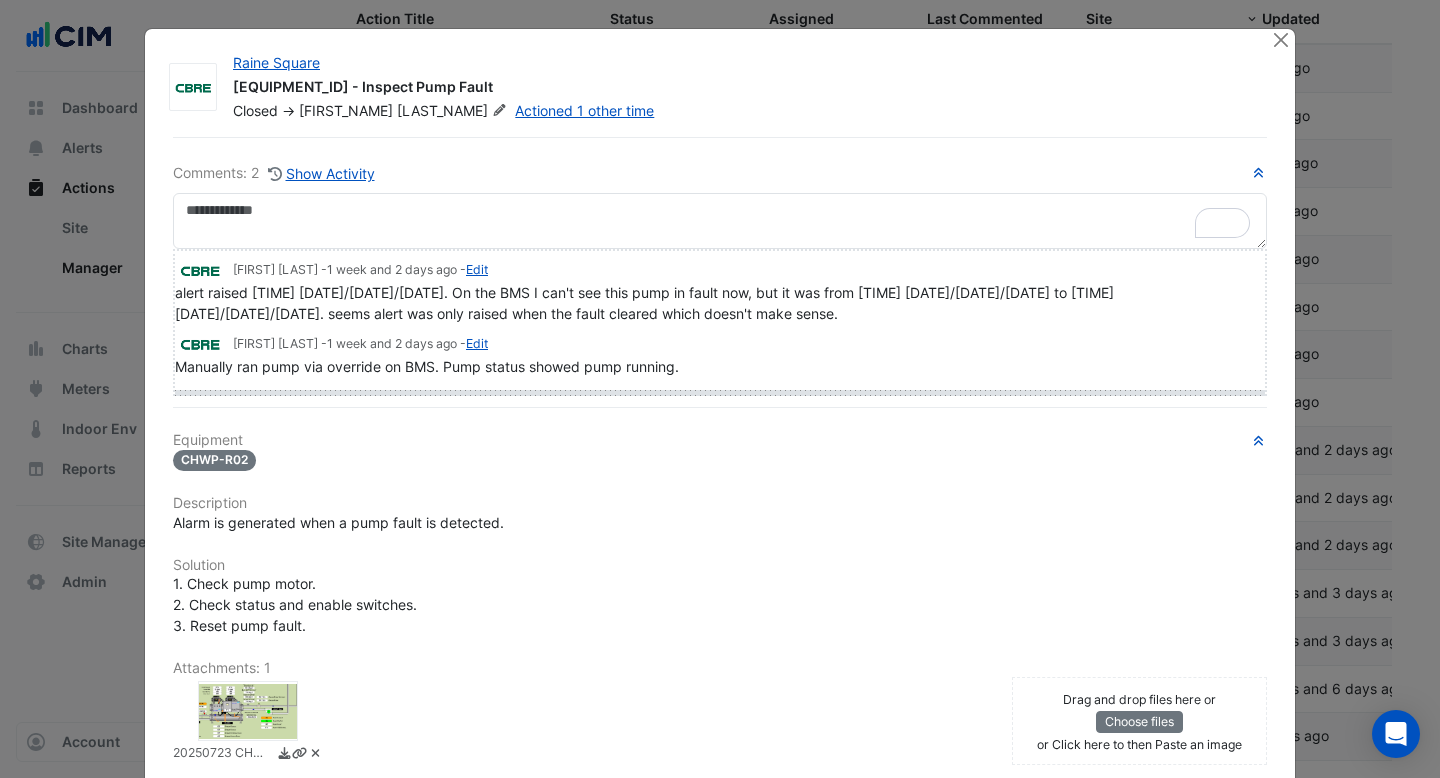 drag, startPoint x: 196, startPoint y: 391, endPoint x: 194, endPoint y: 489, distance: 98.02041 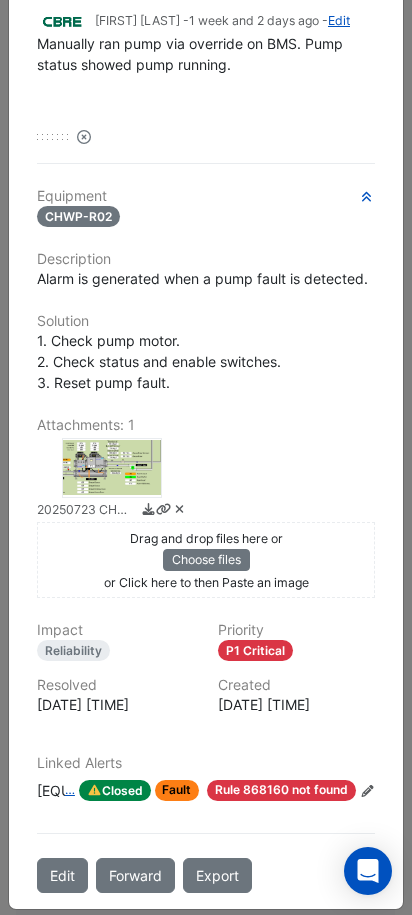 scroll, scrollTop: 0, scrollLeft: 0, axis: both 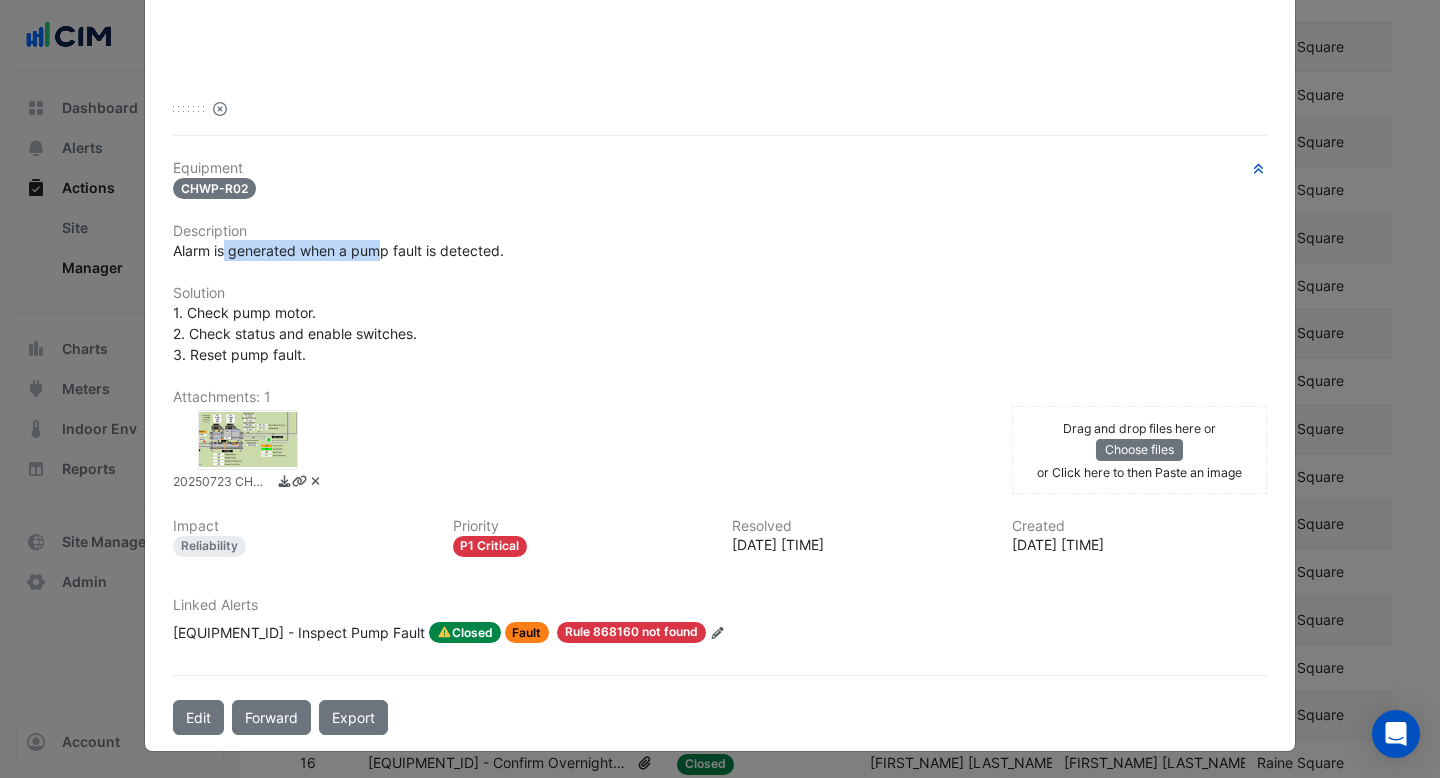drag, startPoint x: 304, startPoint y: 254, endPoint x: 444, endPoint y: 247, distance: 140.1749 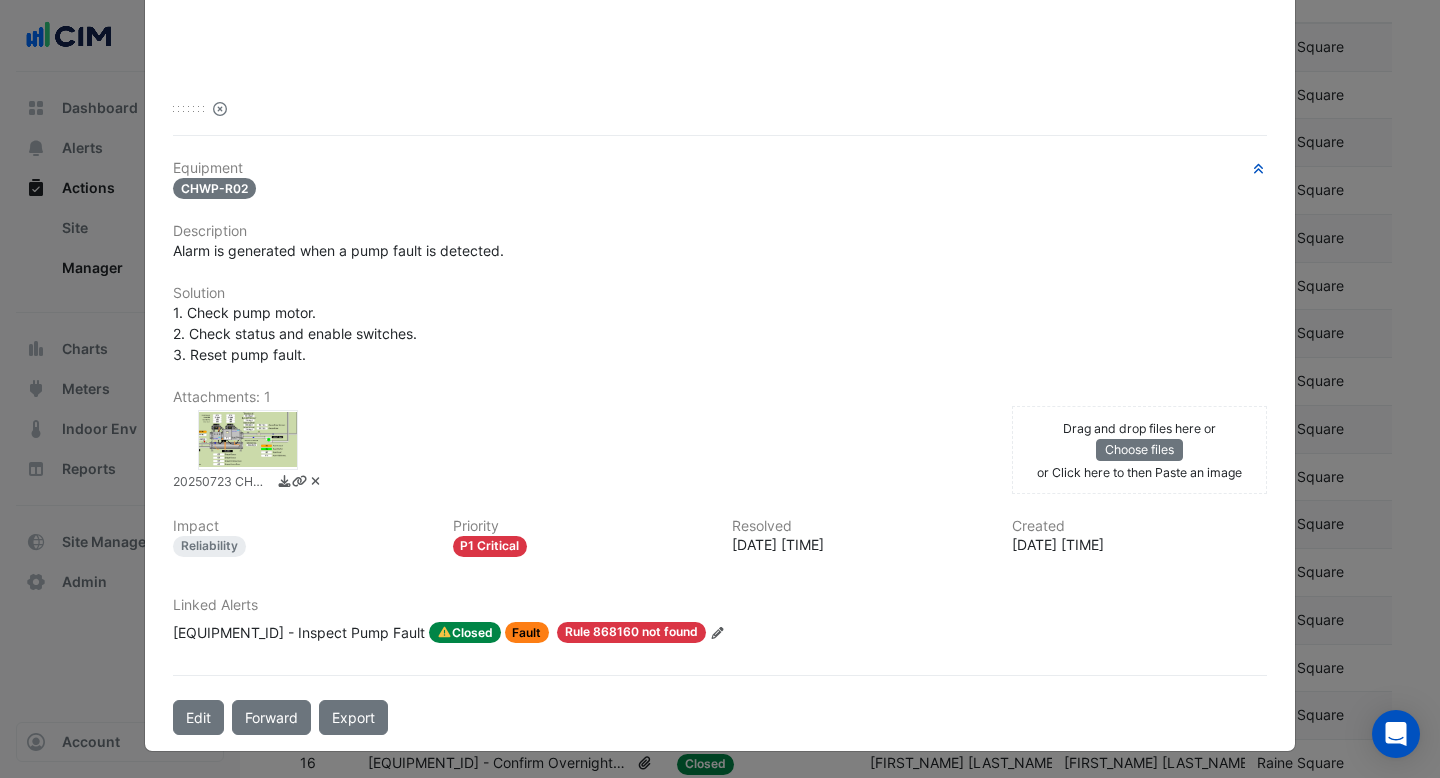 click on "Alarm is generated when a pump fault is detected." 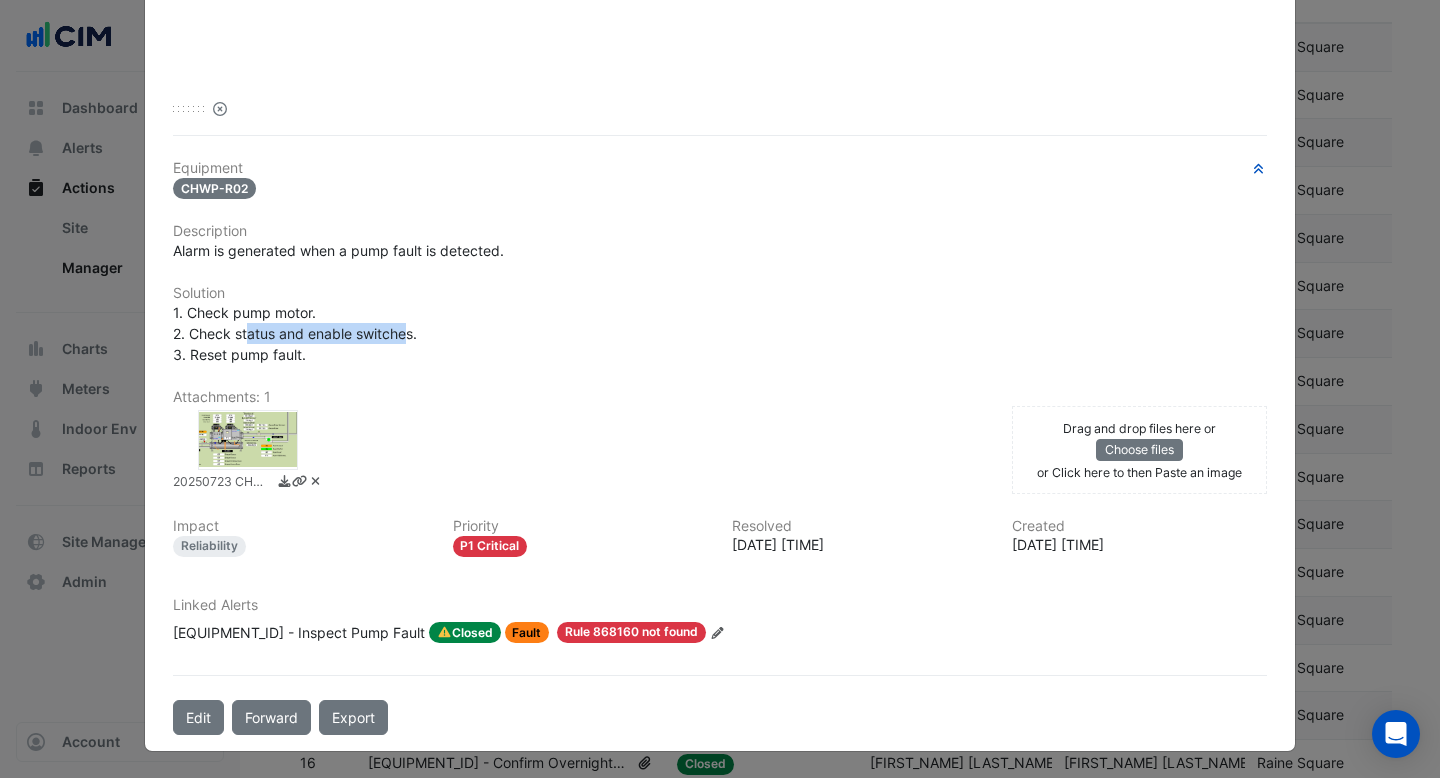 drag, startPoint x: 409, startPoint y: 326, endPoint x: 228, endPoint y: 329, distance: 181.02486 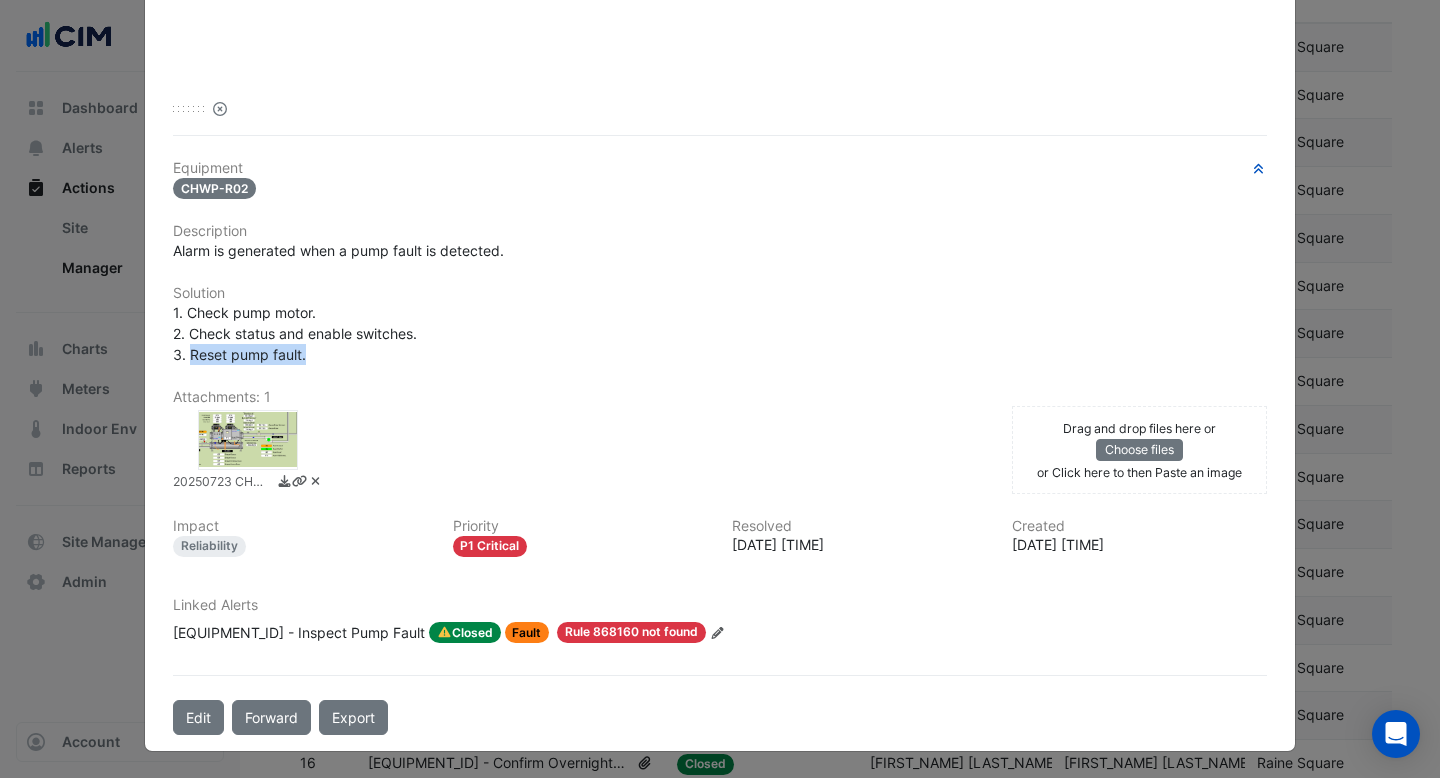 drag, startPoint x: 305, startPoint y: 358, endPoint x: 187, endPoint y: 357, distance: 118.004234 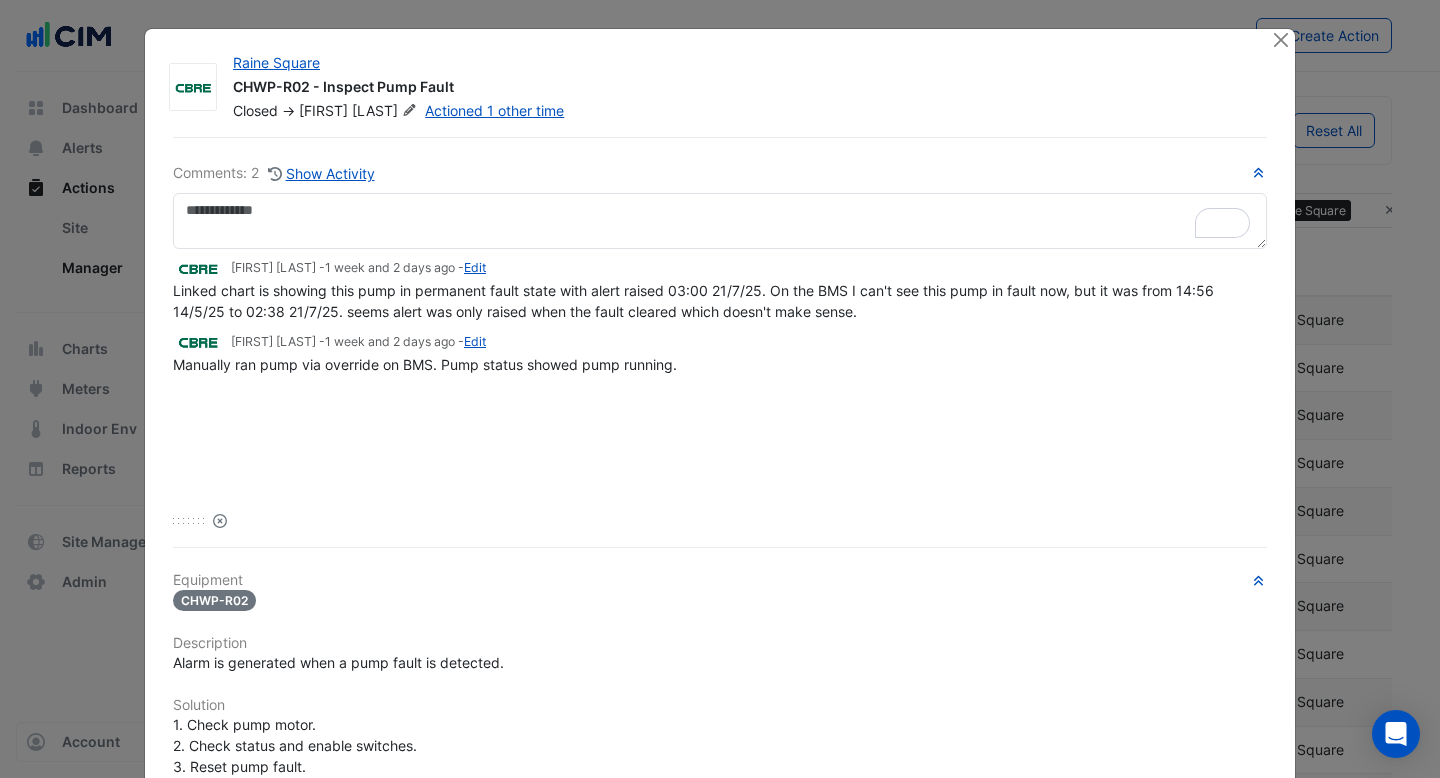 select on "***" 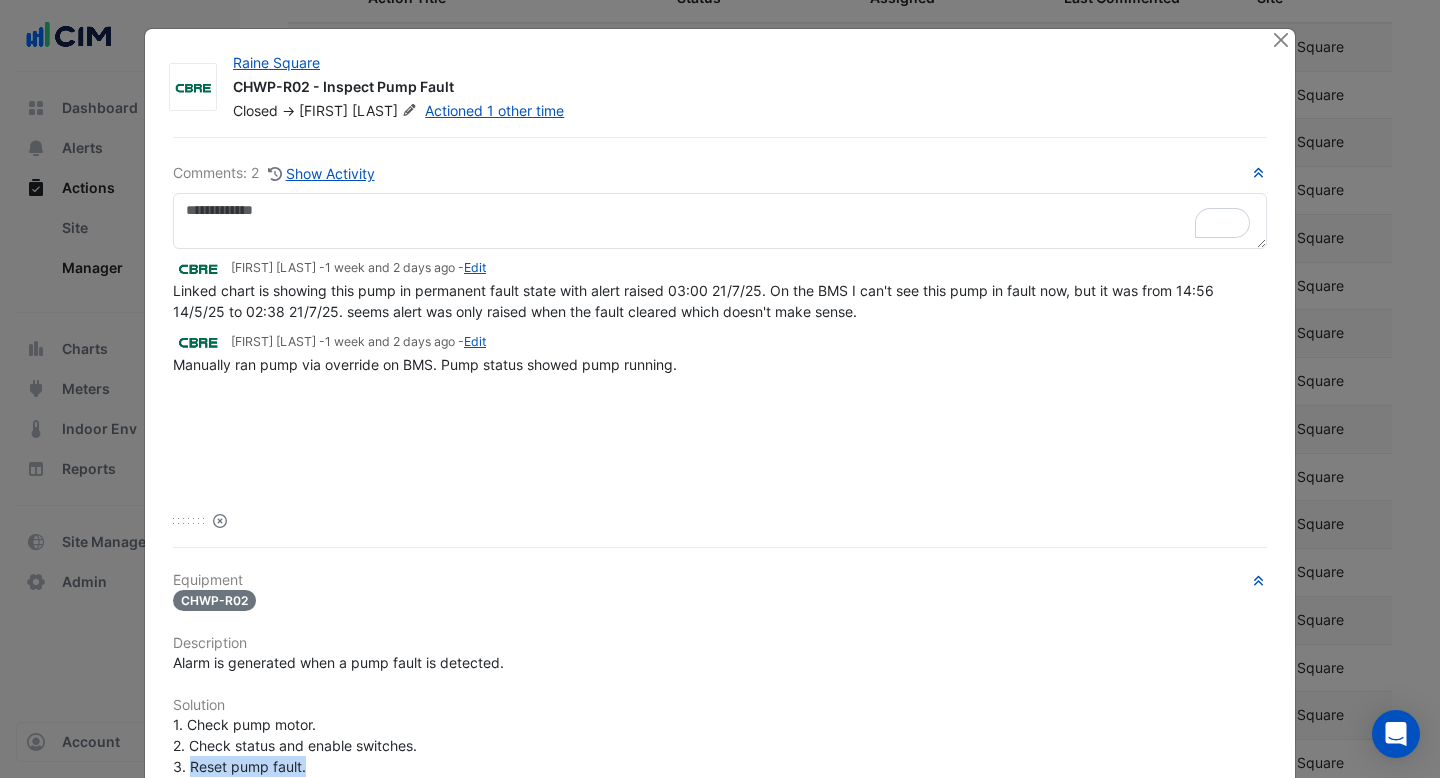 scroll, scrollTop: 273, scrollLeft: 0, axis: vertical 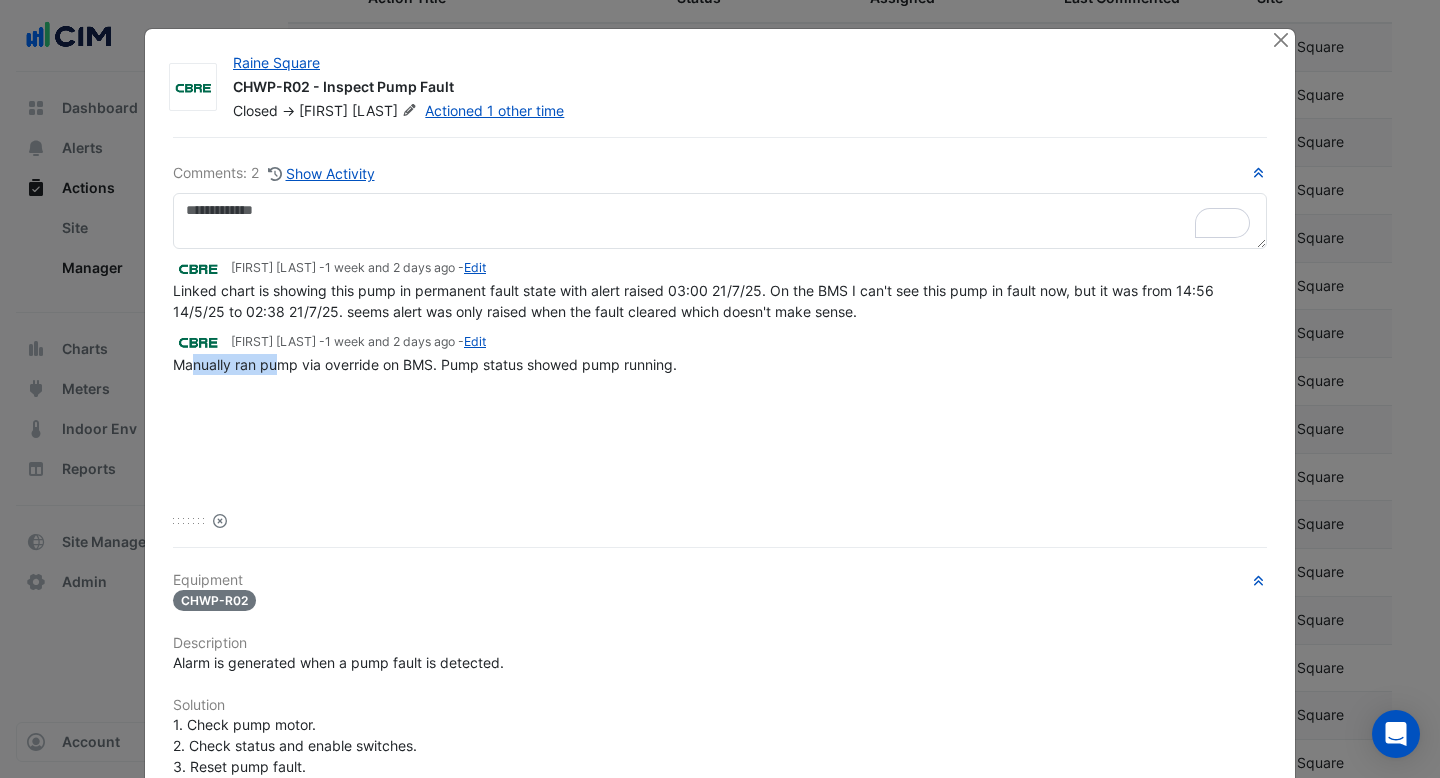 drag, startPoint x: 195, startPoint y: 366, endPoint x: 281, endPoint y: 366, distance: 86 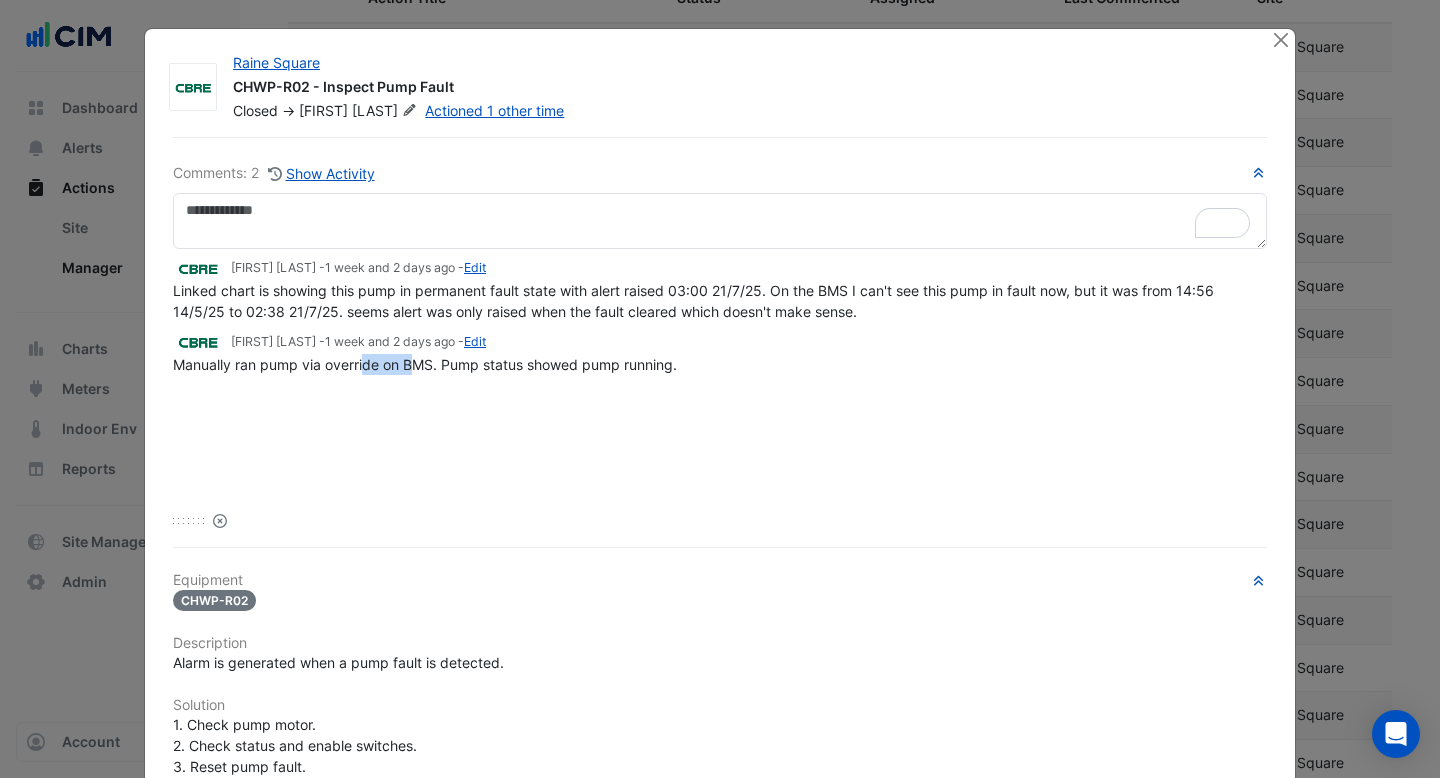 drag, startPoint x: 361, startPoint y: 366, endPoint x: 413, endPoint y: 366, distance: 52 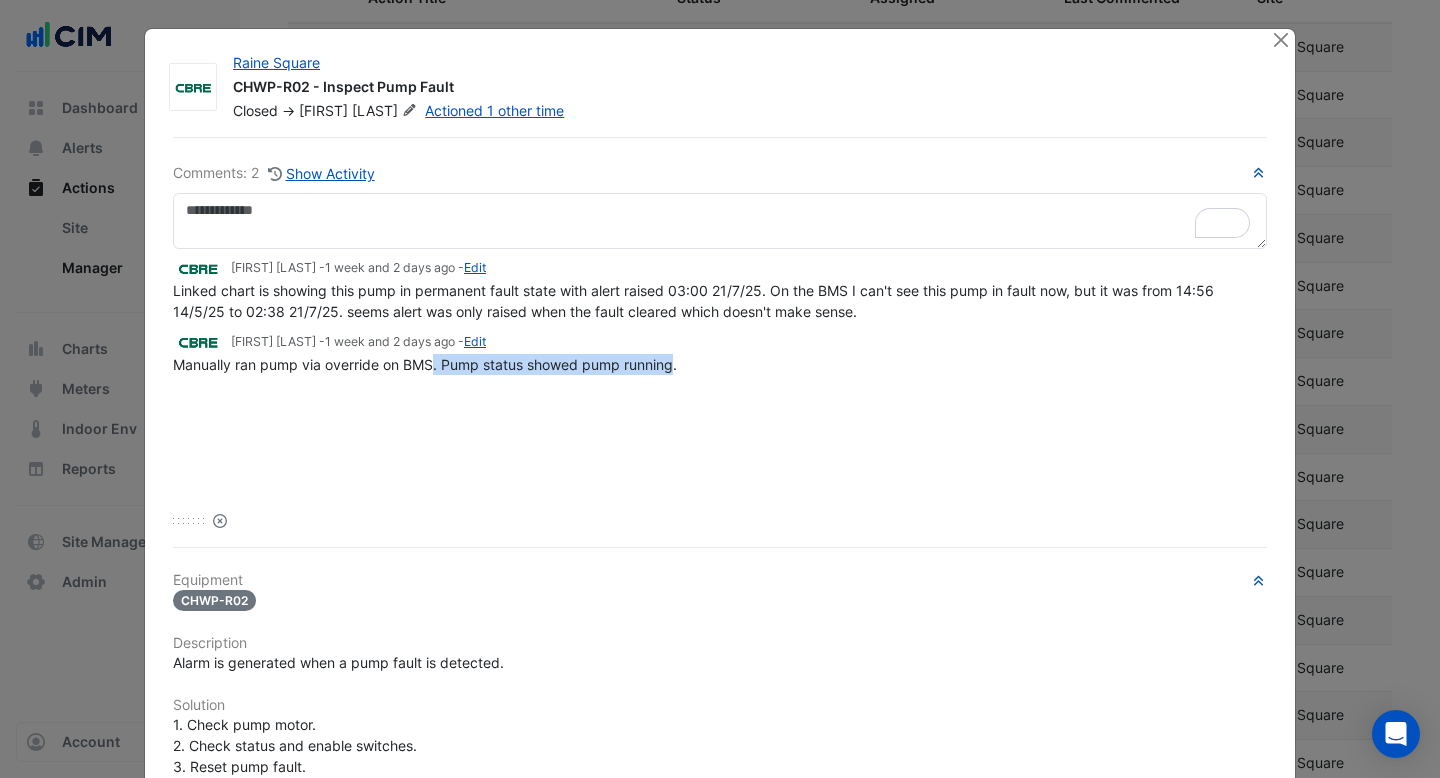 drag, startPoint x: 436, startPoint y: 362, endPoint x: 671, endPoint y: 367, distance: 235.05319 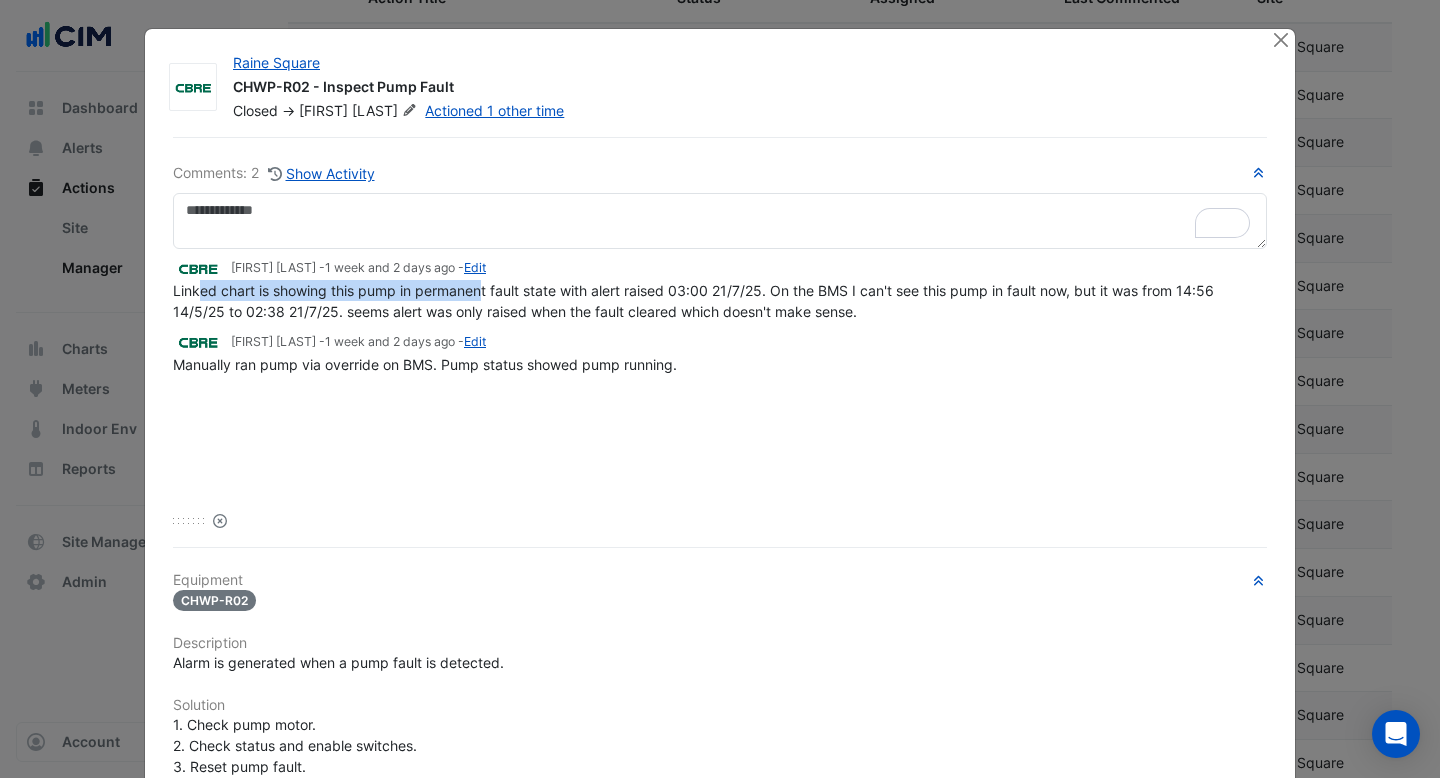 drag, startPoint x: 203, startPoint y: 297, endPoint x: 485, endPoint y: 292, distance: 282.0443 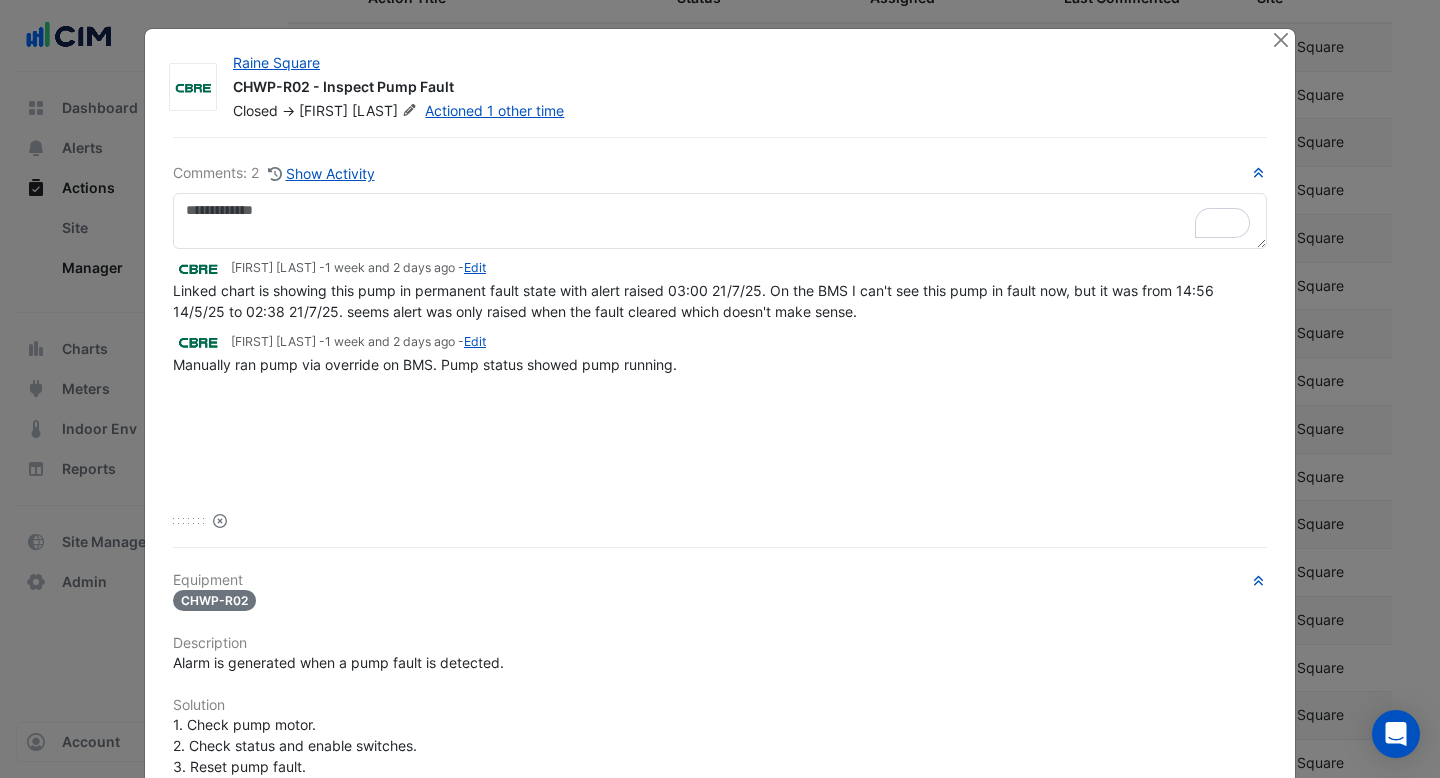 drag, startPoint x: 523, startPoint y: 292, endPoint x: 633, endPoint y: 291, distance: 110.00455 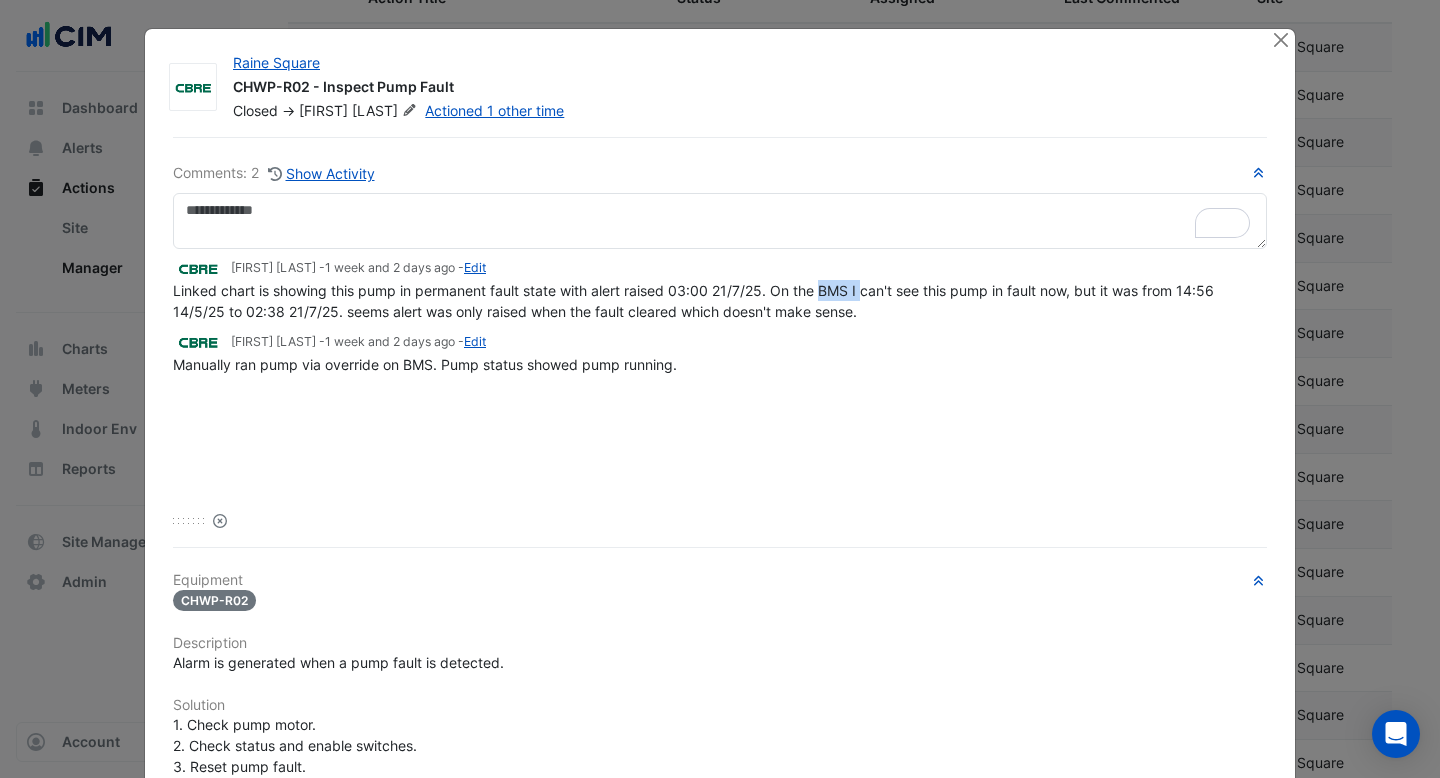 drag, startPoint x: 826, startPoint y: 290, endPoint x: 867, endPoint y: 290, distance: 41 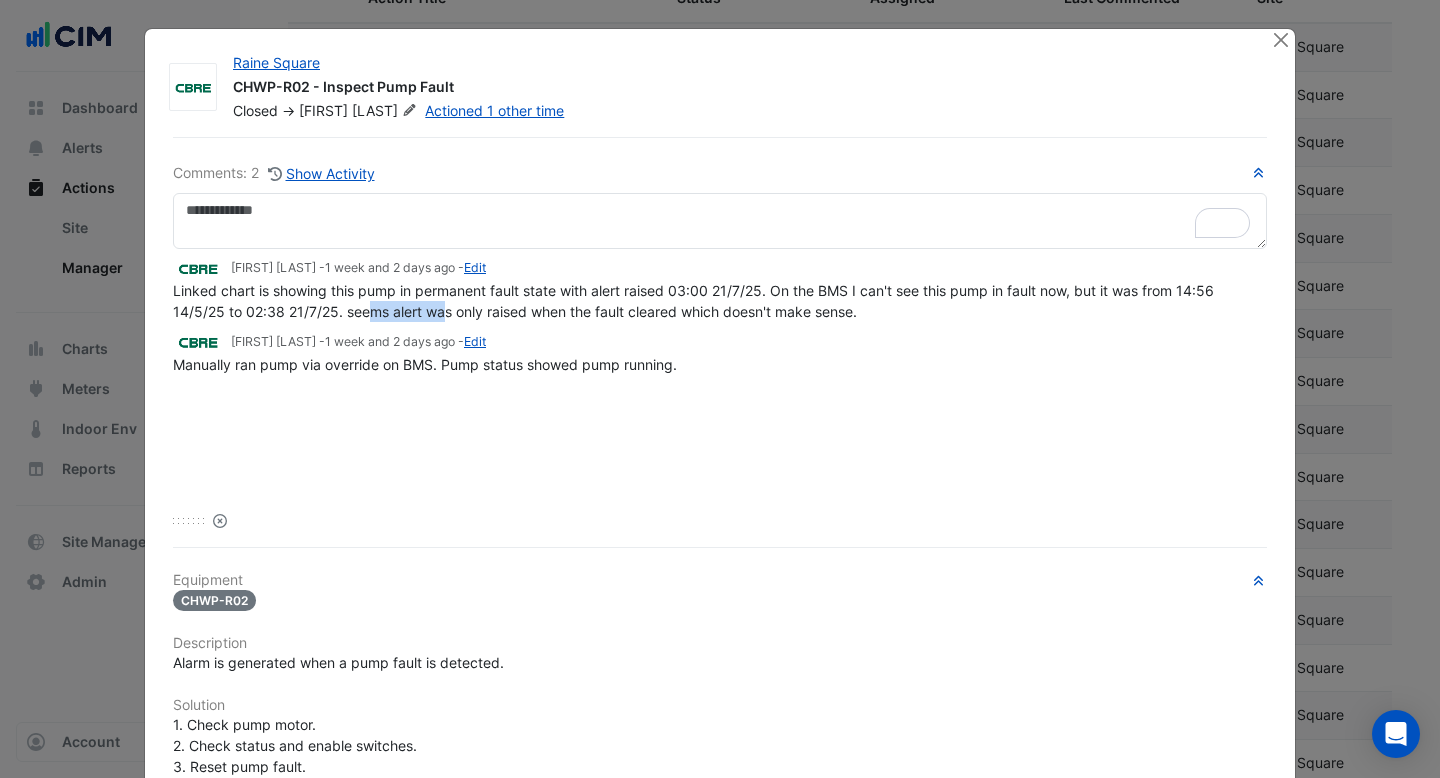 drag, startPoint x: 370, startPoint y: 315, endPoint x: 457, endPoint y: 313, distance: 87.02299 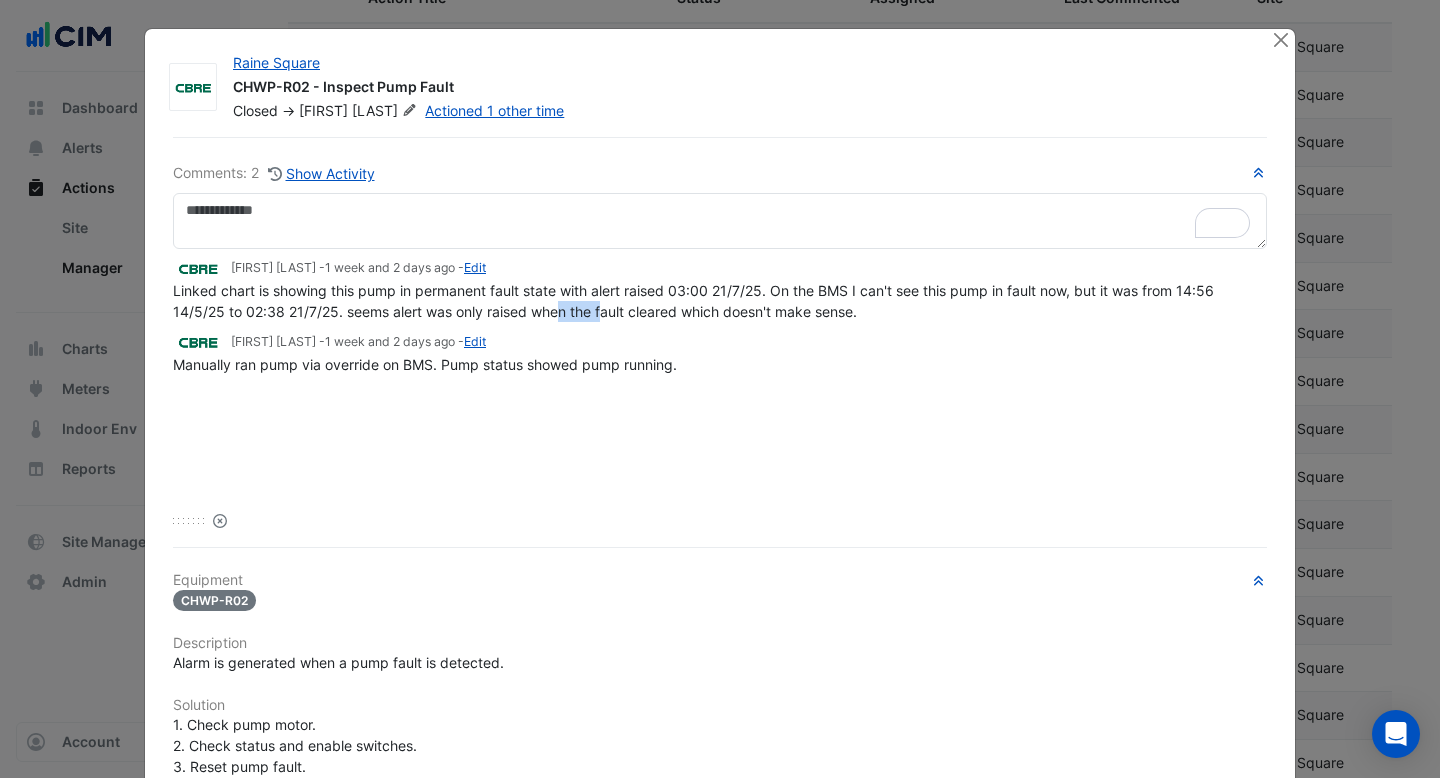 drag, startPoint x: 568, startPoint y: 310, endPoint x: 688, endPoint y: 310, distance: 120 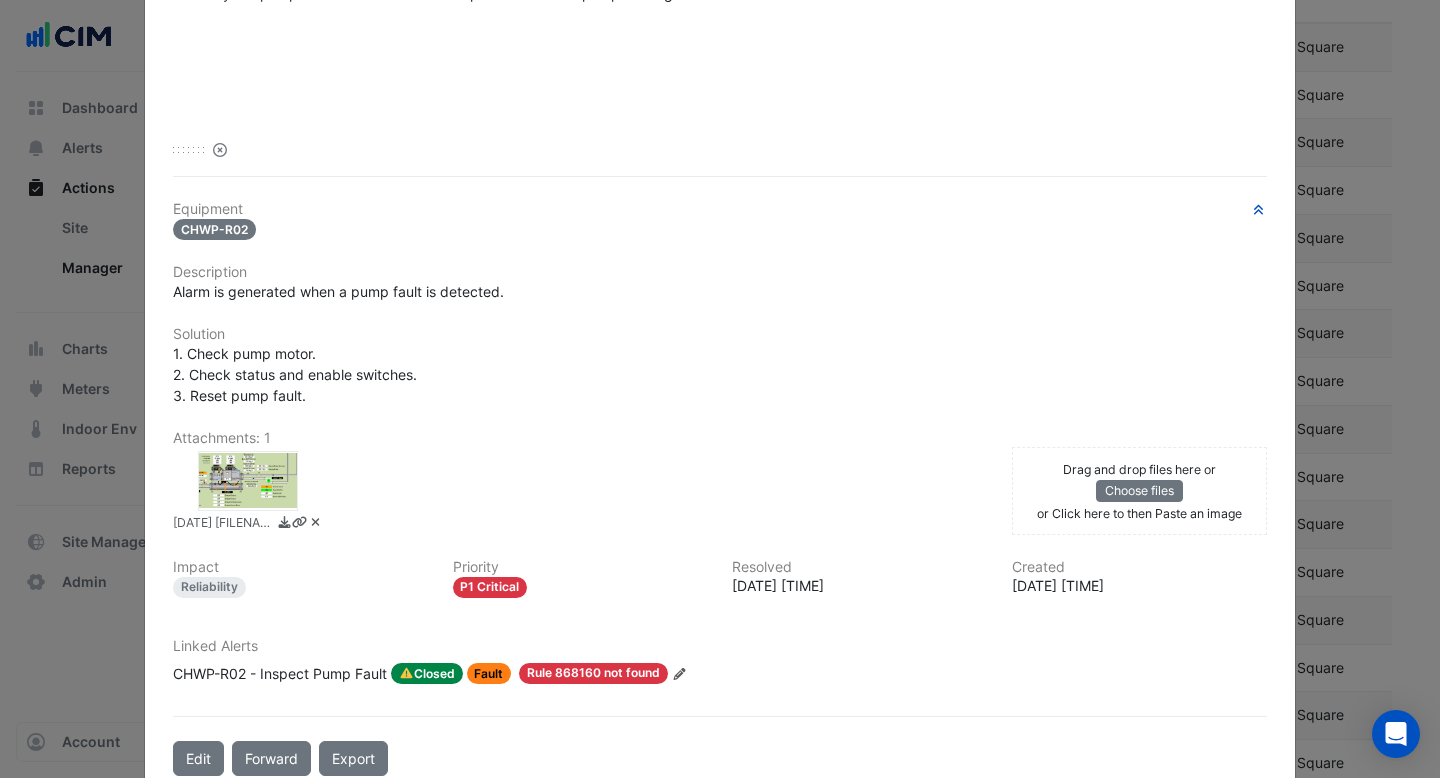 scroll, scrollTop: 412, scrollLeft: 0, axis: vertical 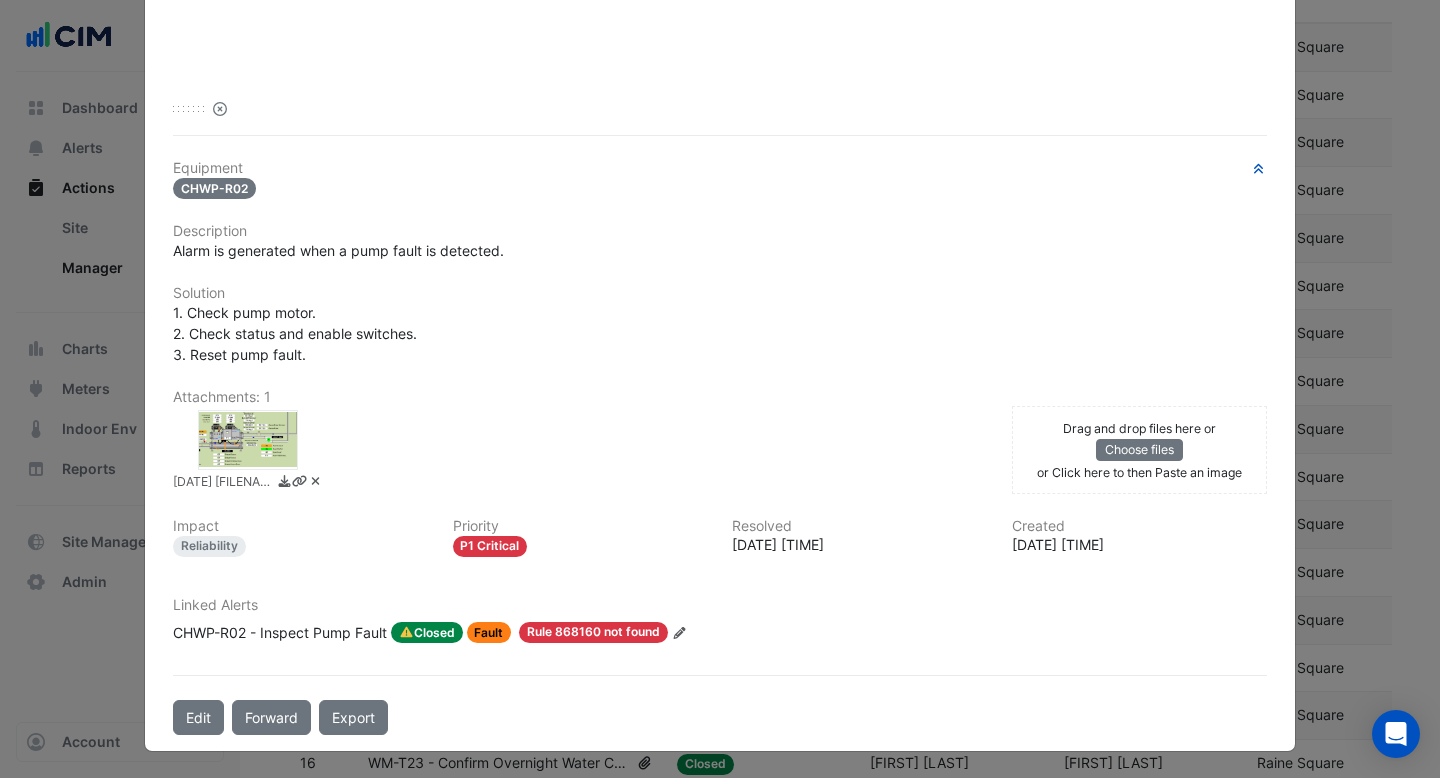click 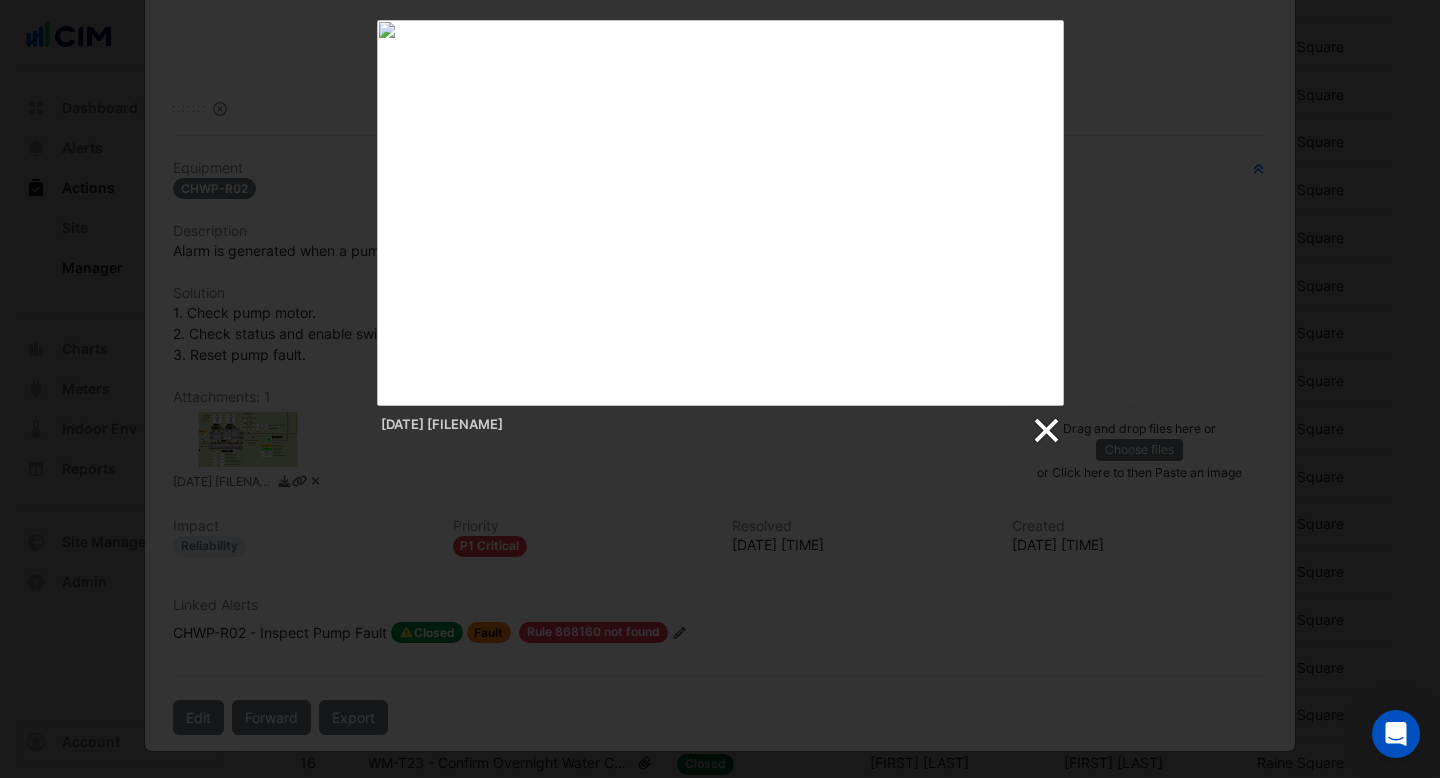 click at bounding box center [1045, 431] 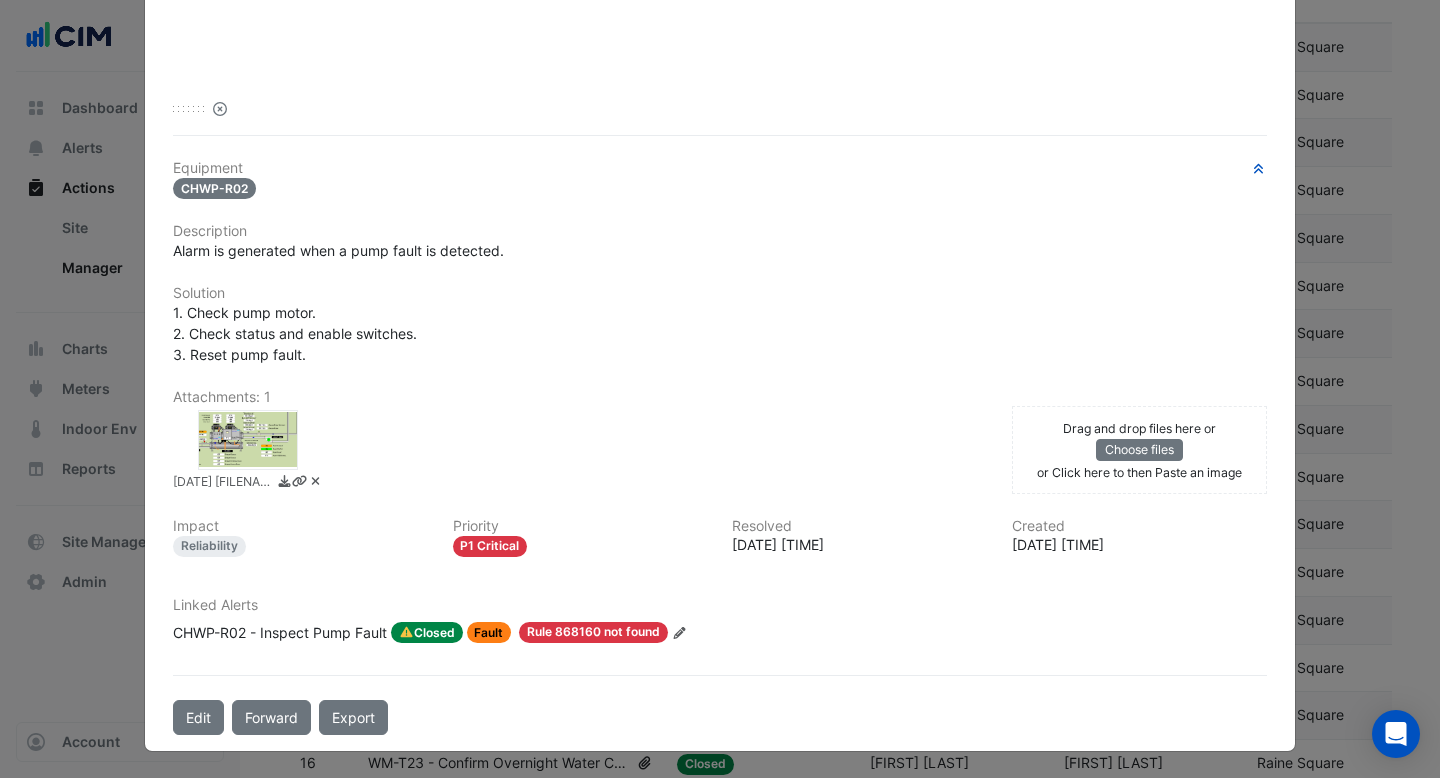 scroll, scrollTop: 0, scrollLeft: 0, axis: both 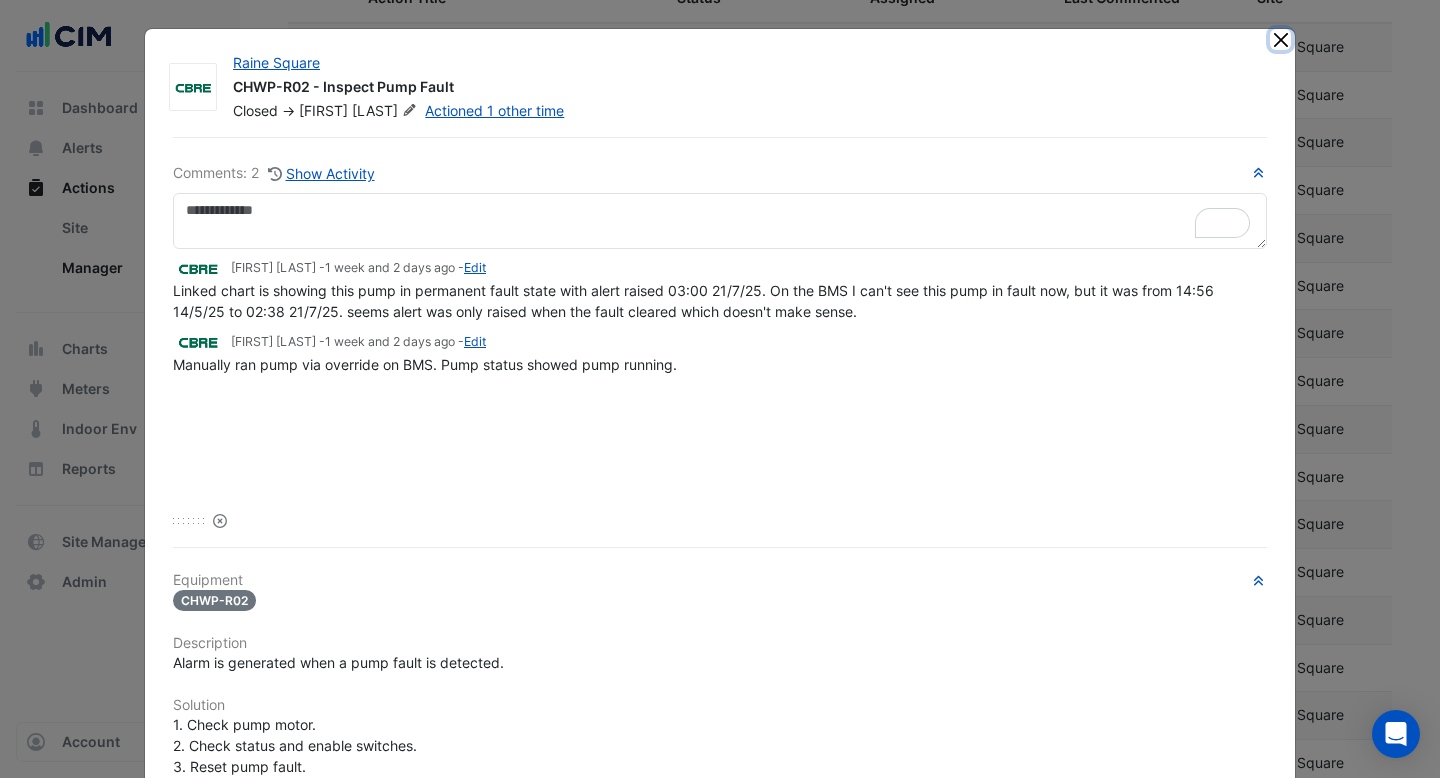 click 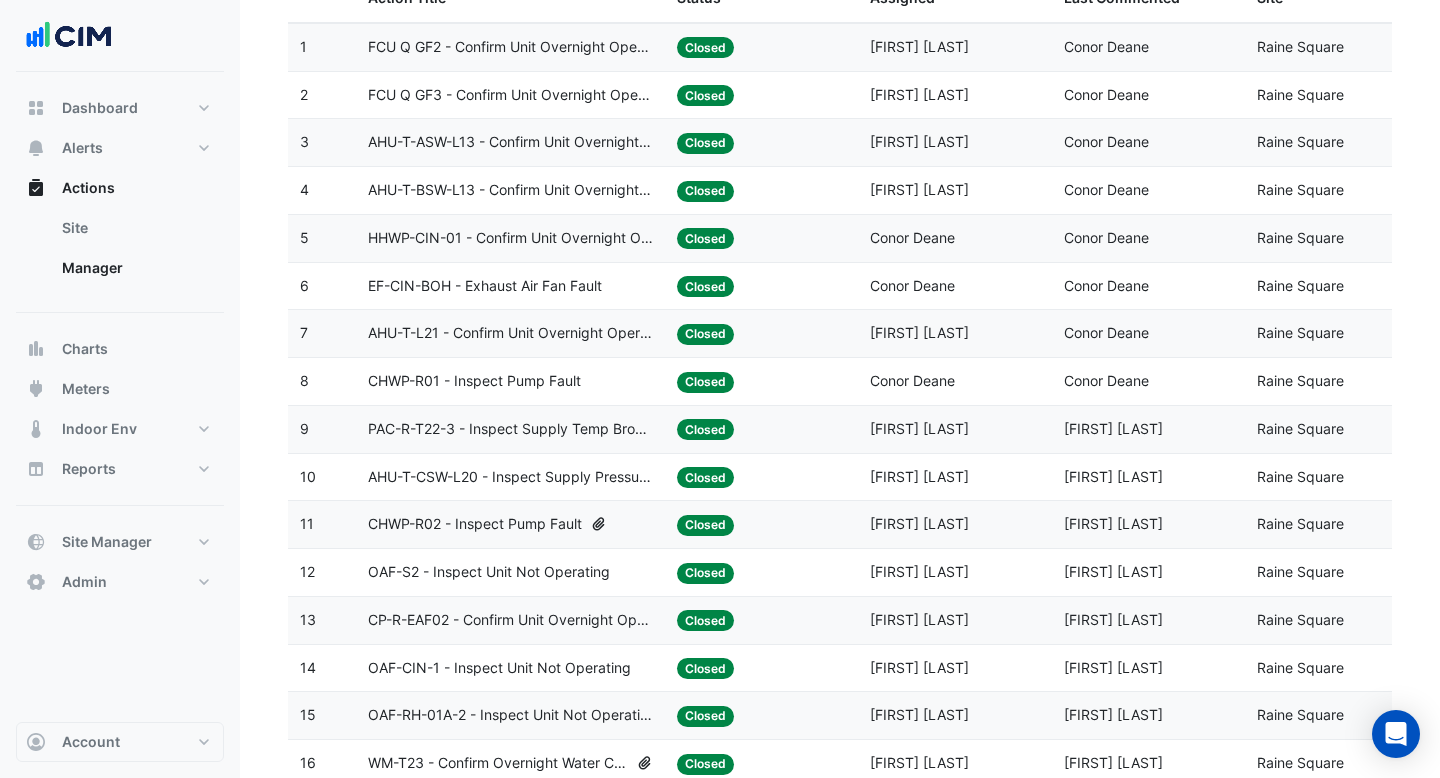 scroll, scrollTop: 0, scrollLeft: 0, axis: both 